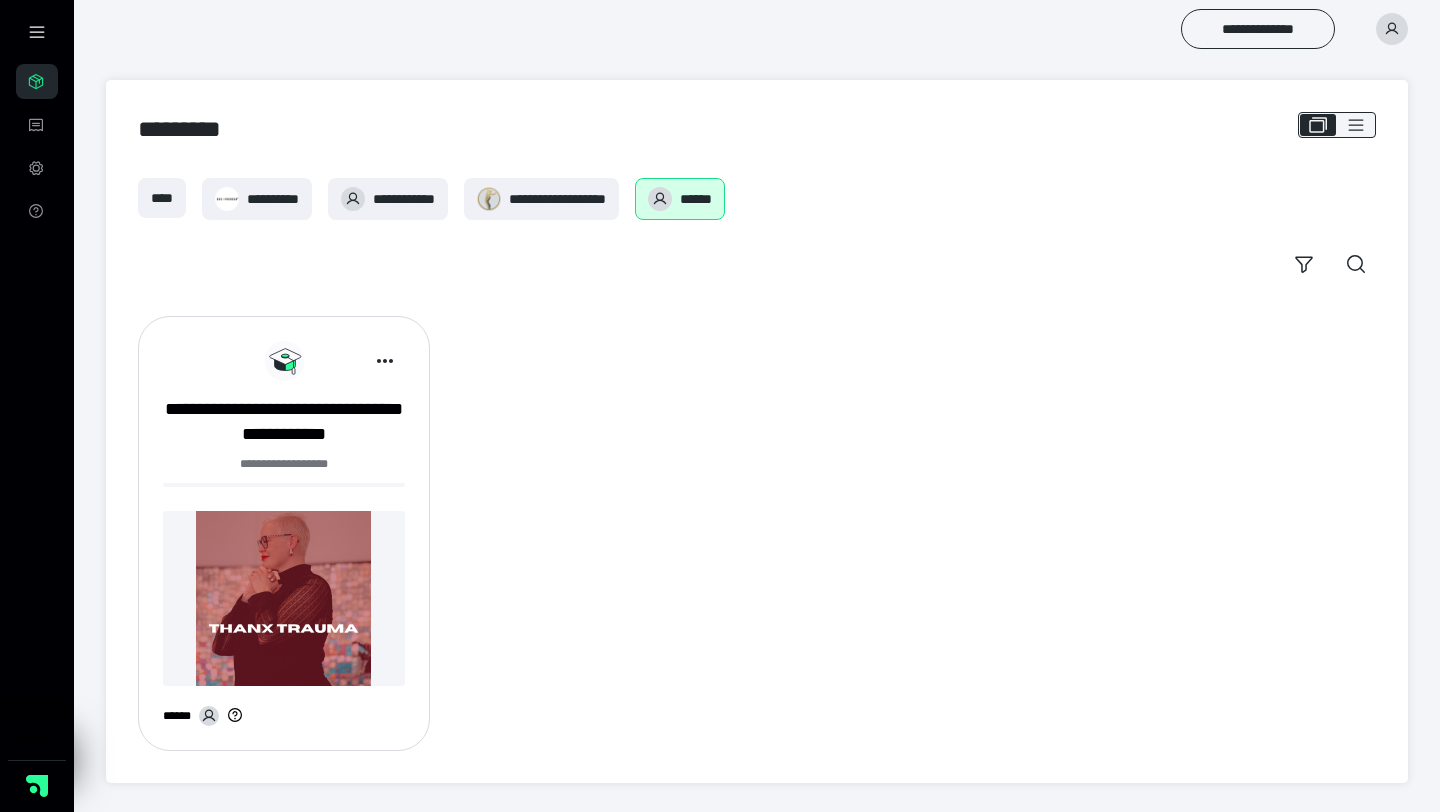 scroll, scrollTop: 0, scrollLeft: 0, axis: both 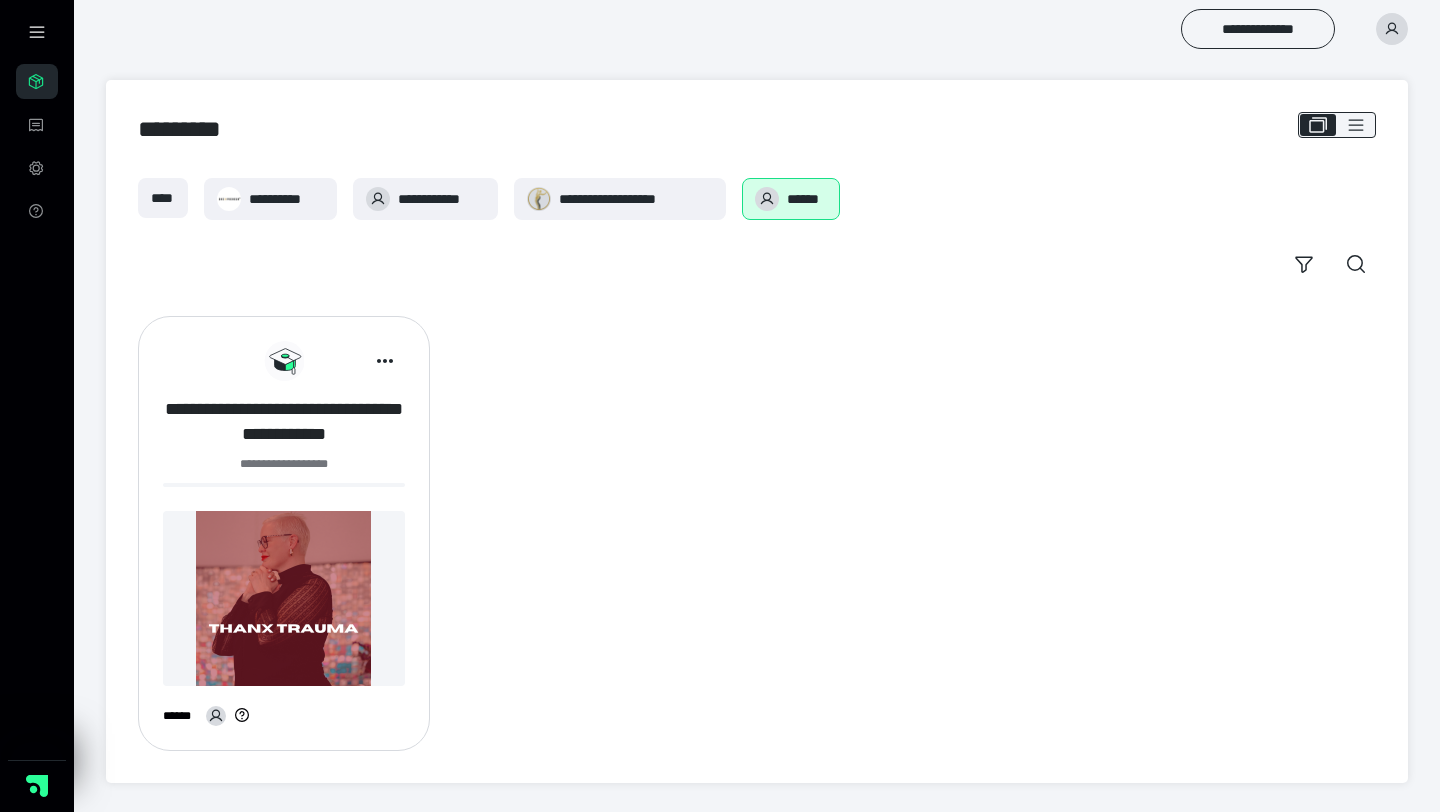 click on "**********" at bounding box center (284, 422) 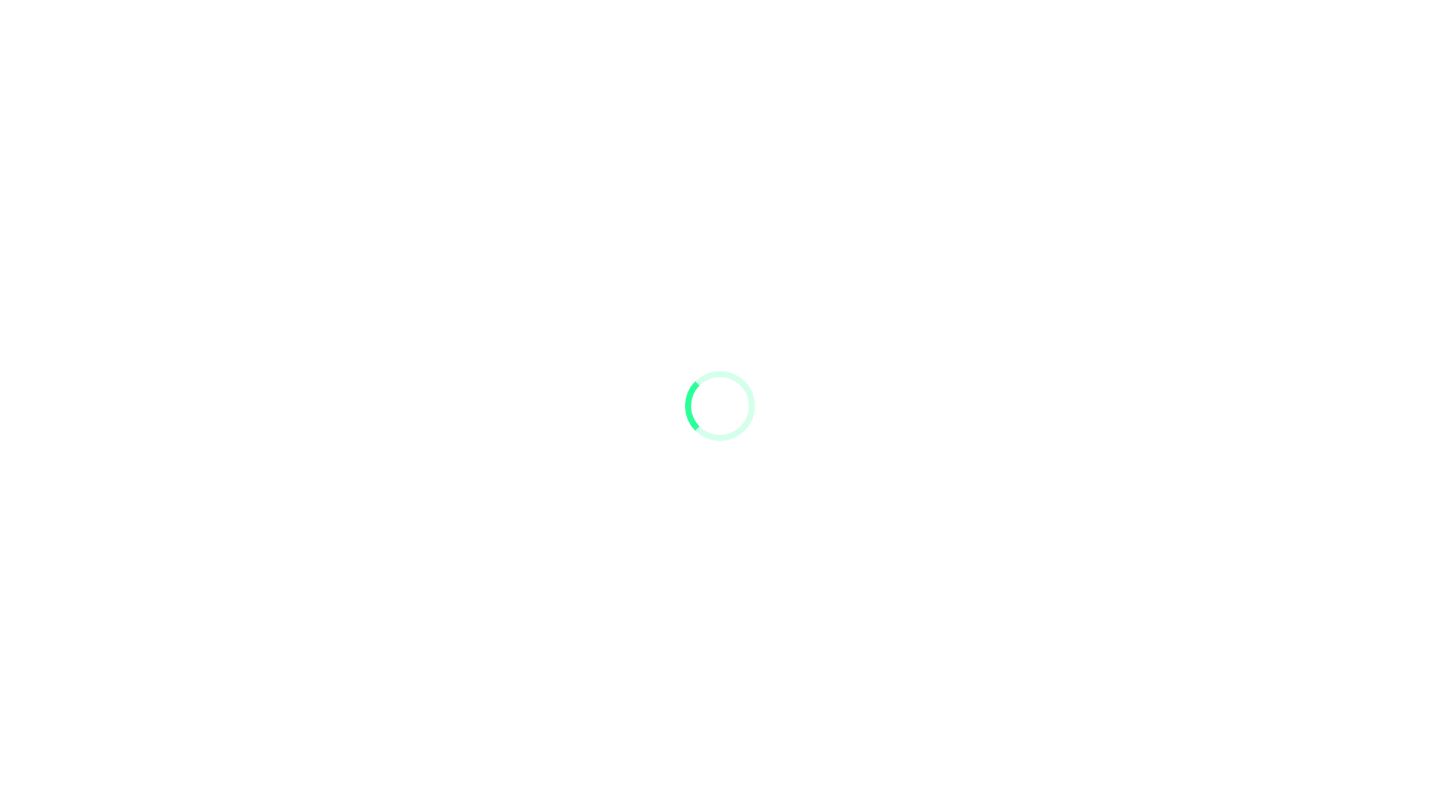 scroll, scrollTop: 0, scrollLeft: 0, axis: both 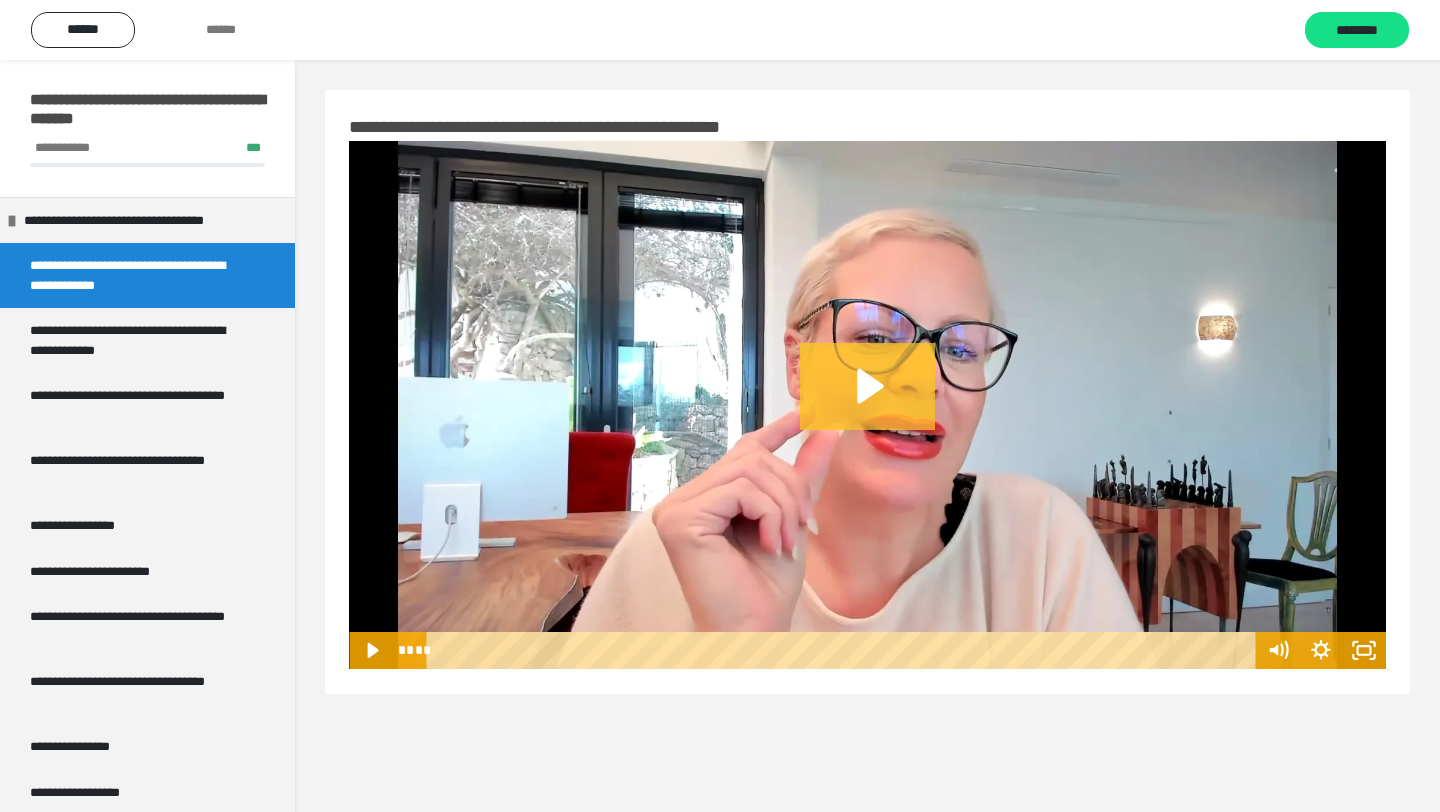 click 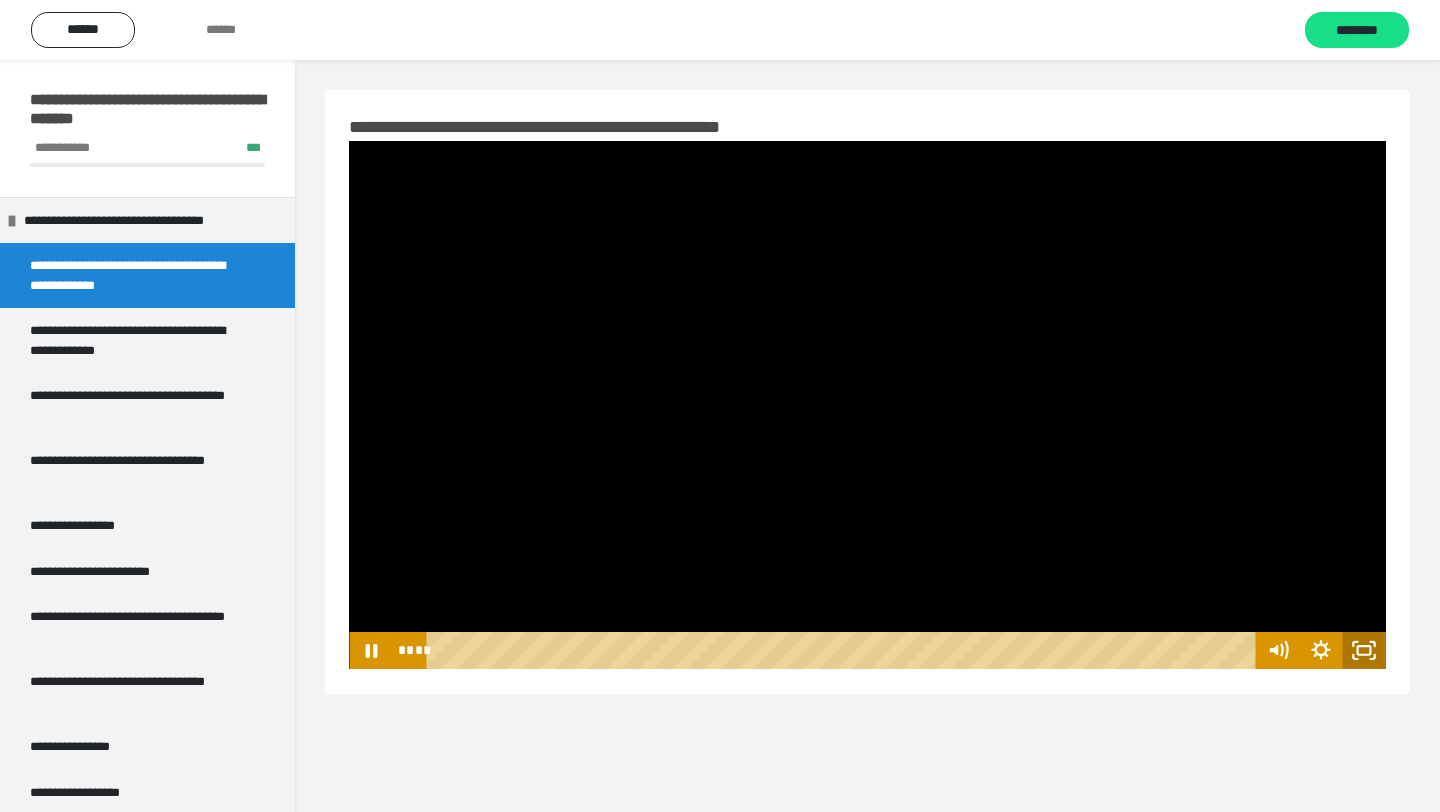 click 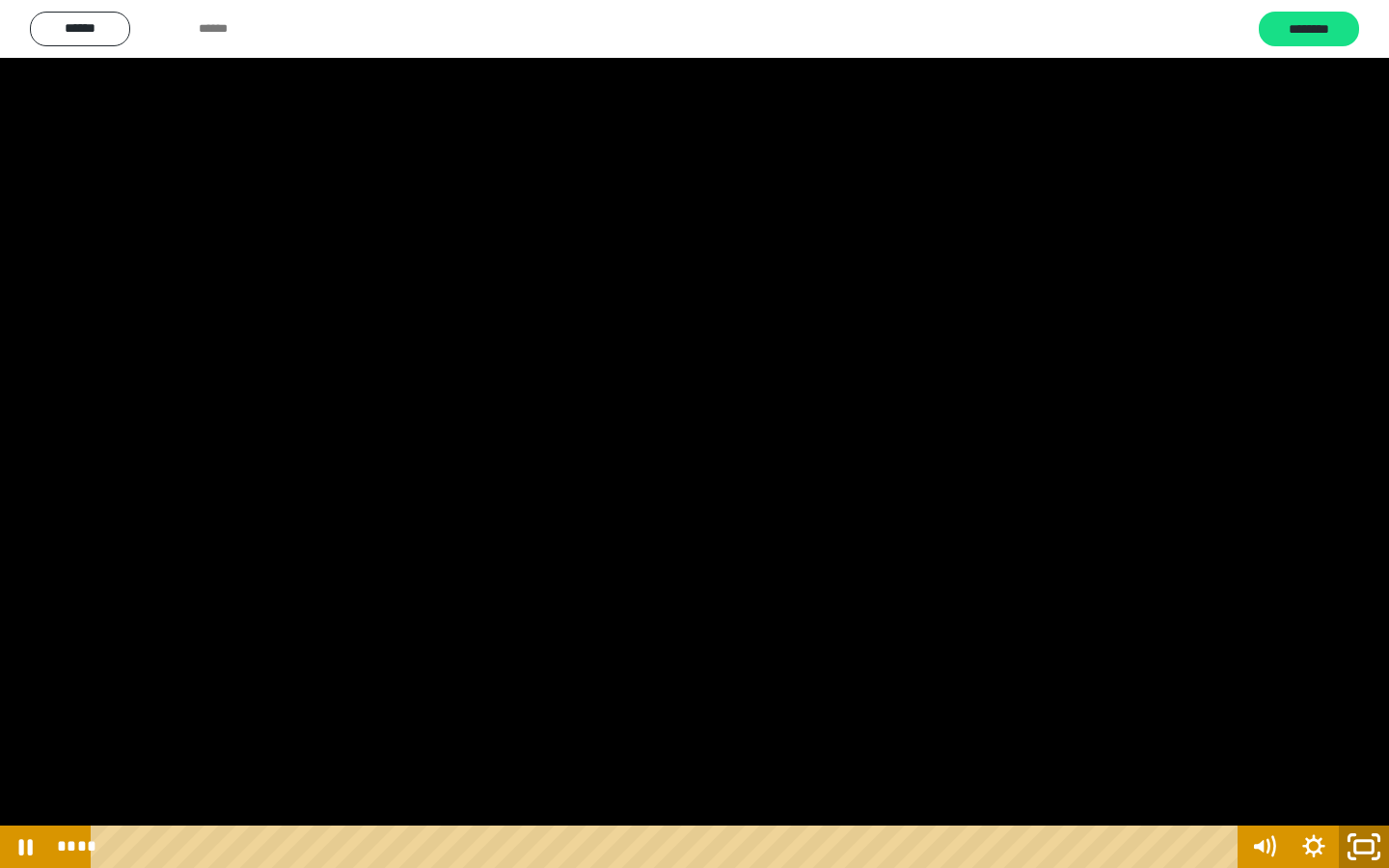 click 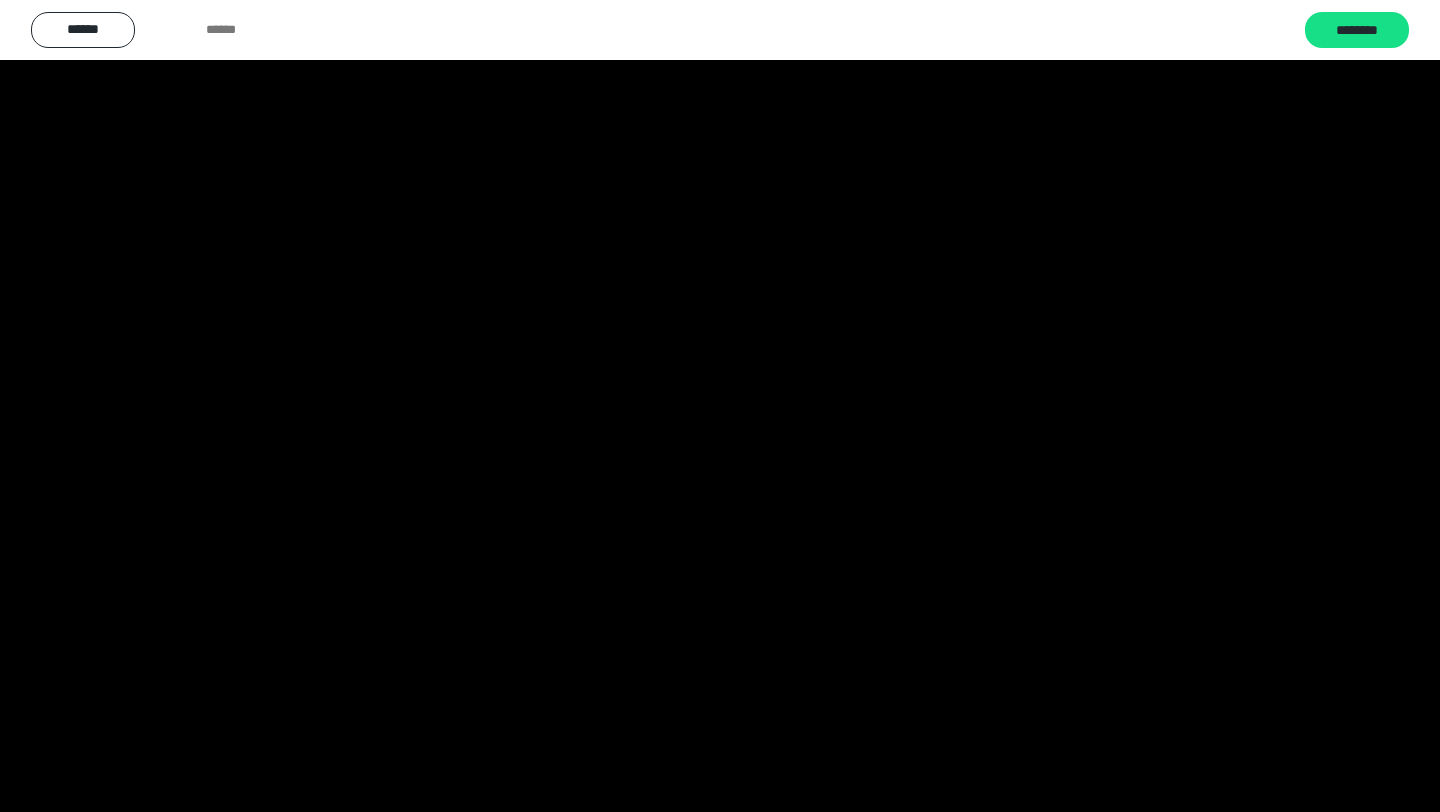 scroll, scrollTop: 0, scrollLeft: 0, axis: both 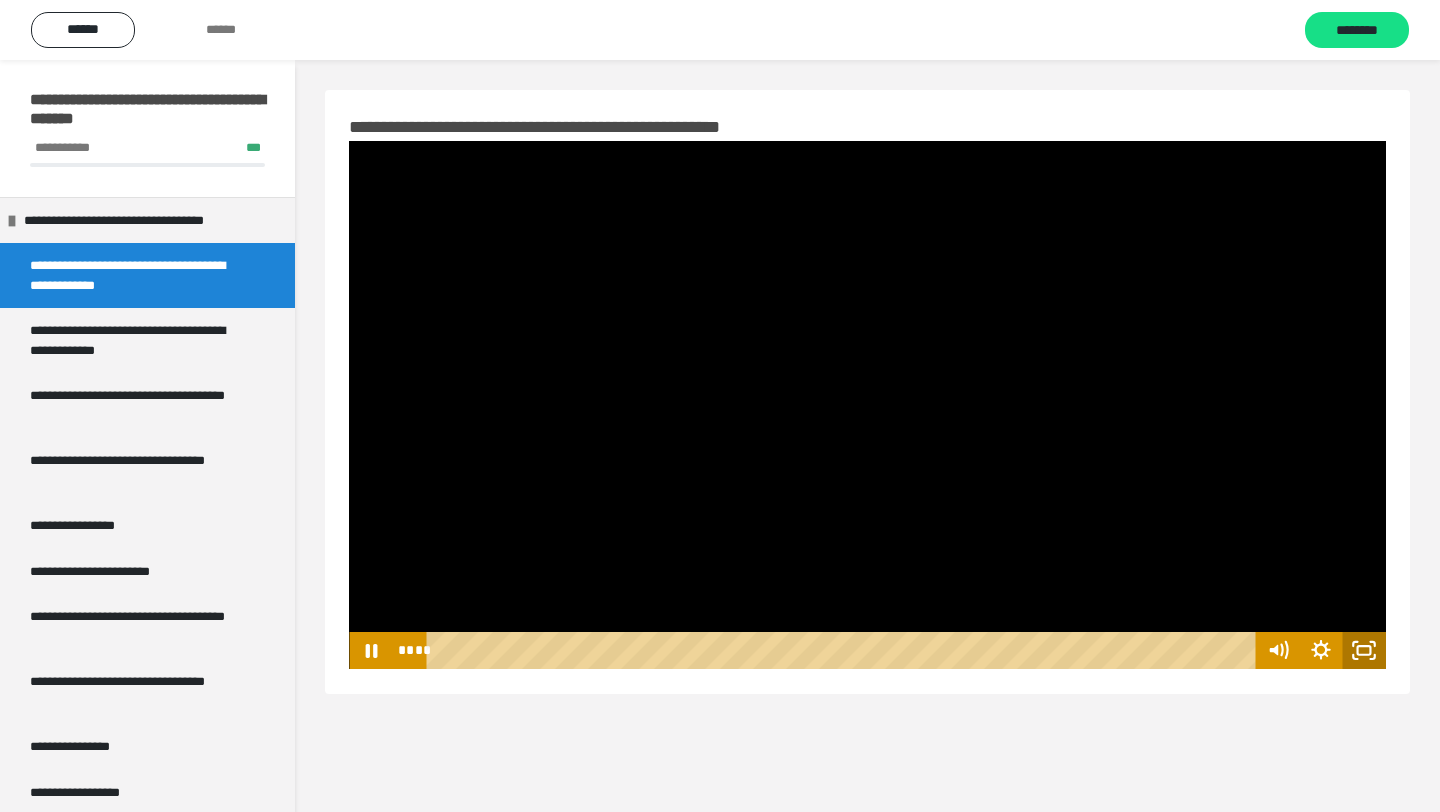 click 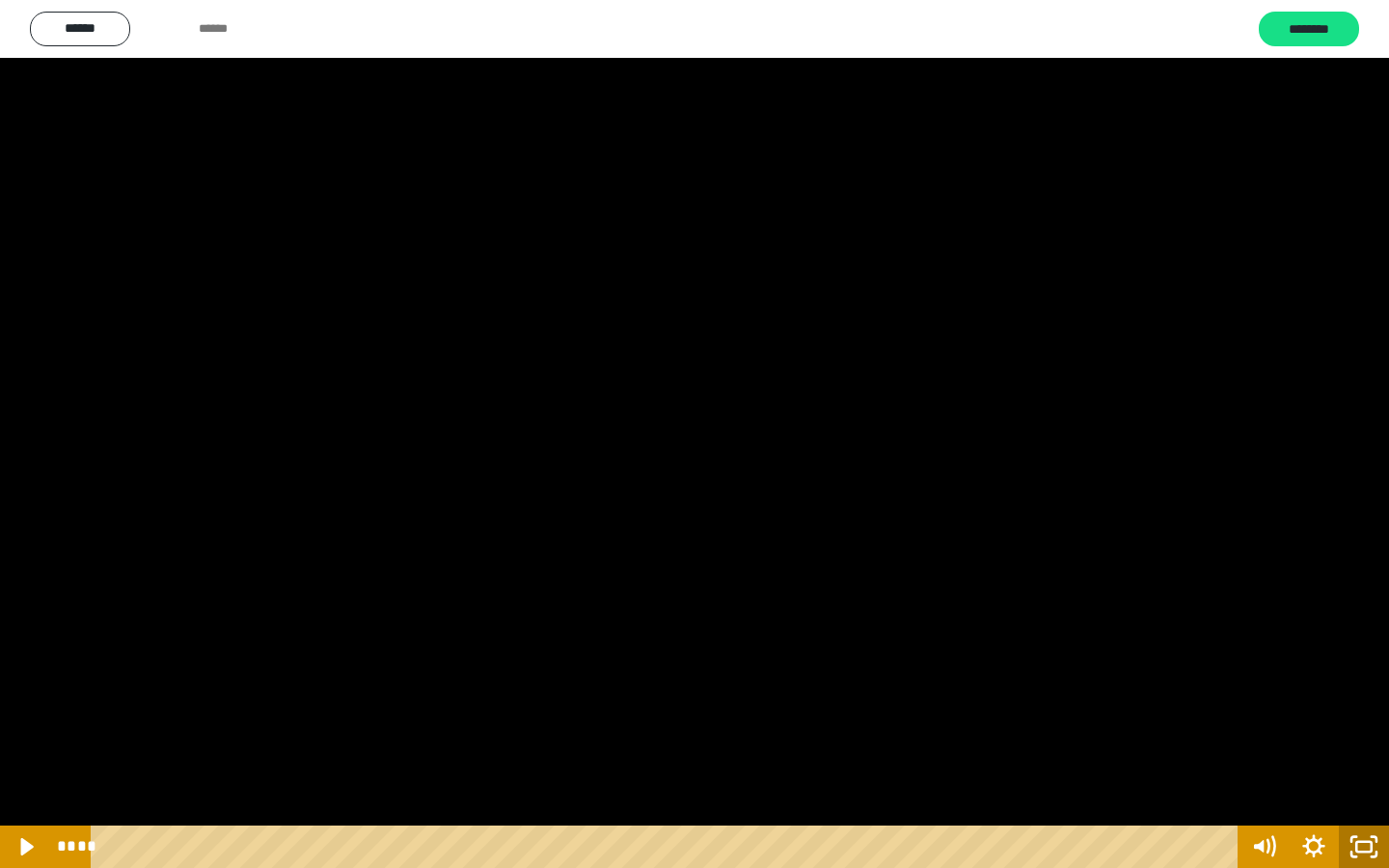 click 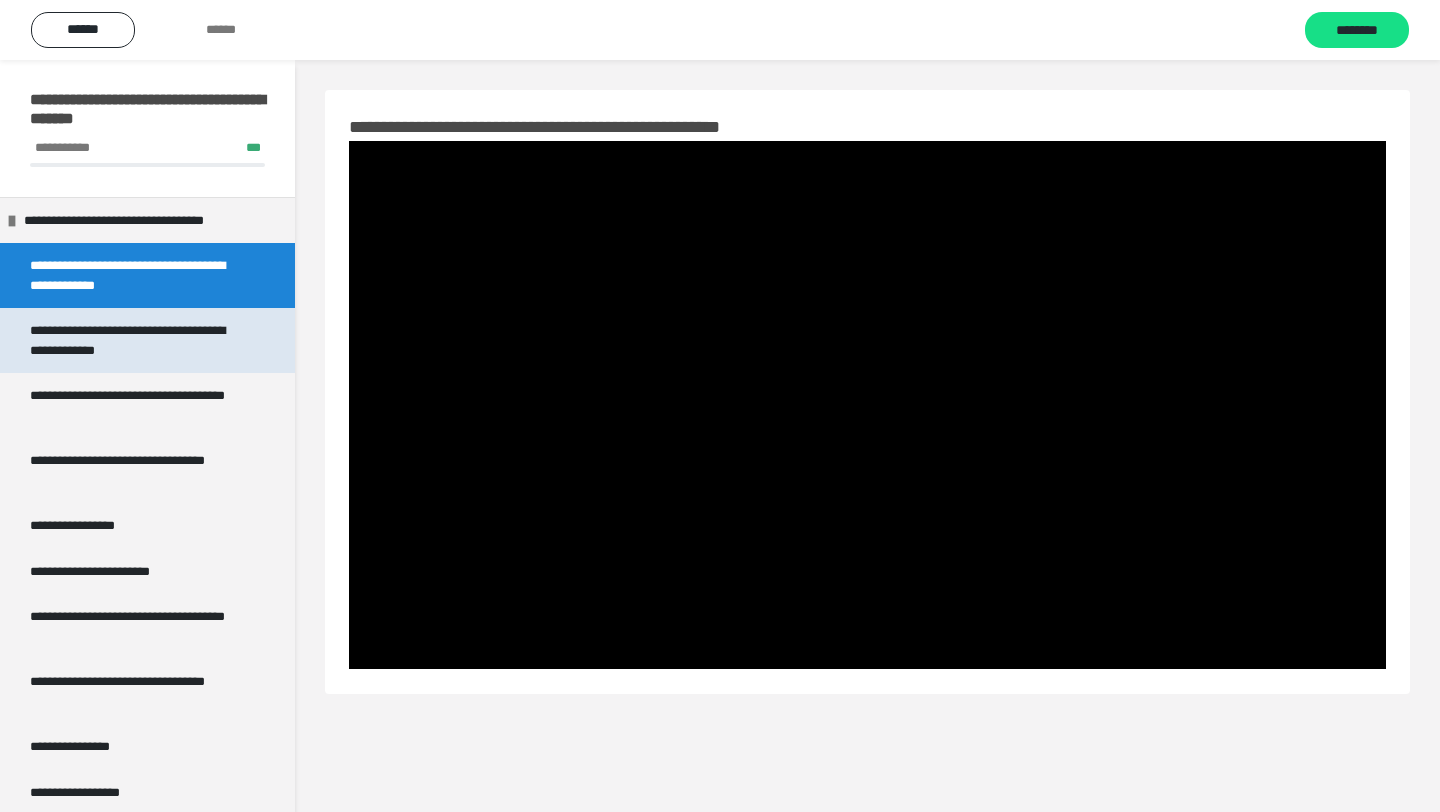 click on "**********" at bounding box center (139, 340) 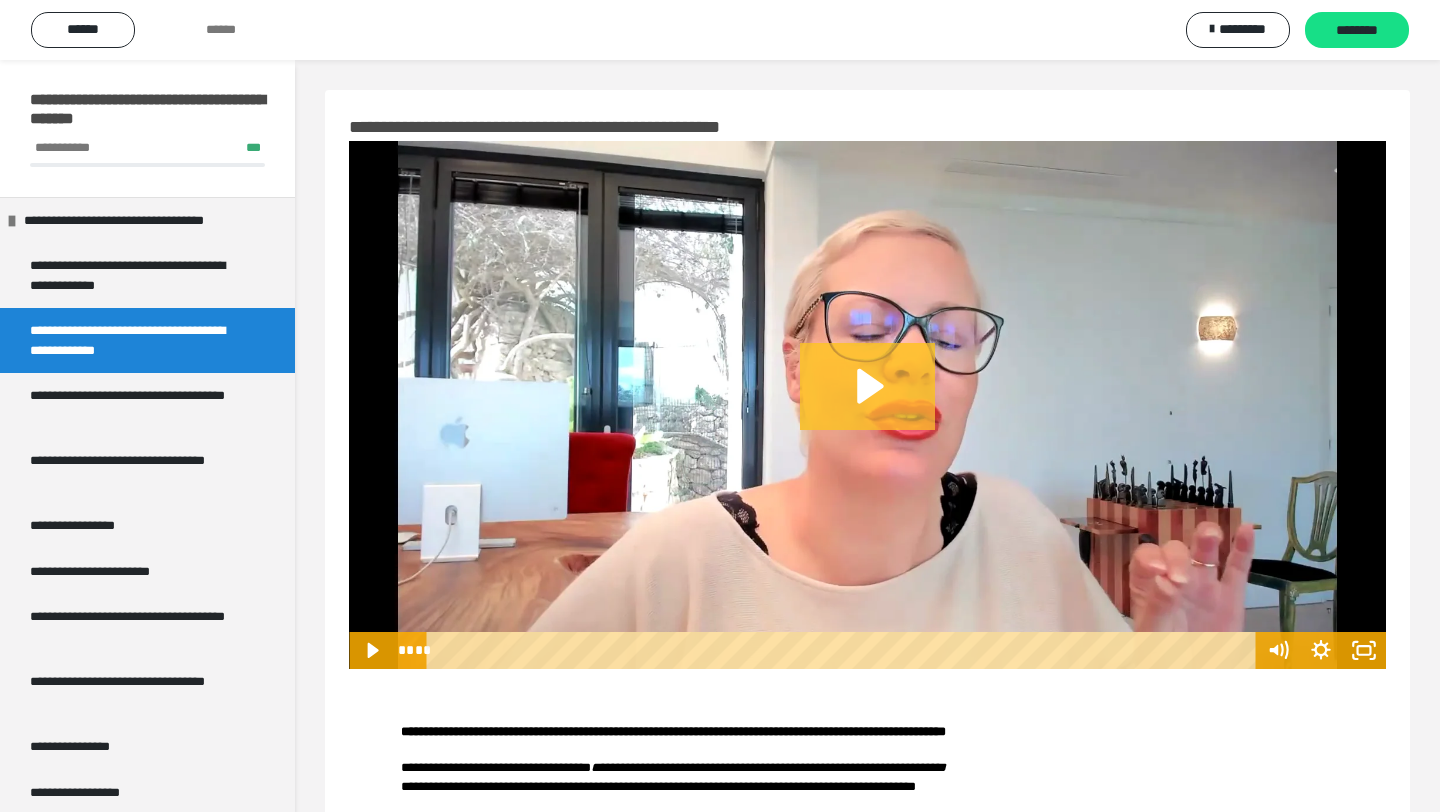 click 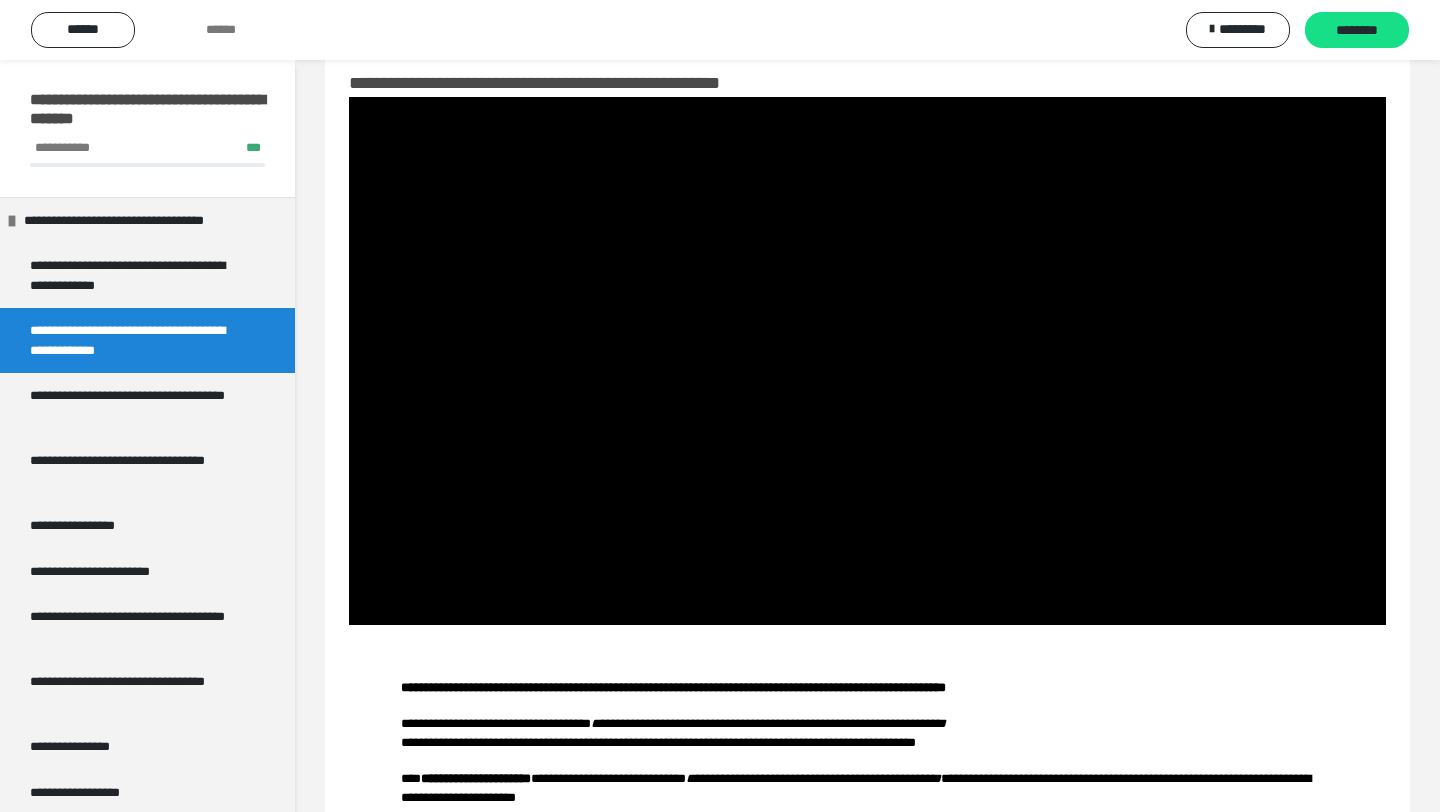 scroll, scrollTop: 0, scrollLeft: 0, axis: both 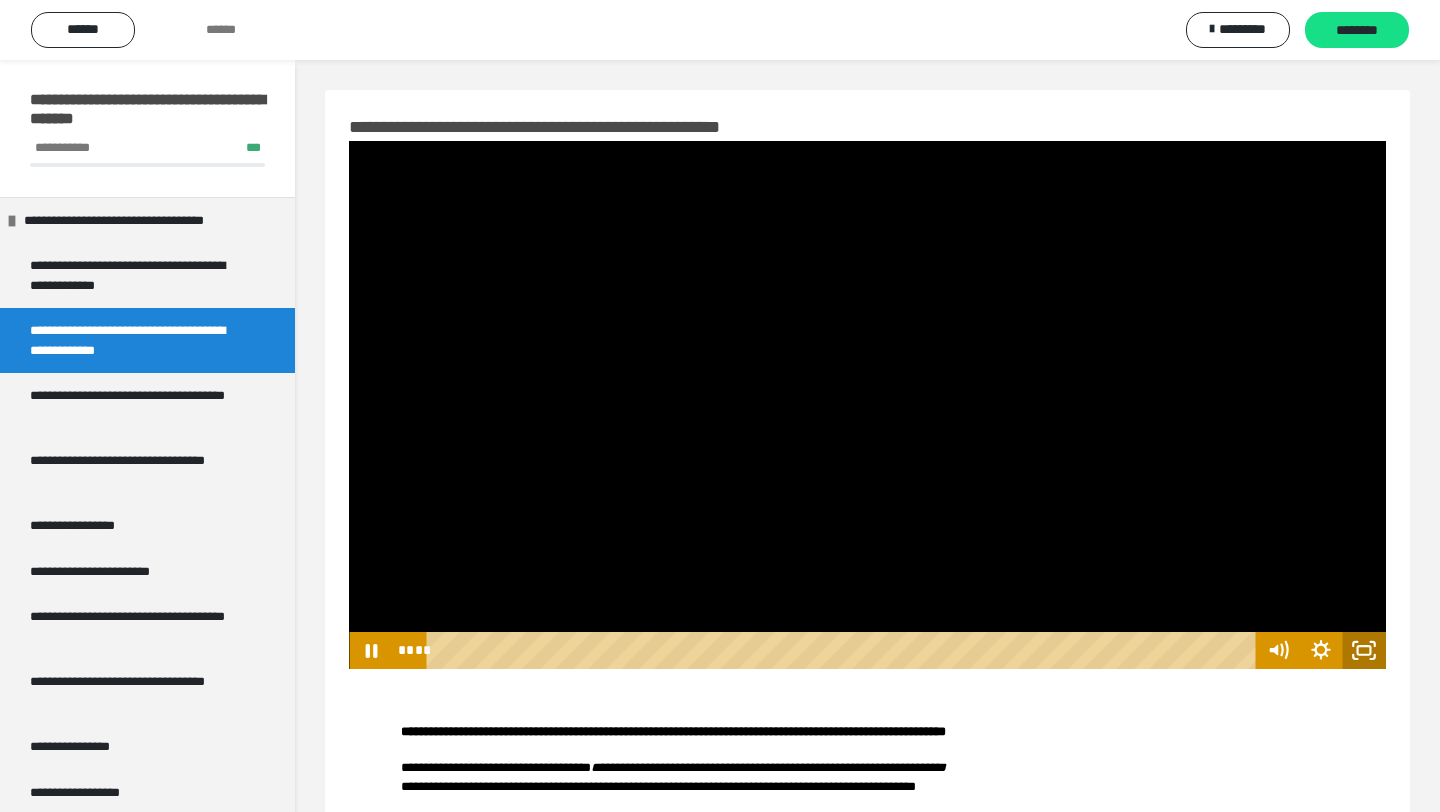 click 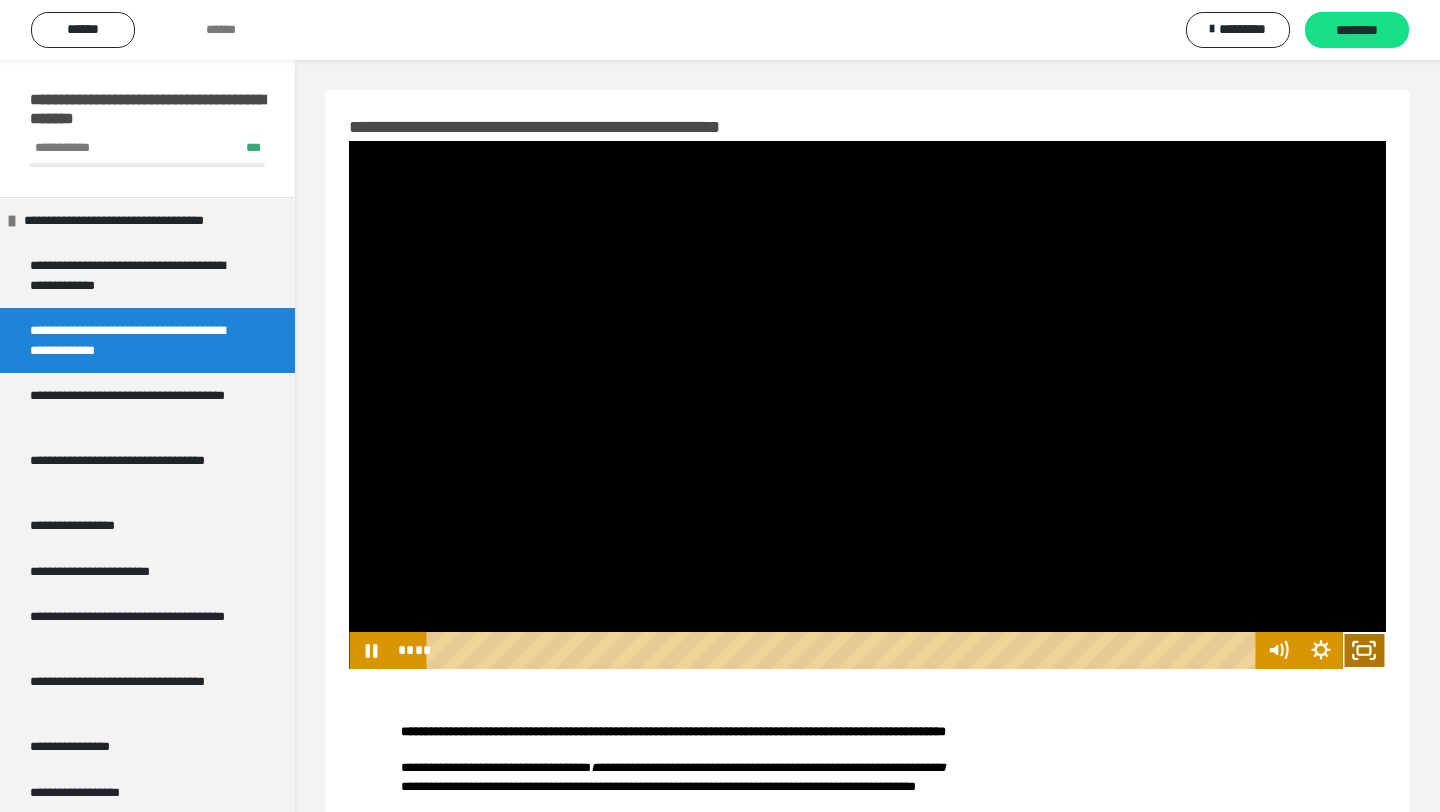 click 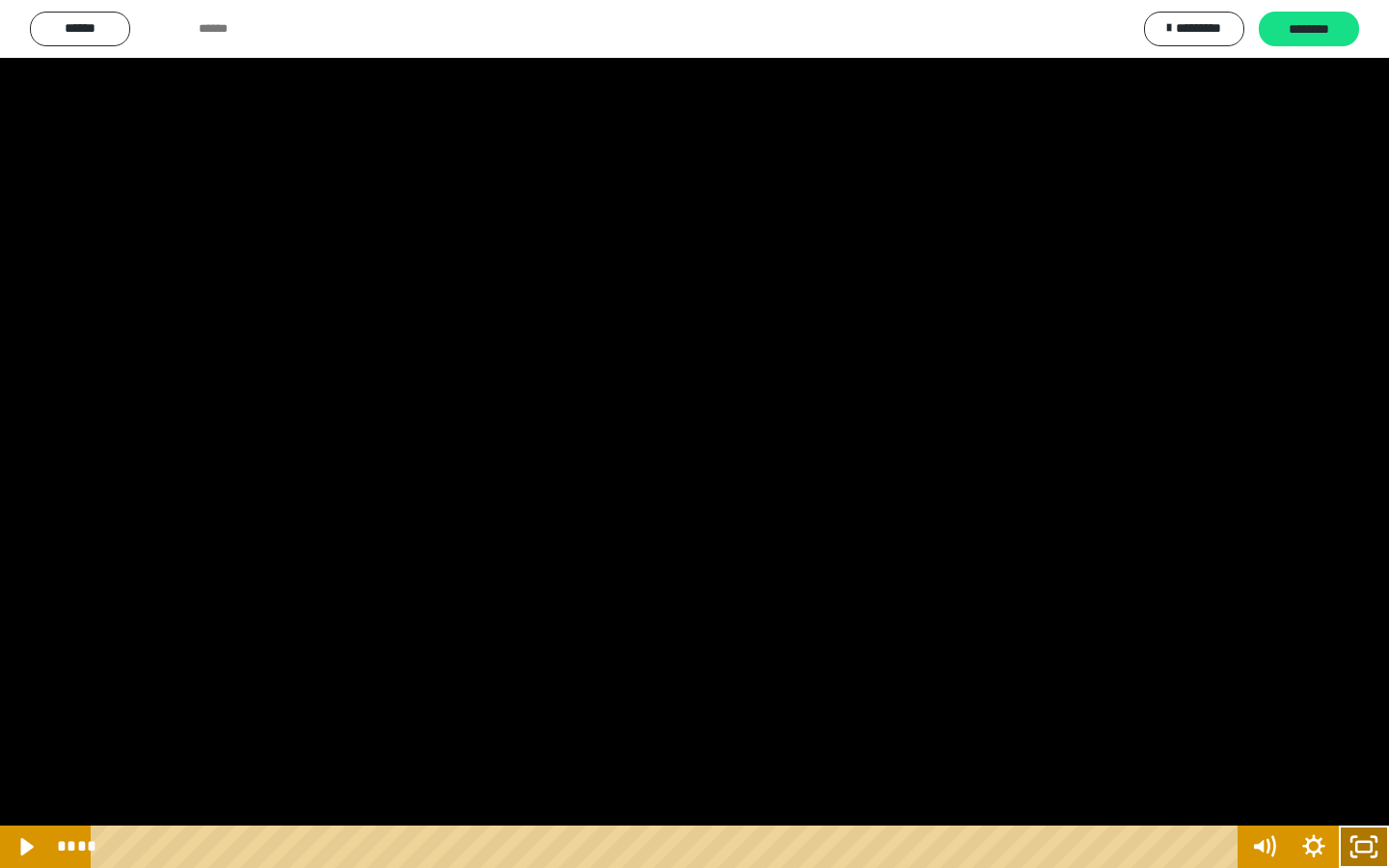 click 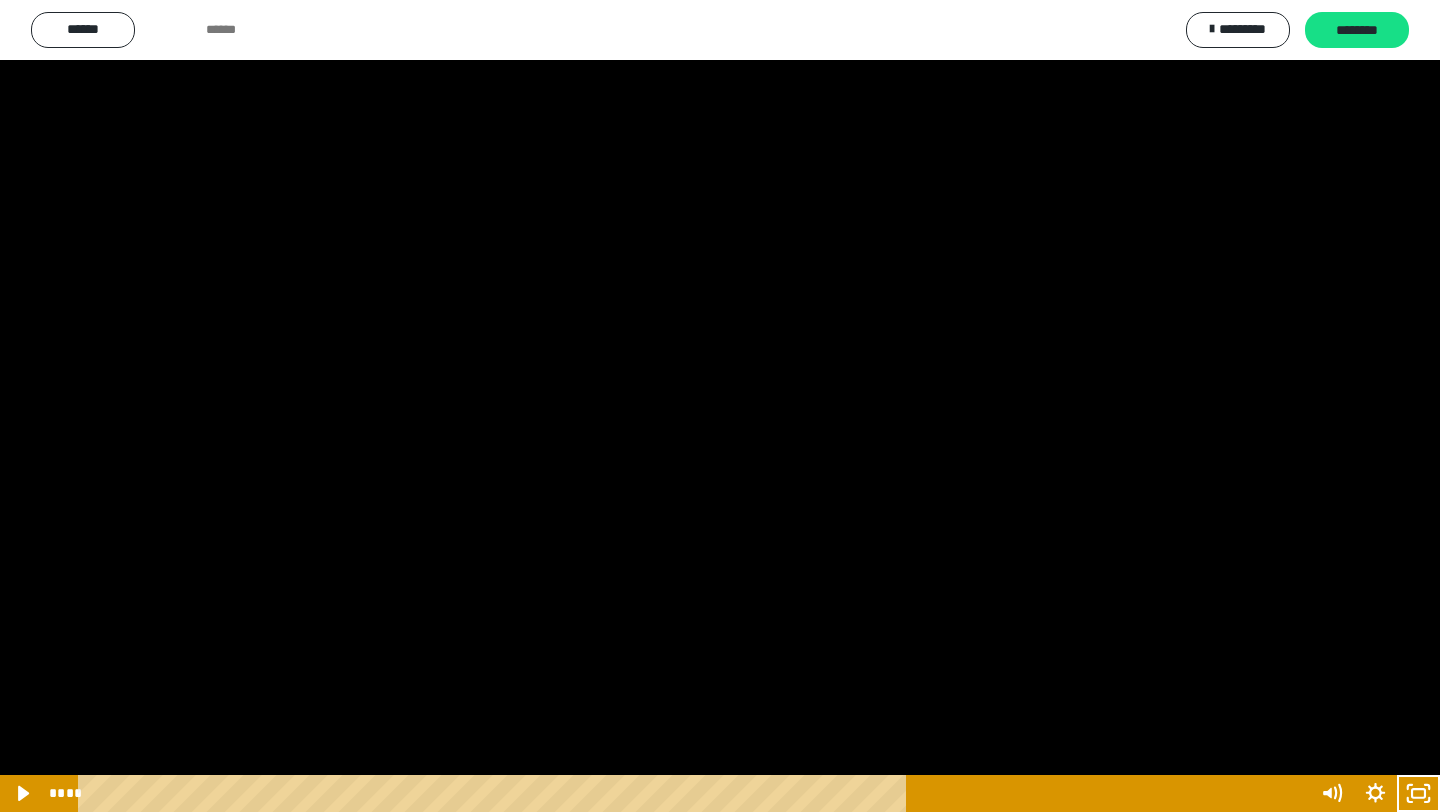 scroll, scrollTop: 98, scrollLeft: 0, axis: vertical 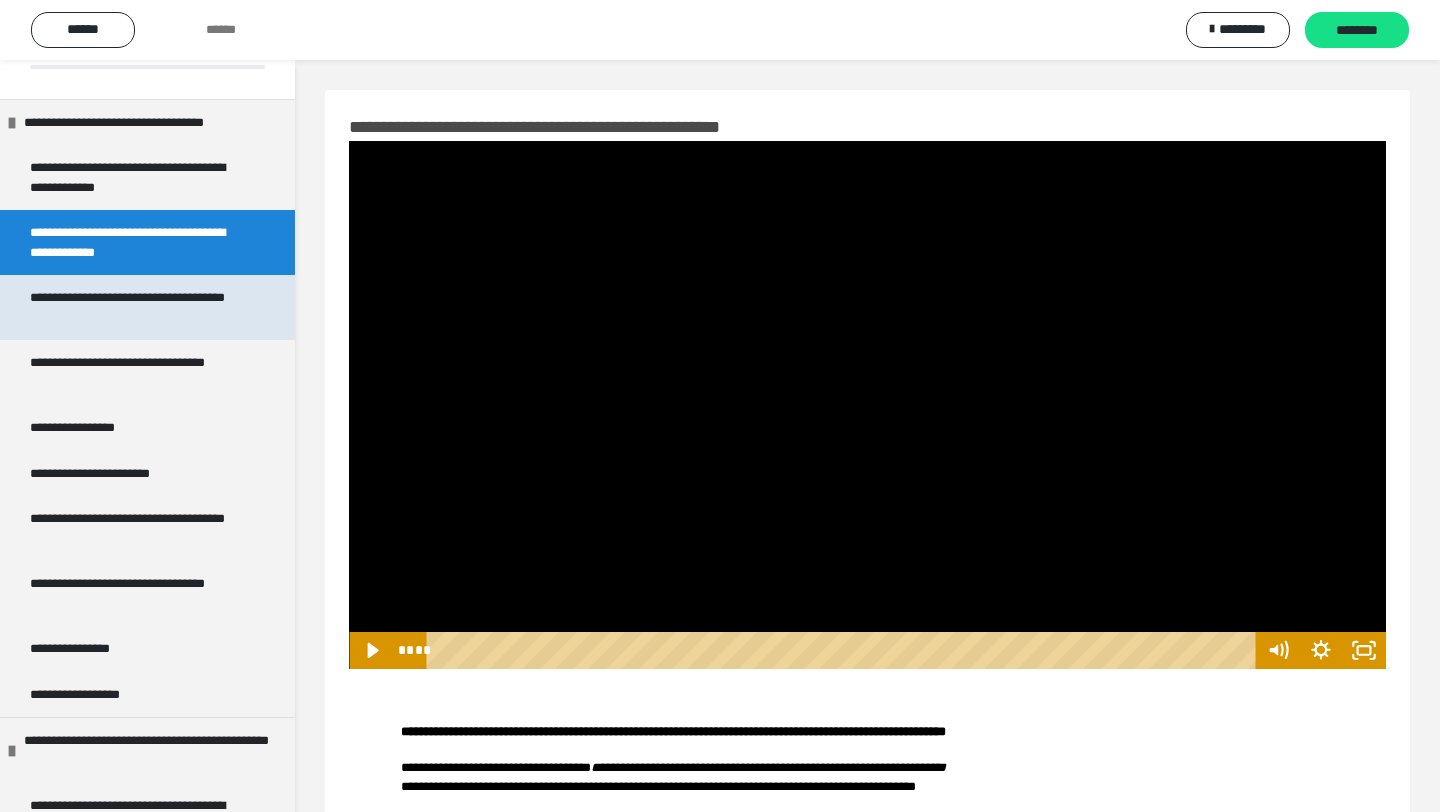 click on "**********" at bounding box center [139, 307] 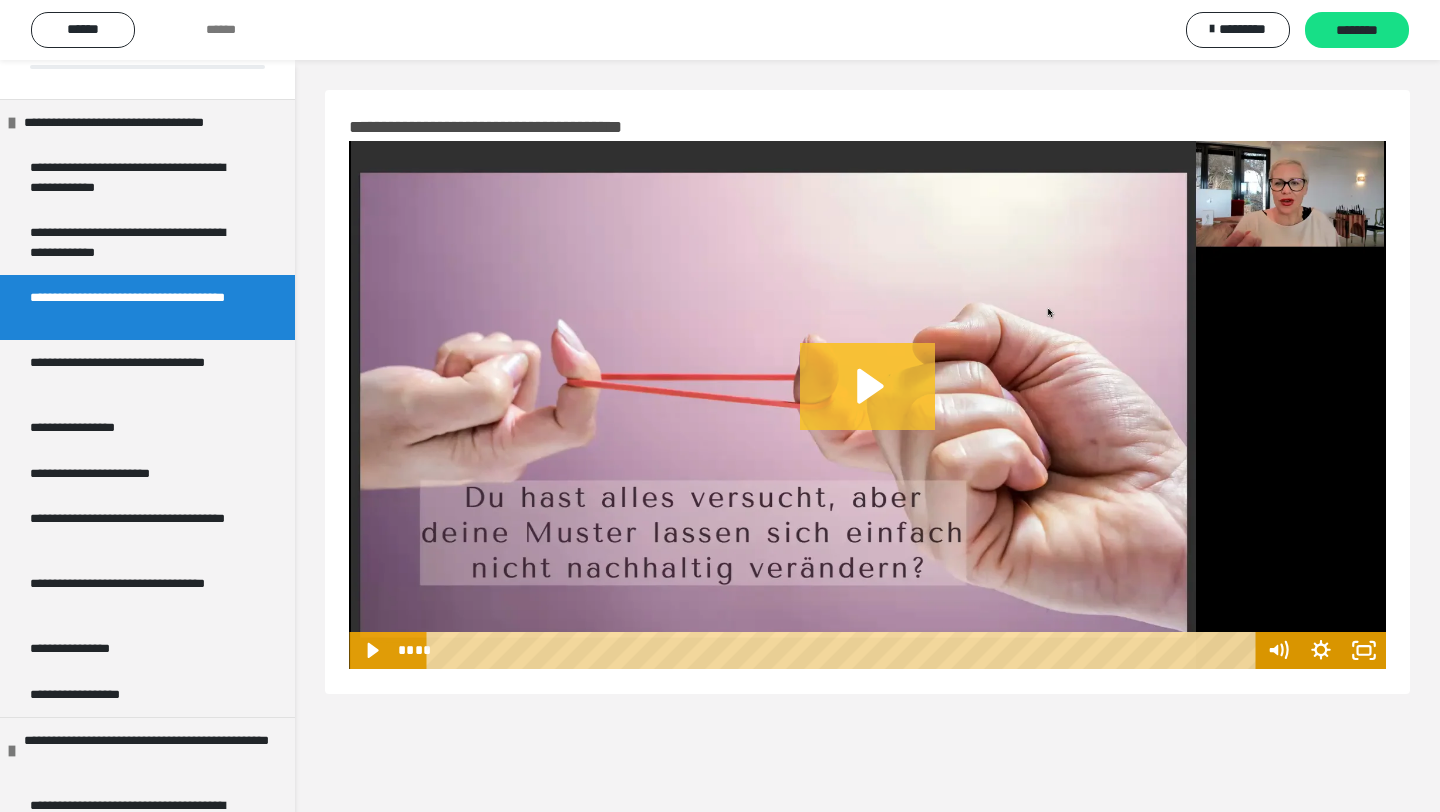 click 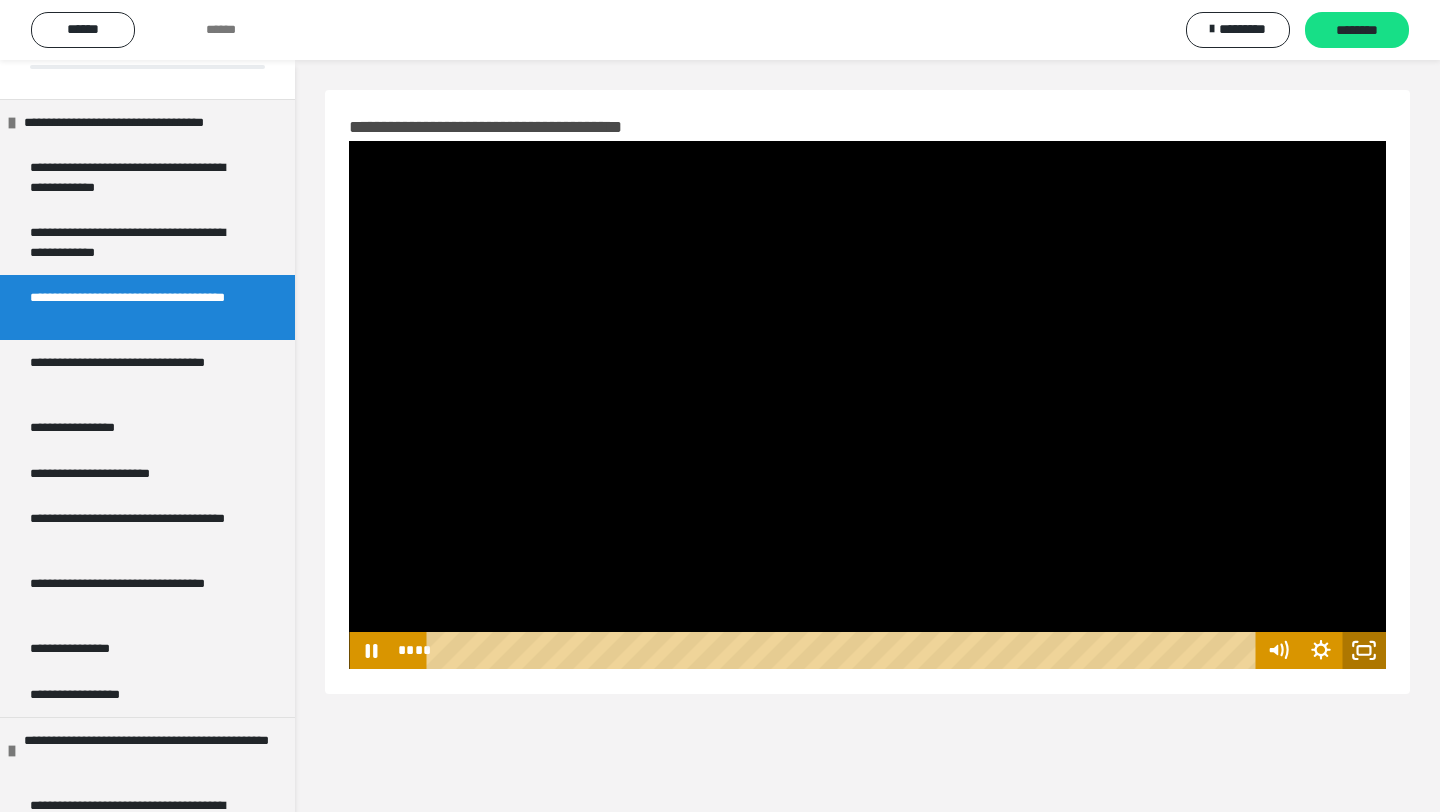 click 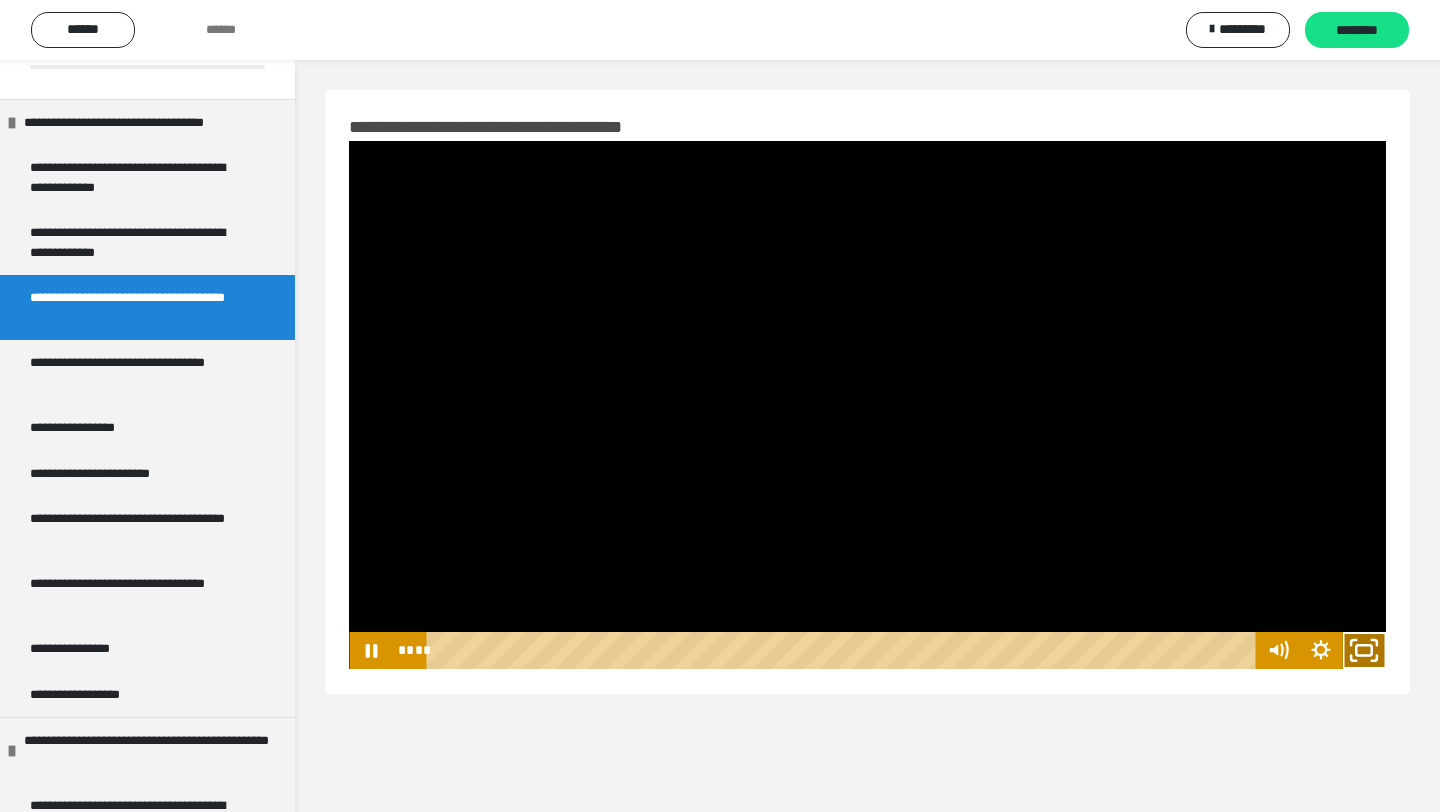 click 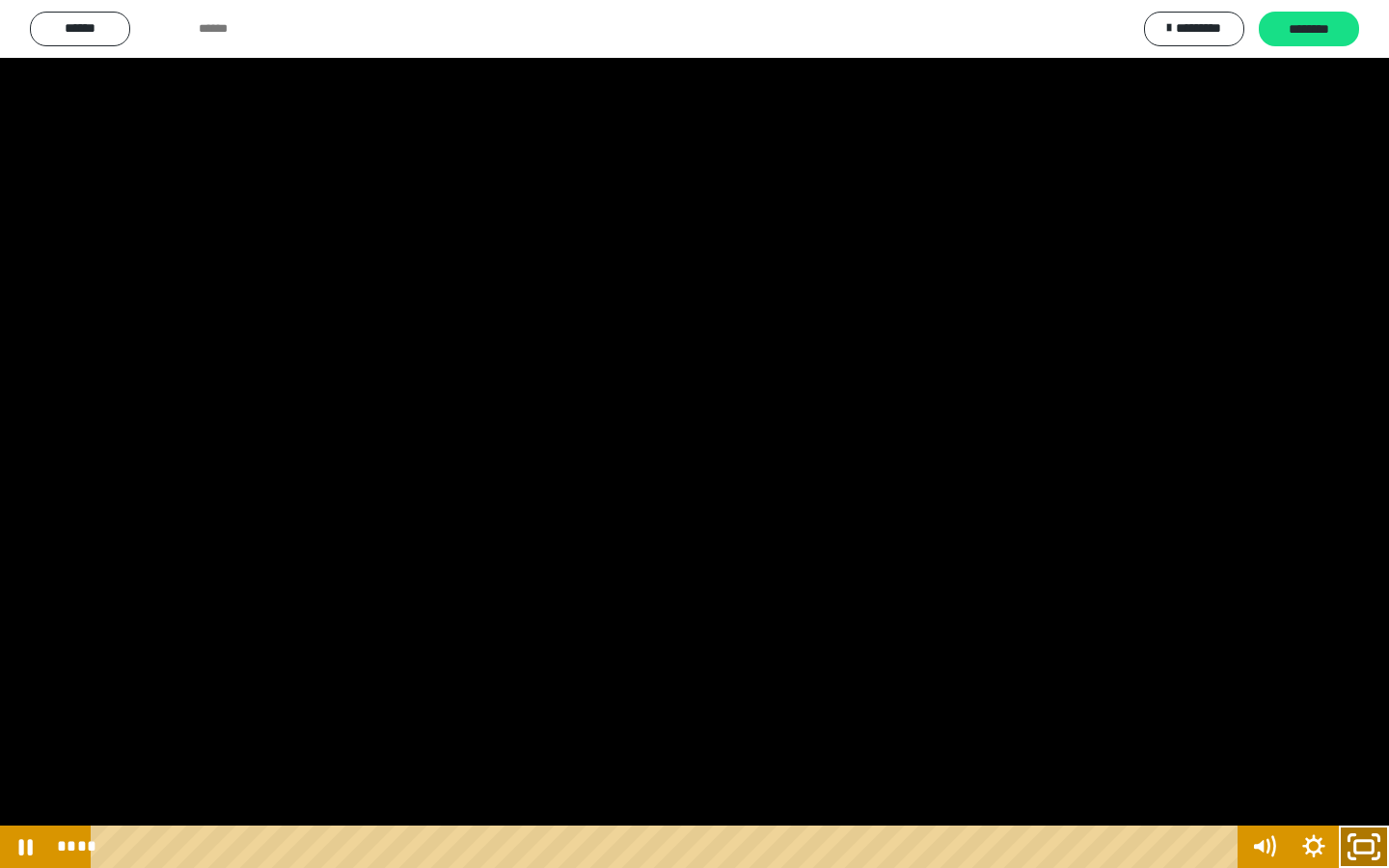 click 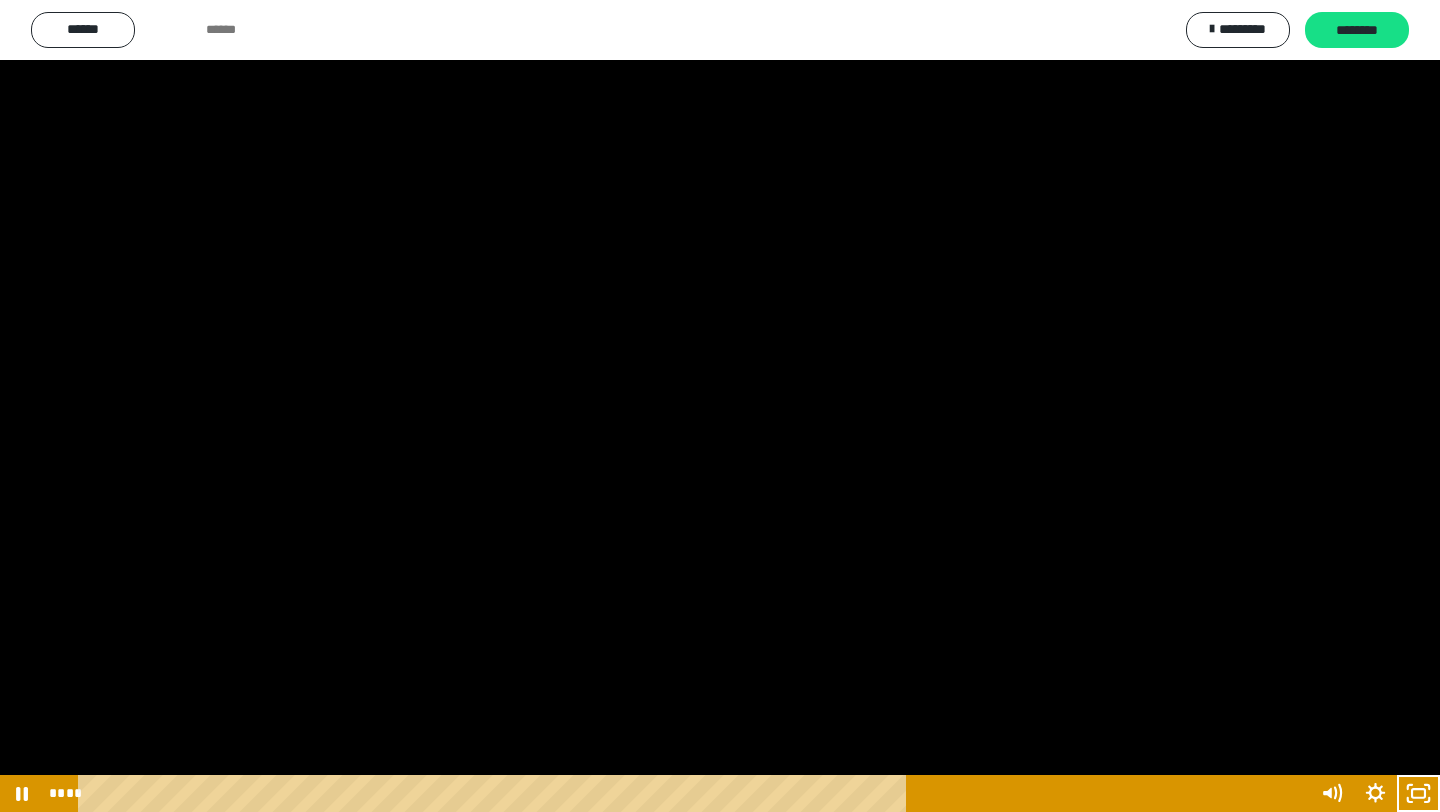 scroll, scrollTop: 0, scrollLeft: 0, axis: both 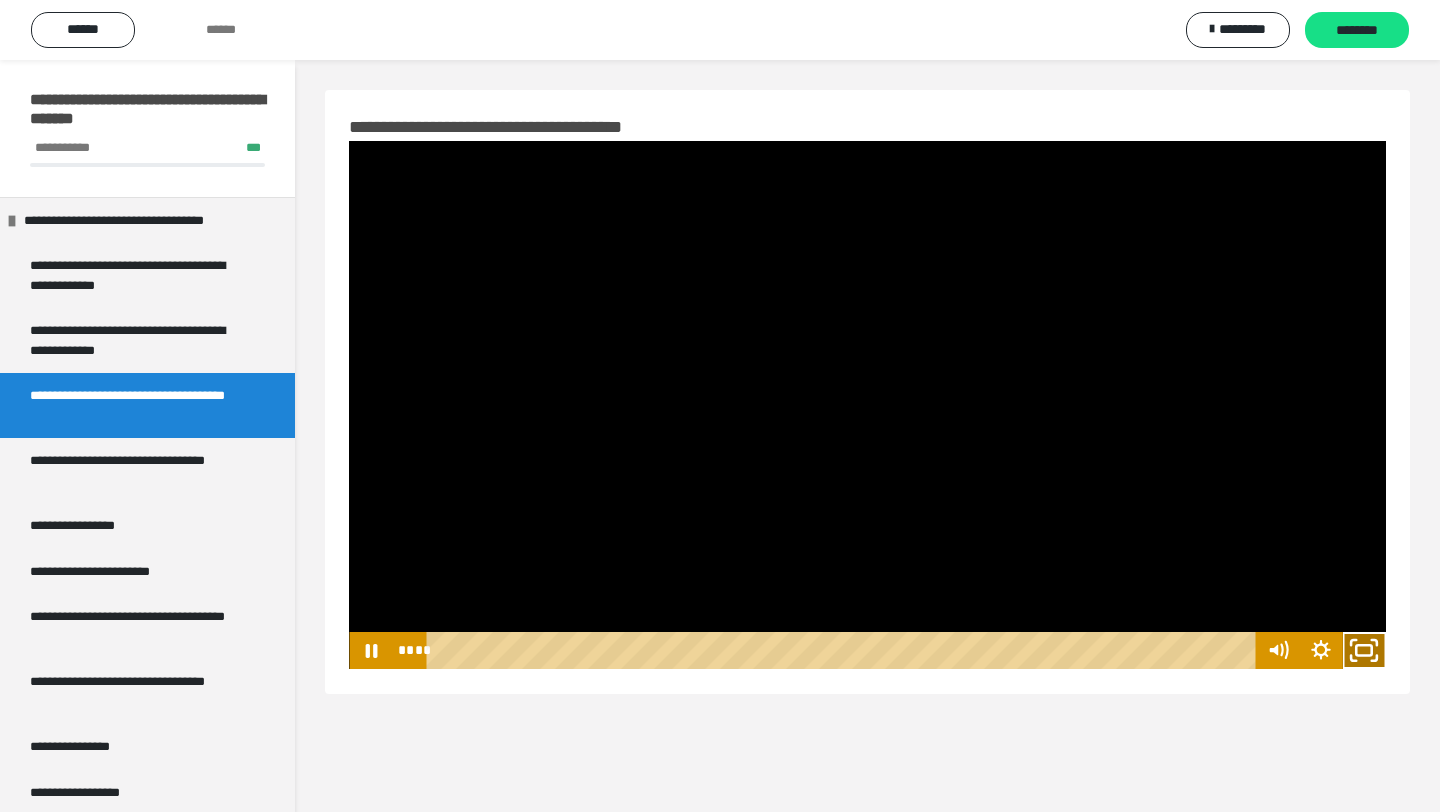 click 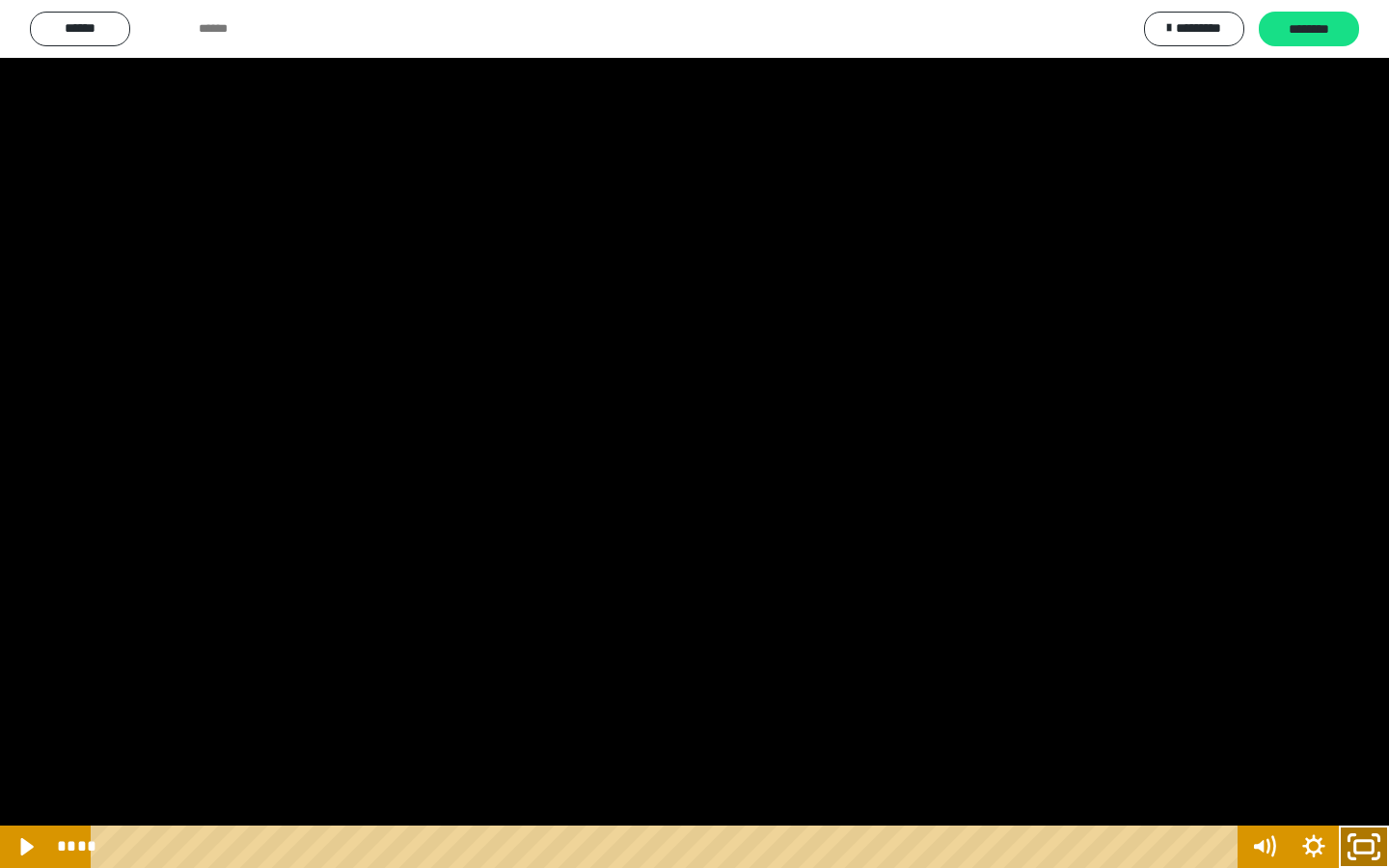 click 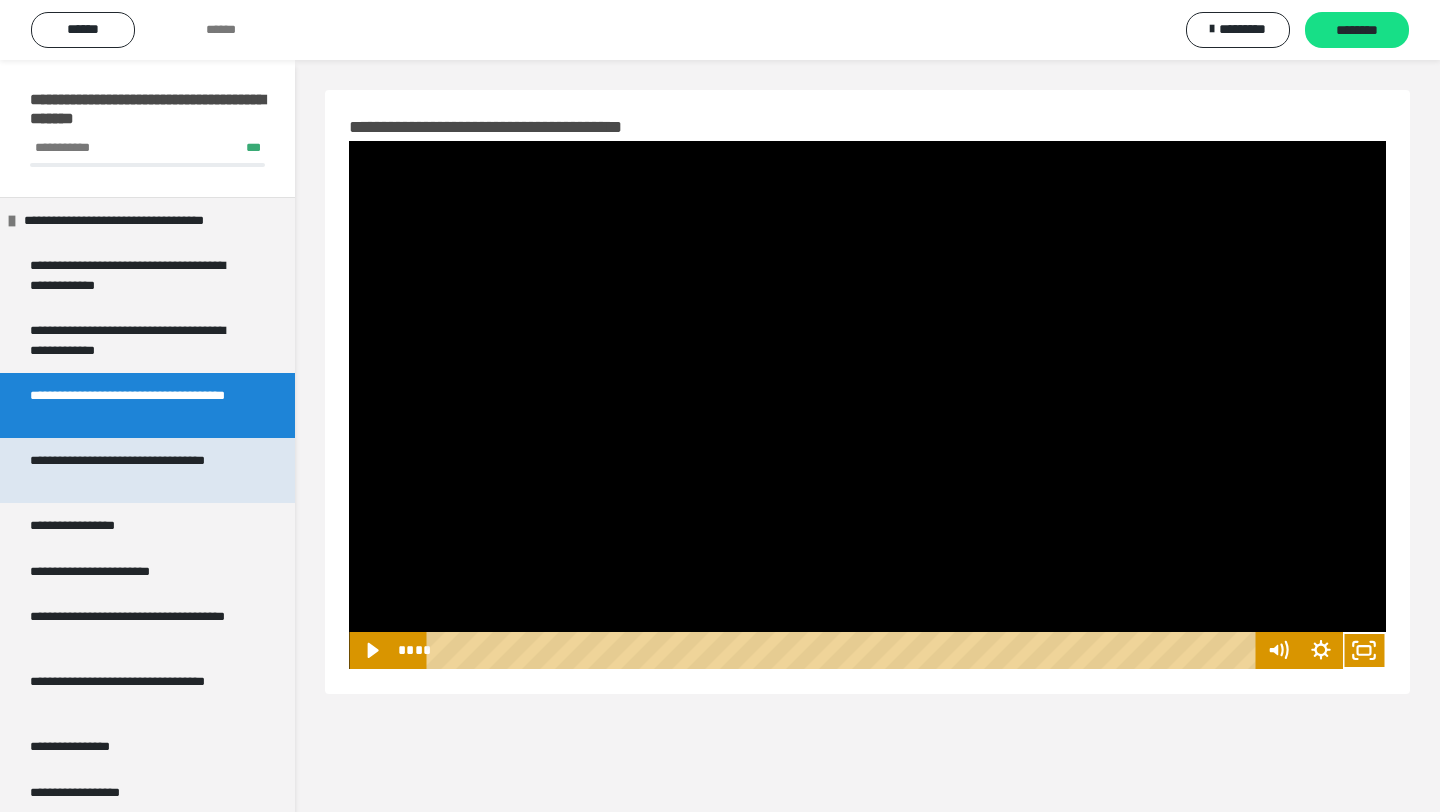 click on "**********" at bounding box center [139, 470] 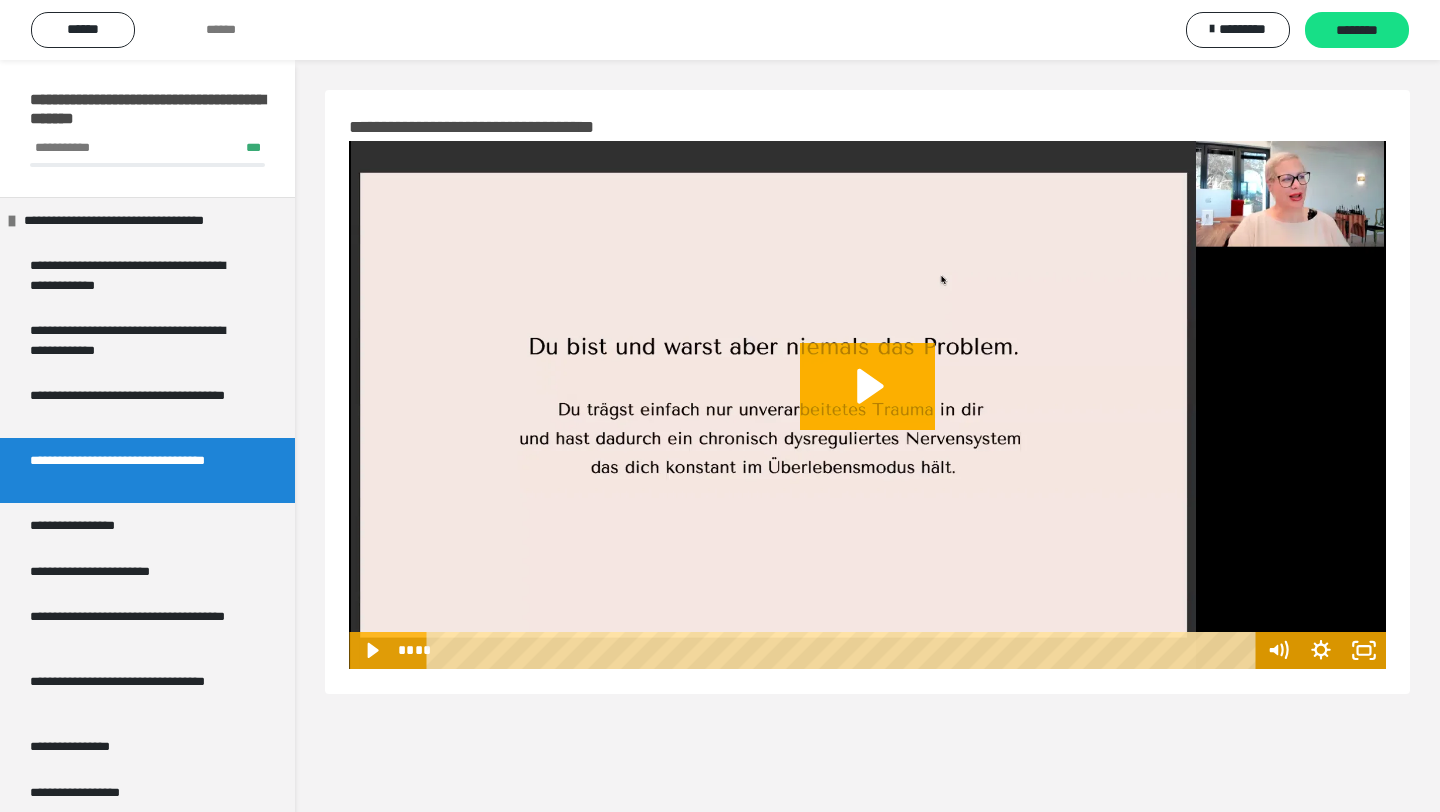 click at bounding box center (867, 405) 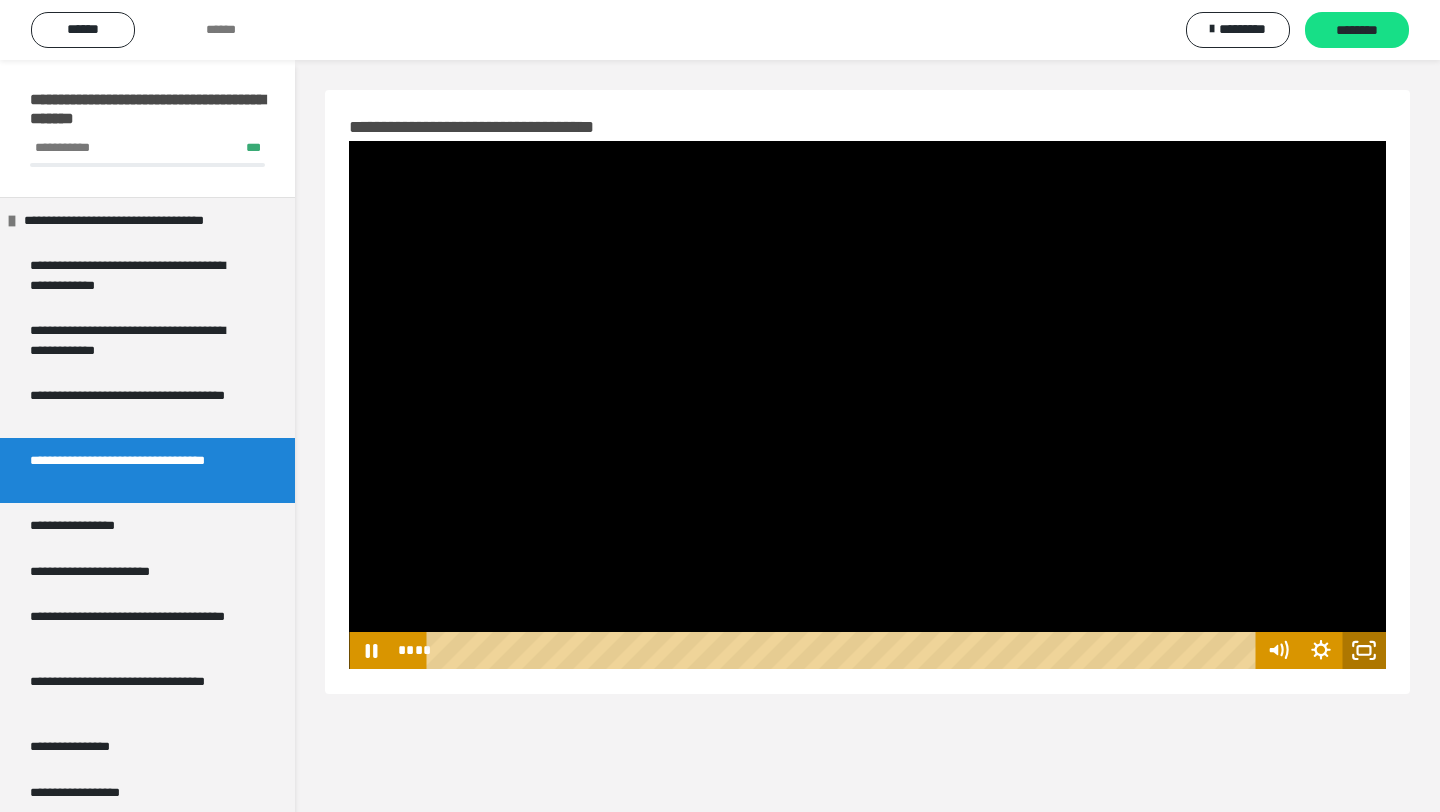 click 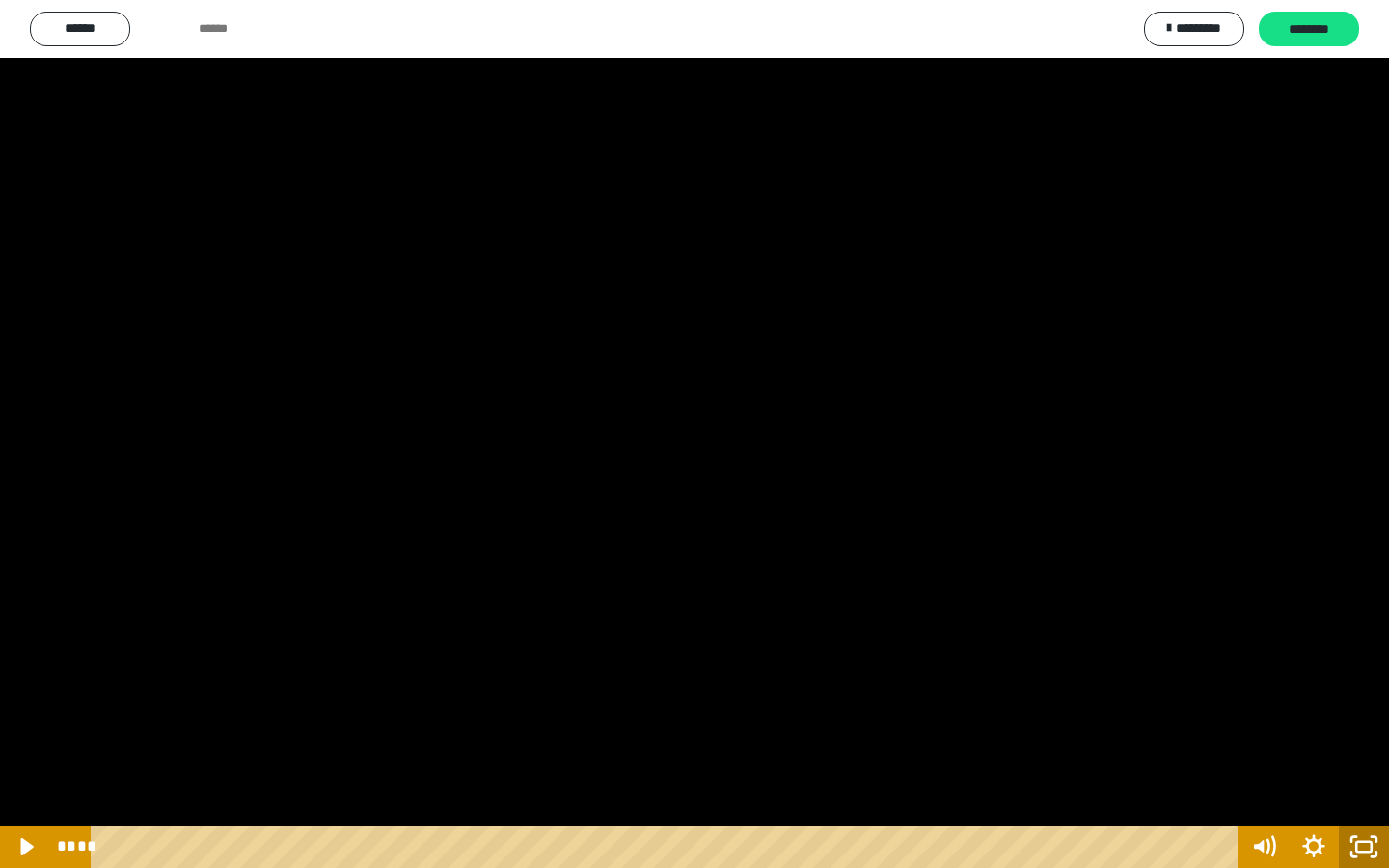 drag, startPoint x: 1371, startPoint y: 844, endPoint x: 1371, endPoint y: 759, distance: 85 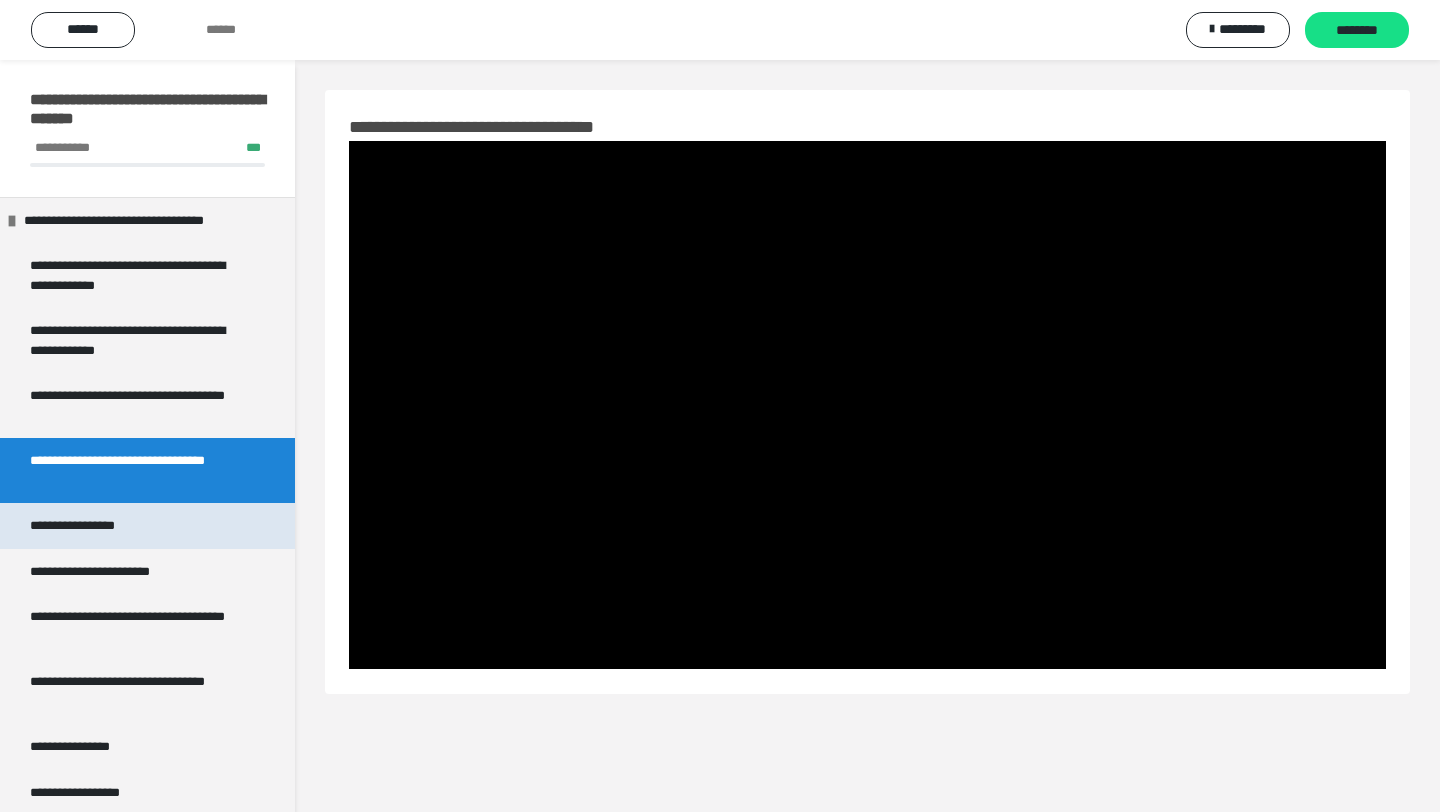 click on "**********" at bounding box center (147, 526) 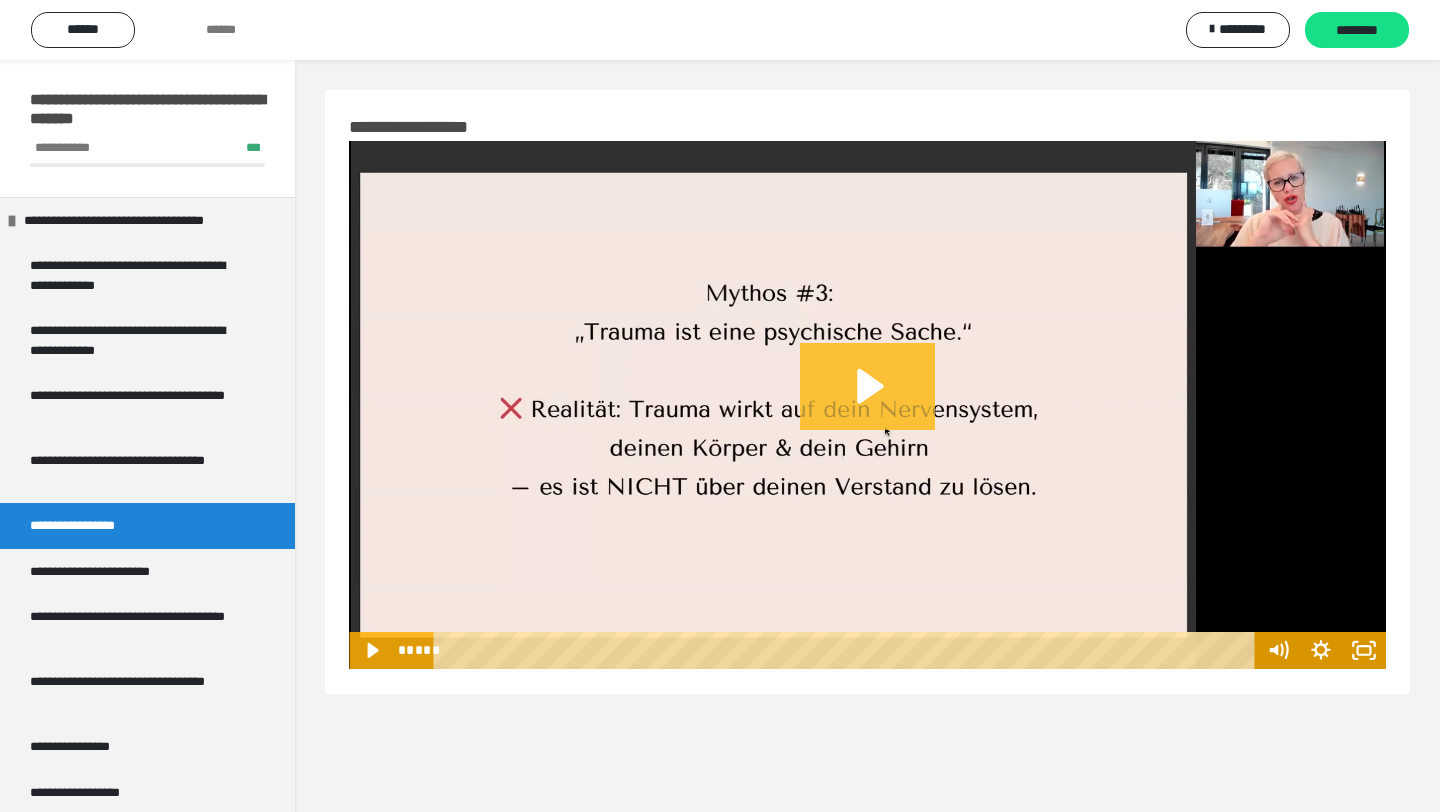 click 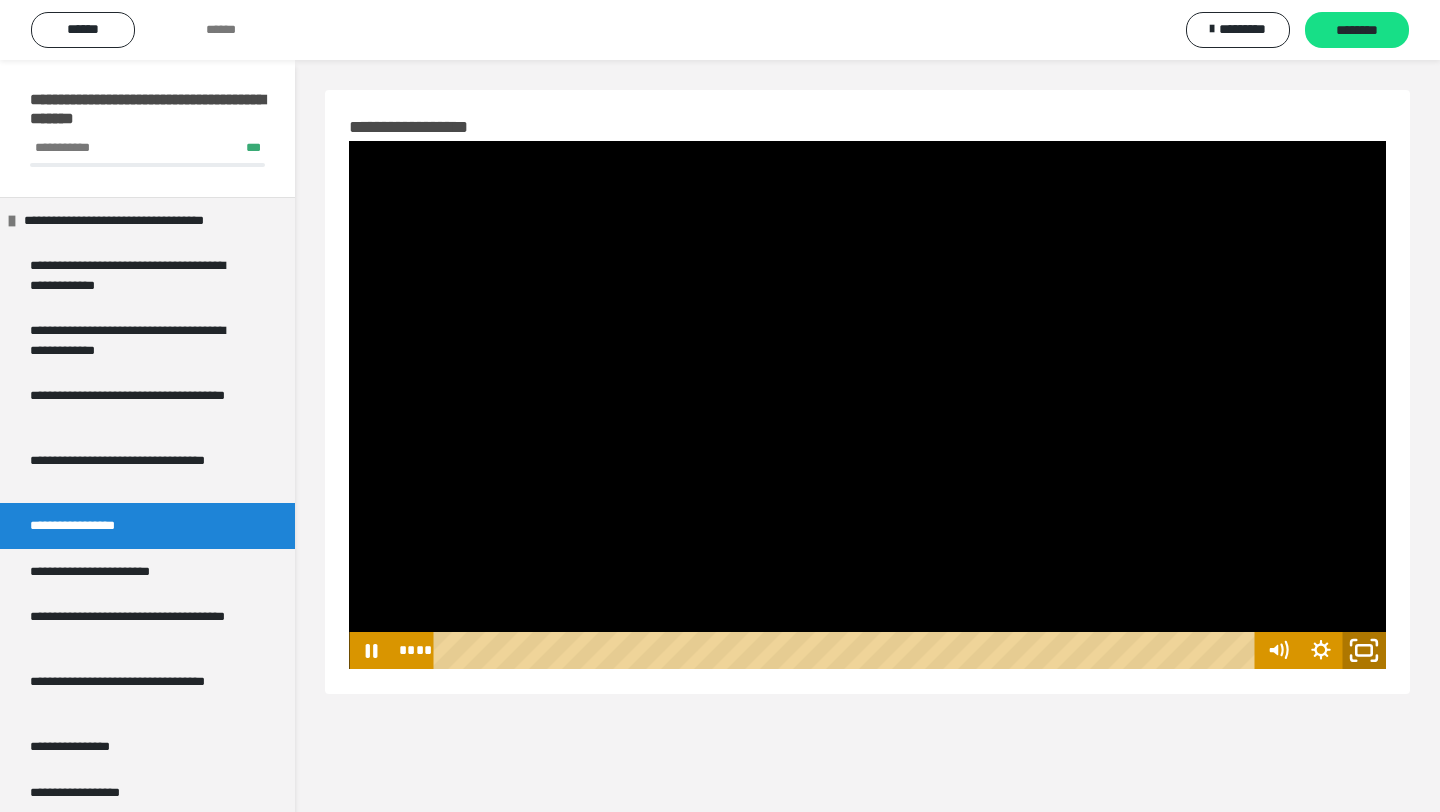 click 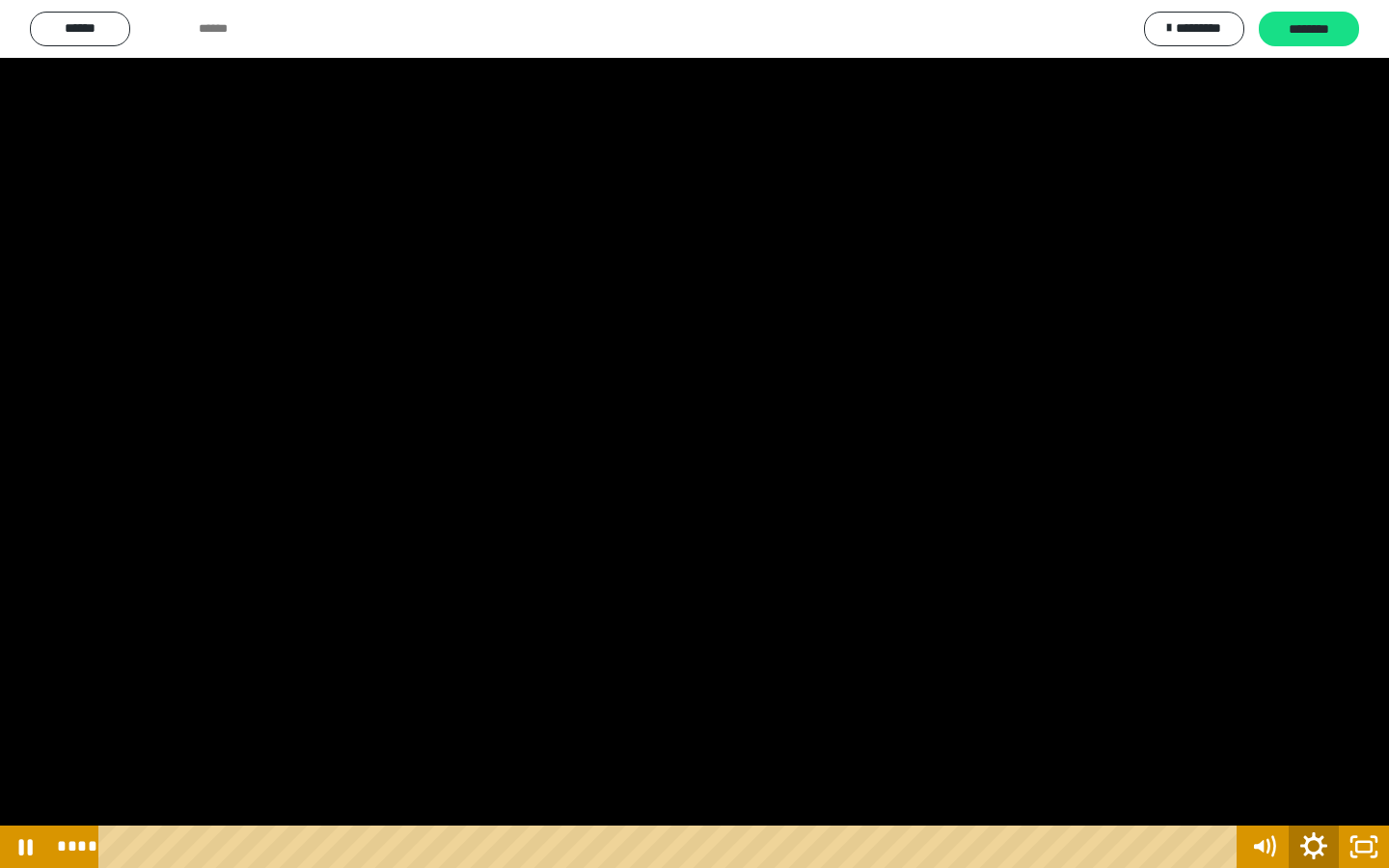 click 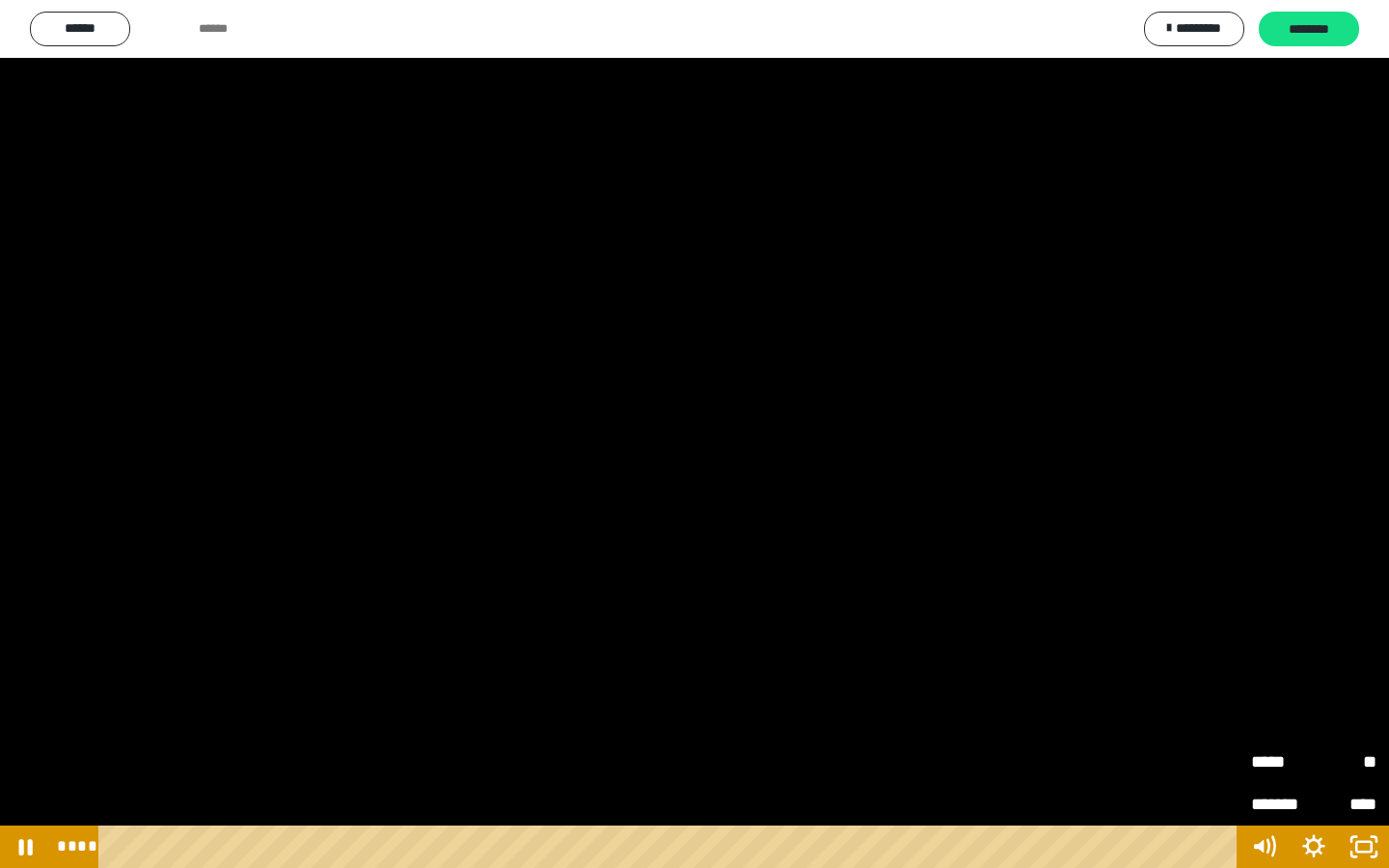 click on "**" at bounding box center (1345, 762) 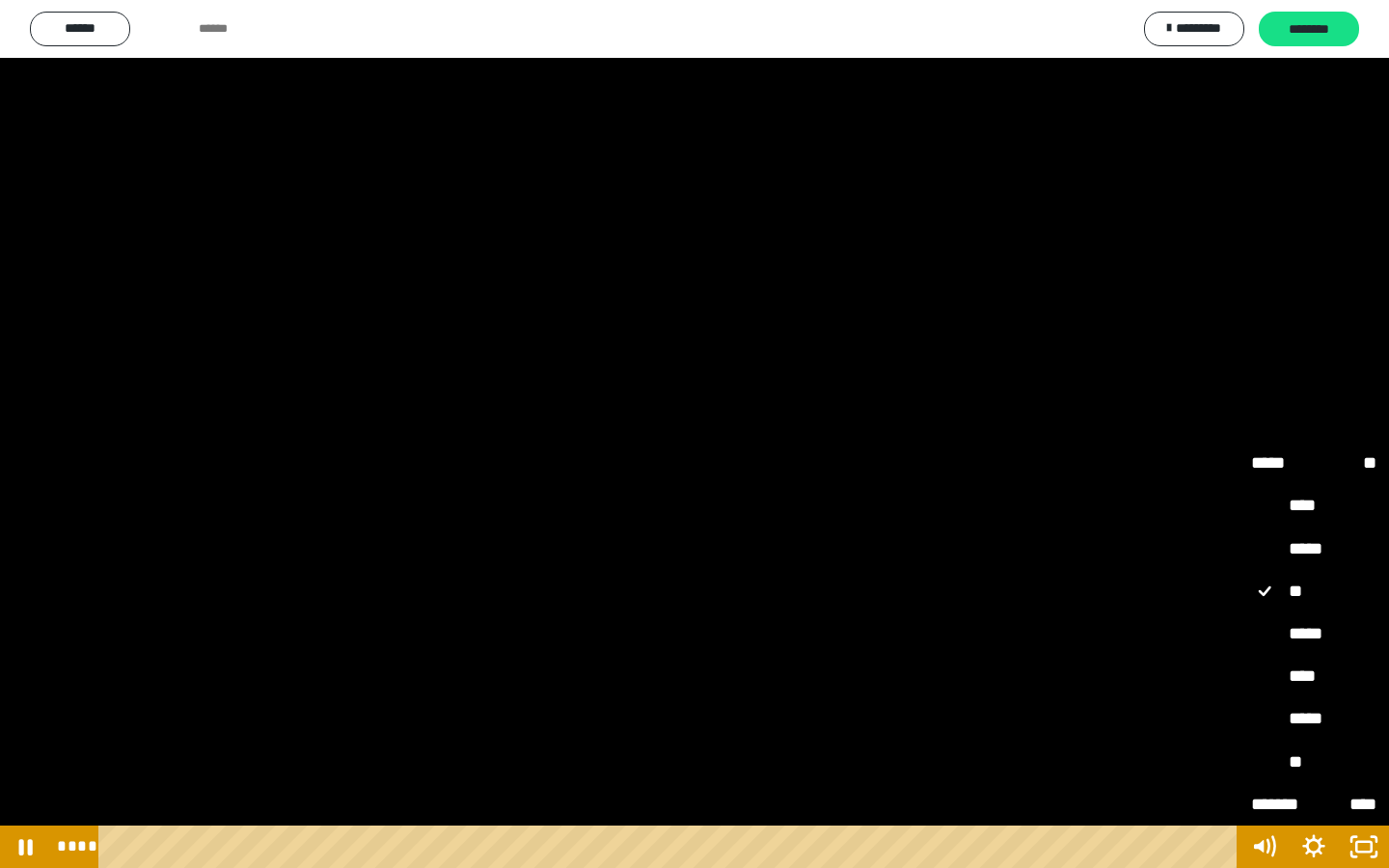 click on "*****" at bounding box center [1314, 719] 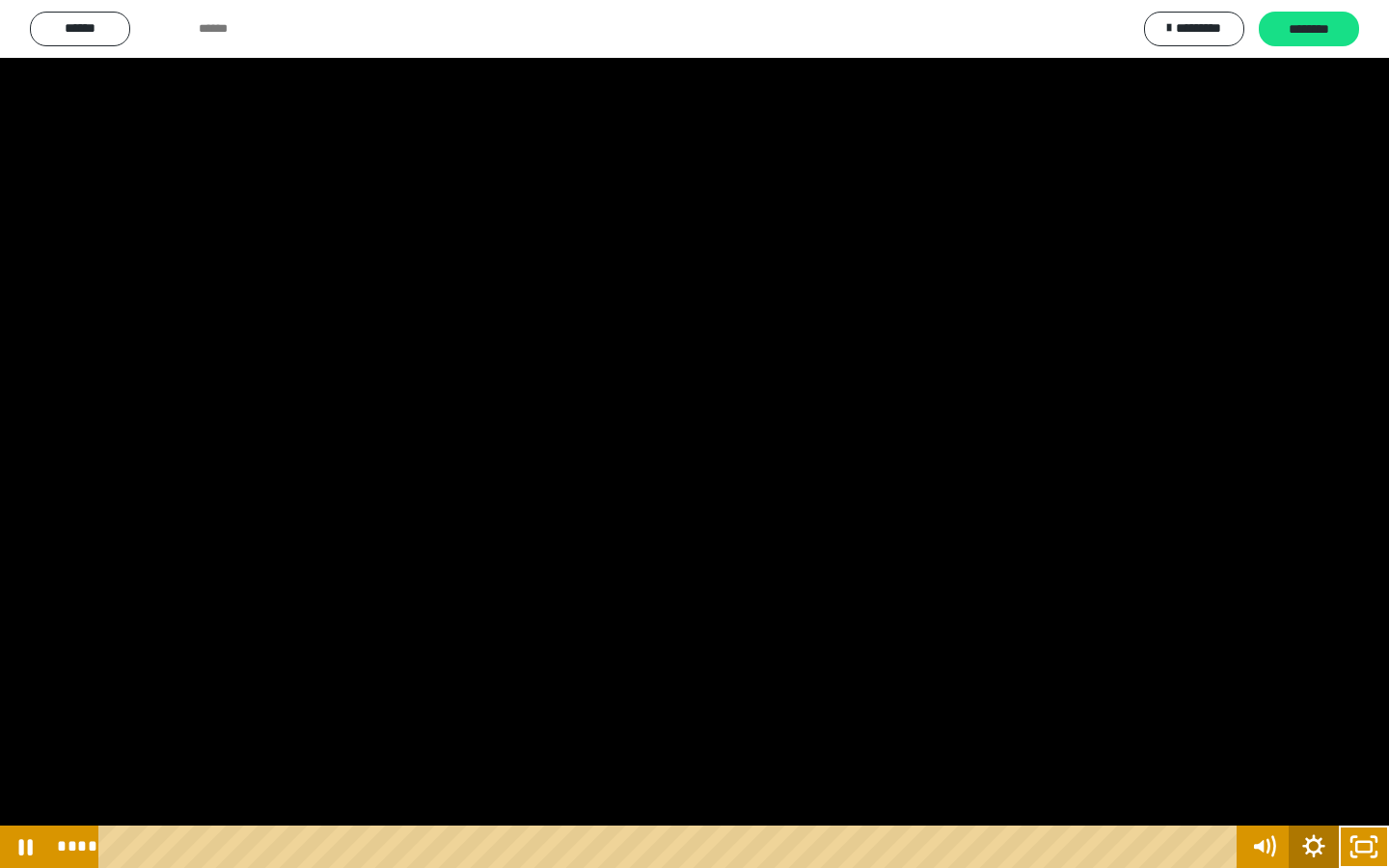 click 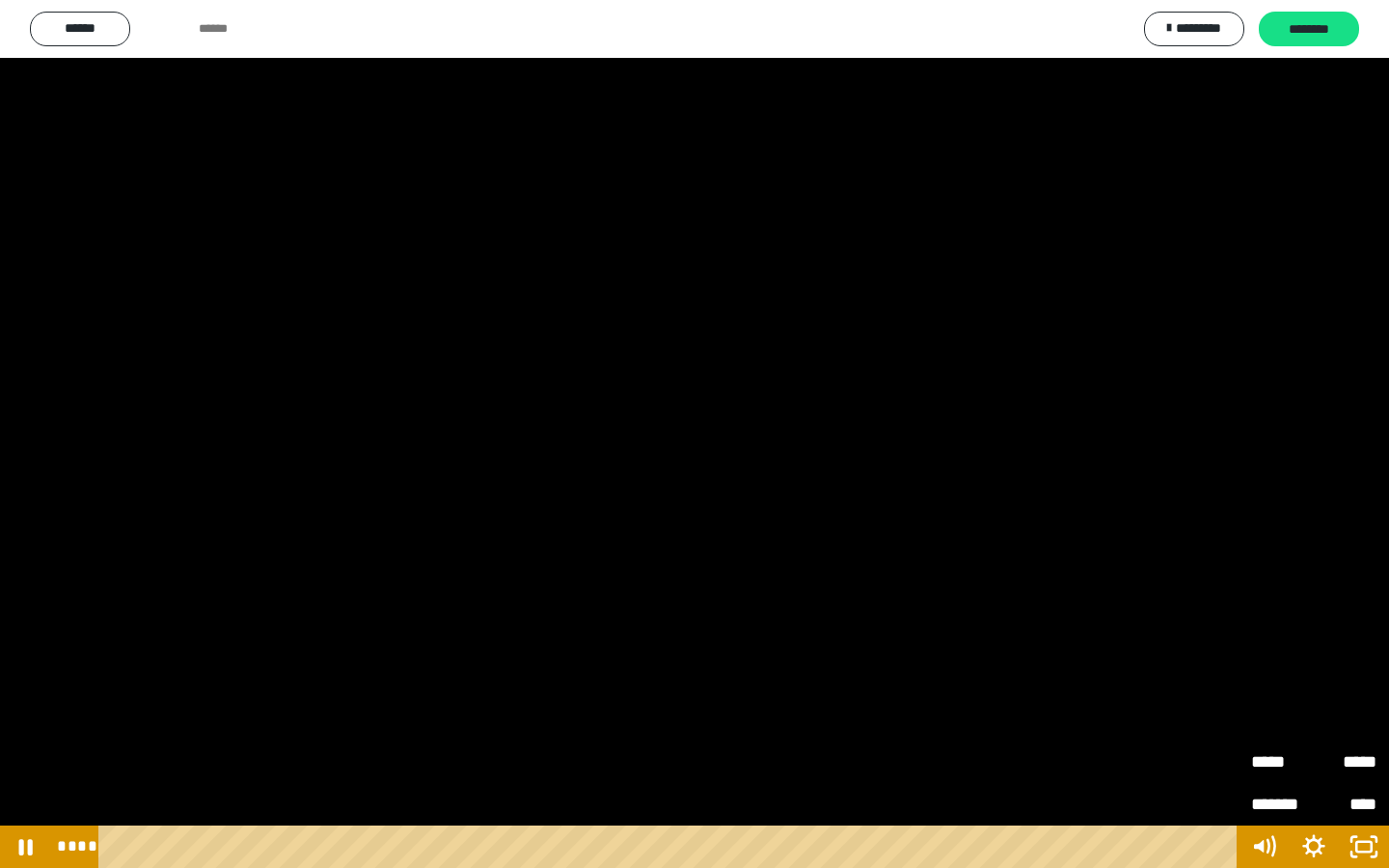 click on "*****" at bounding box center [1282, 753] 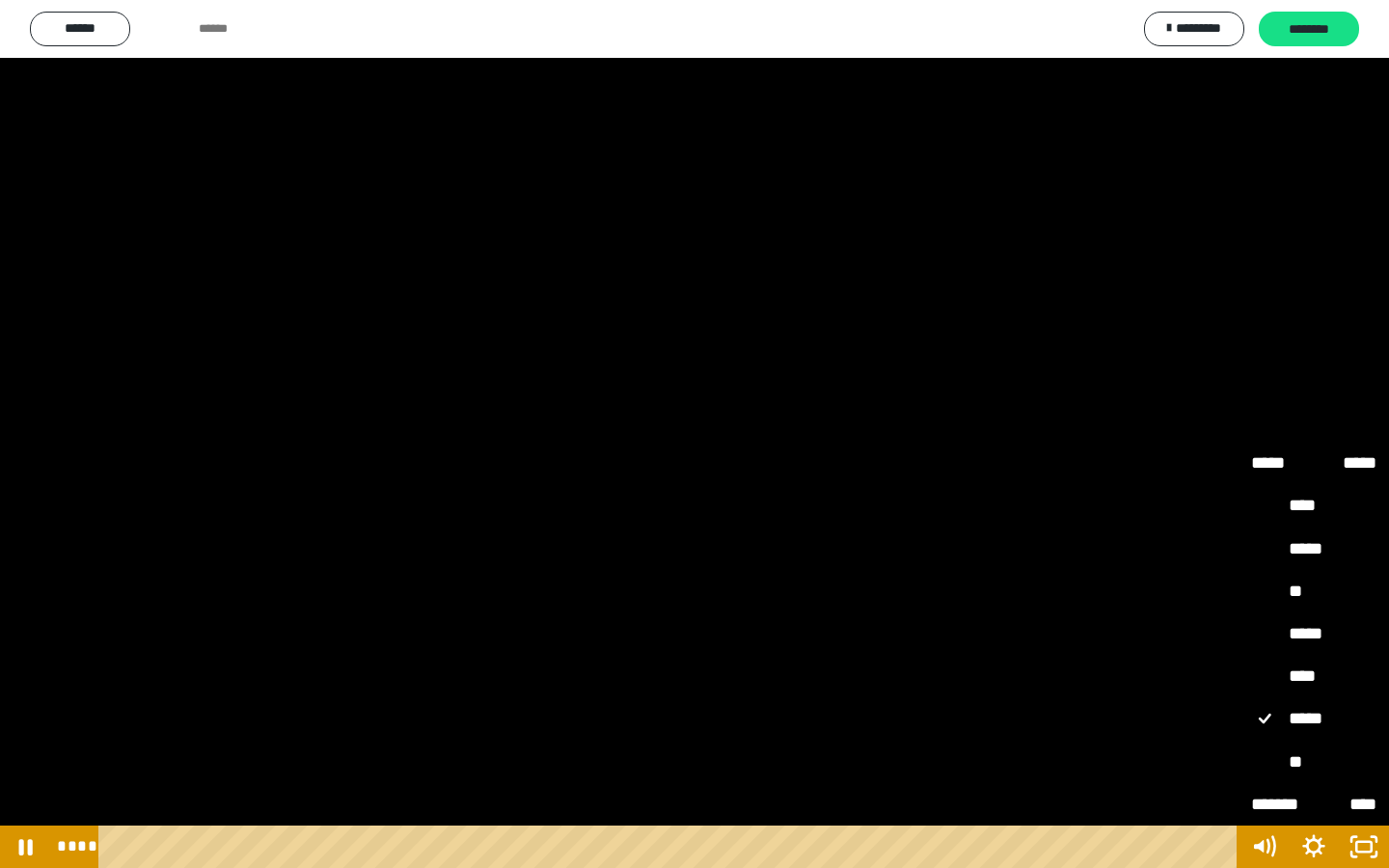 click on "**" at bounding box center (1314, 763) 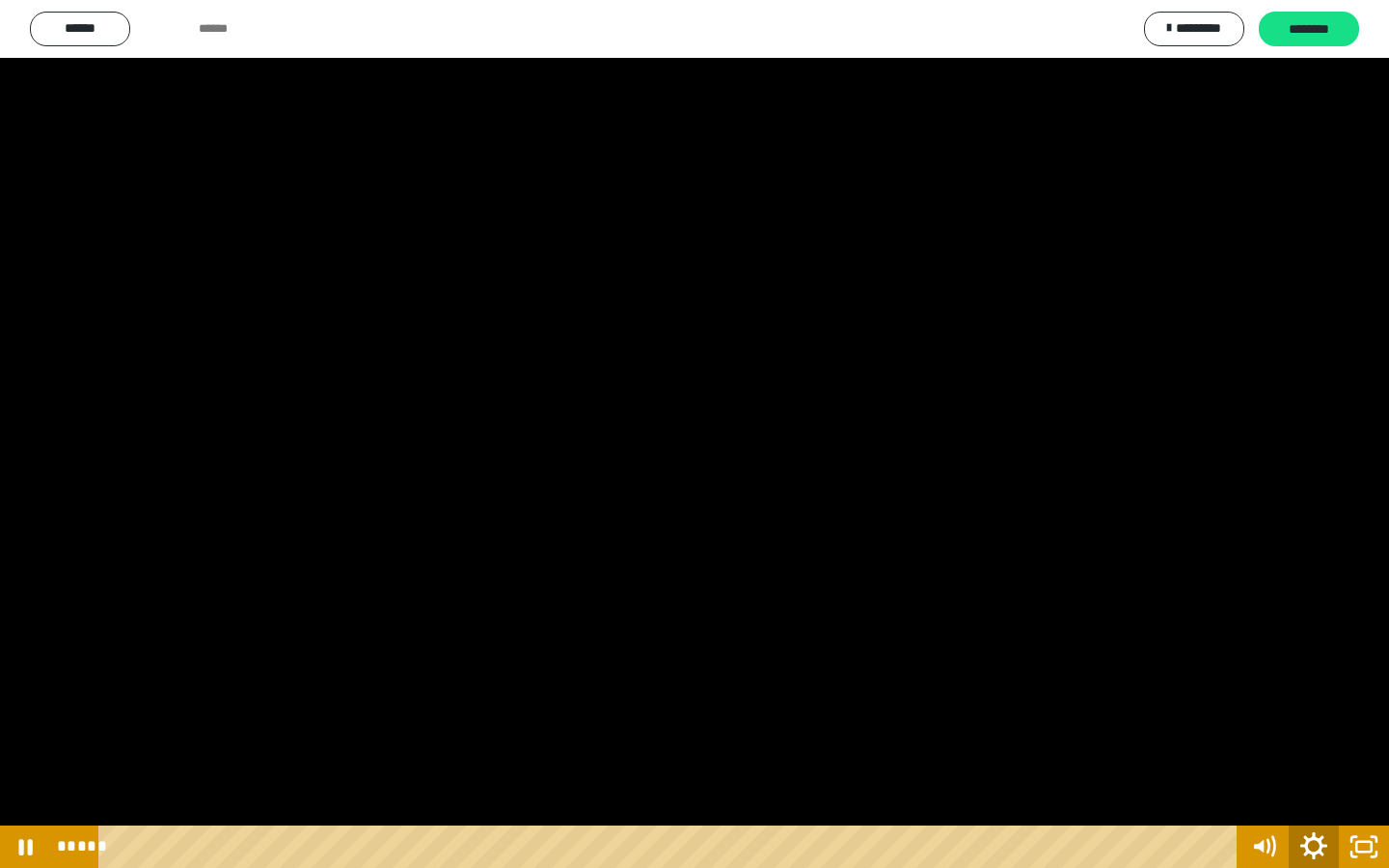 click 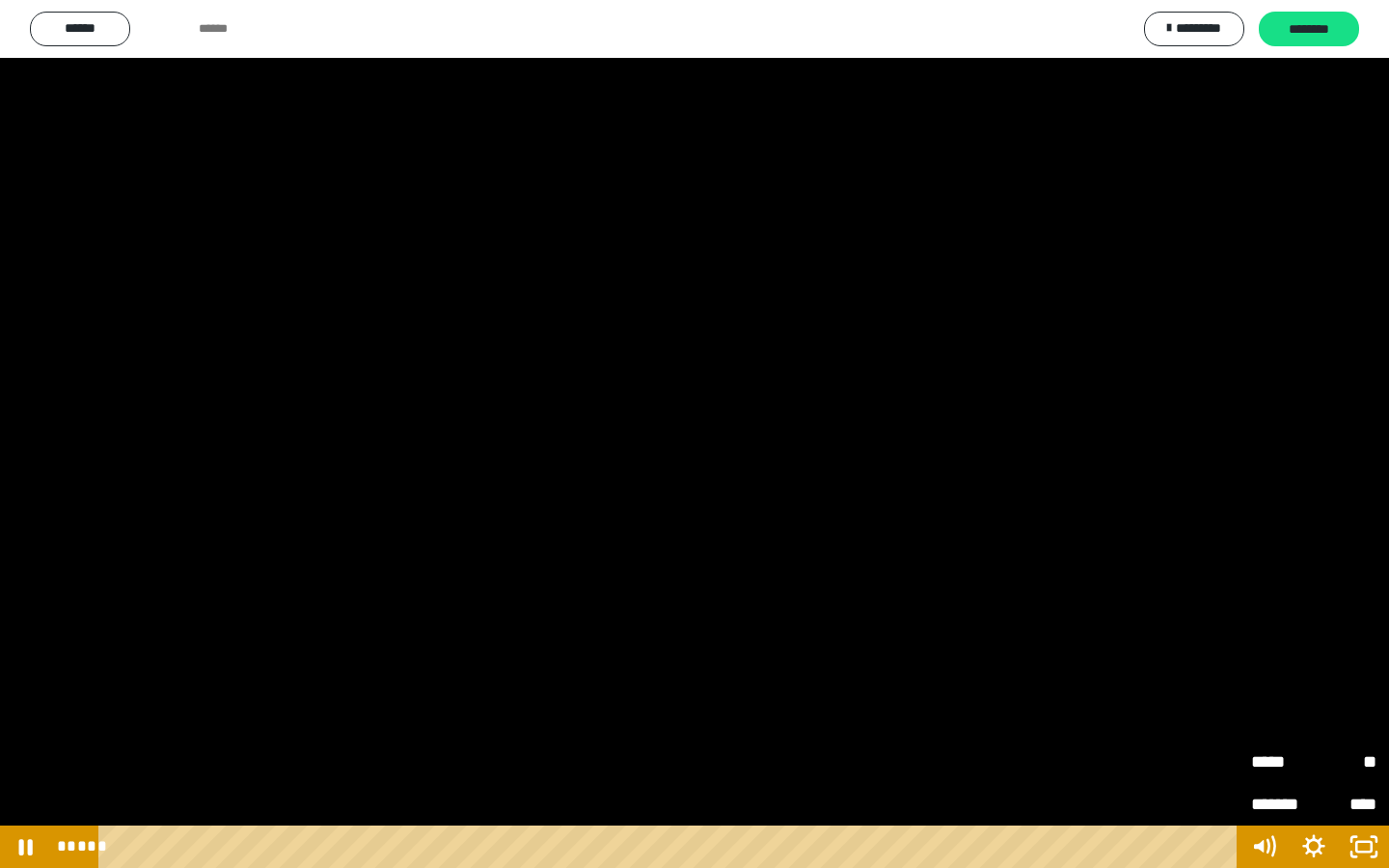 click on "**" at bounding box center [1345, 762] 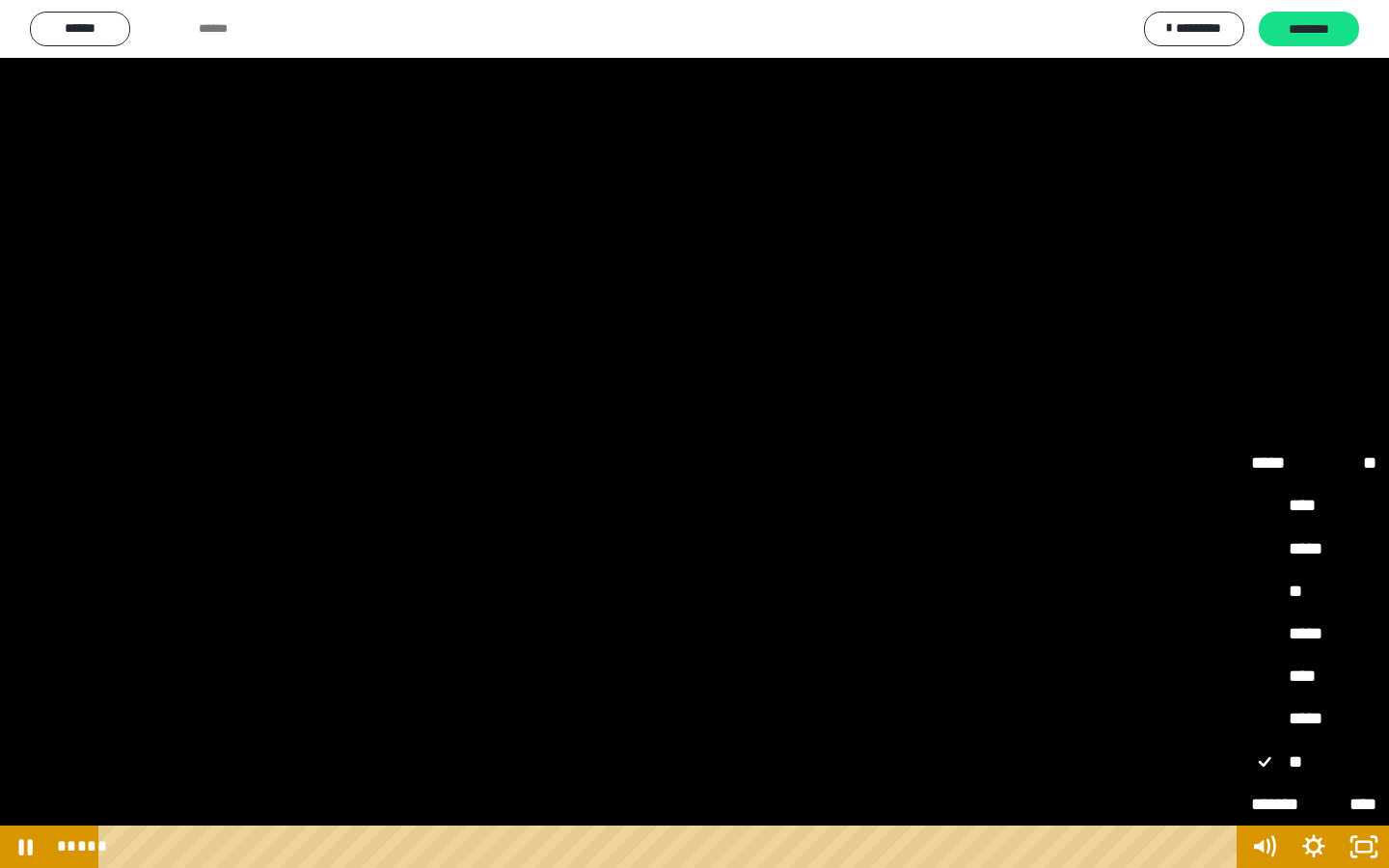 click on "*****" at bounding box center (1314, 719) 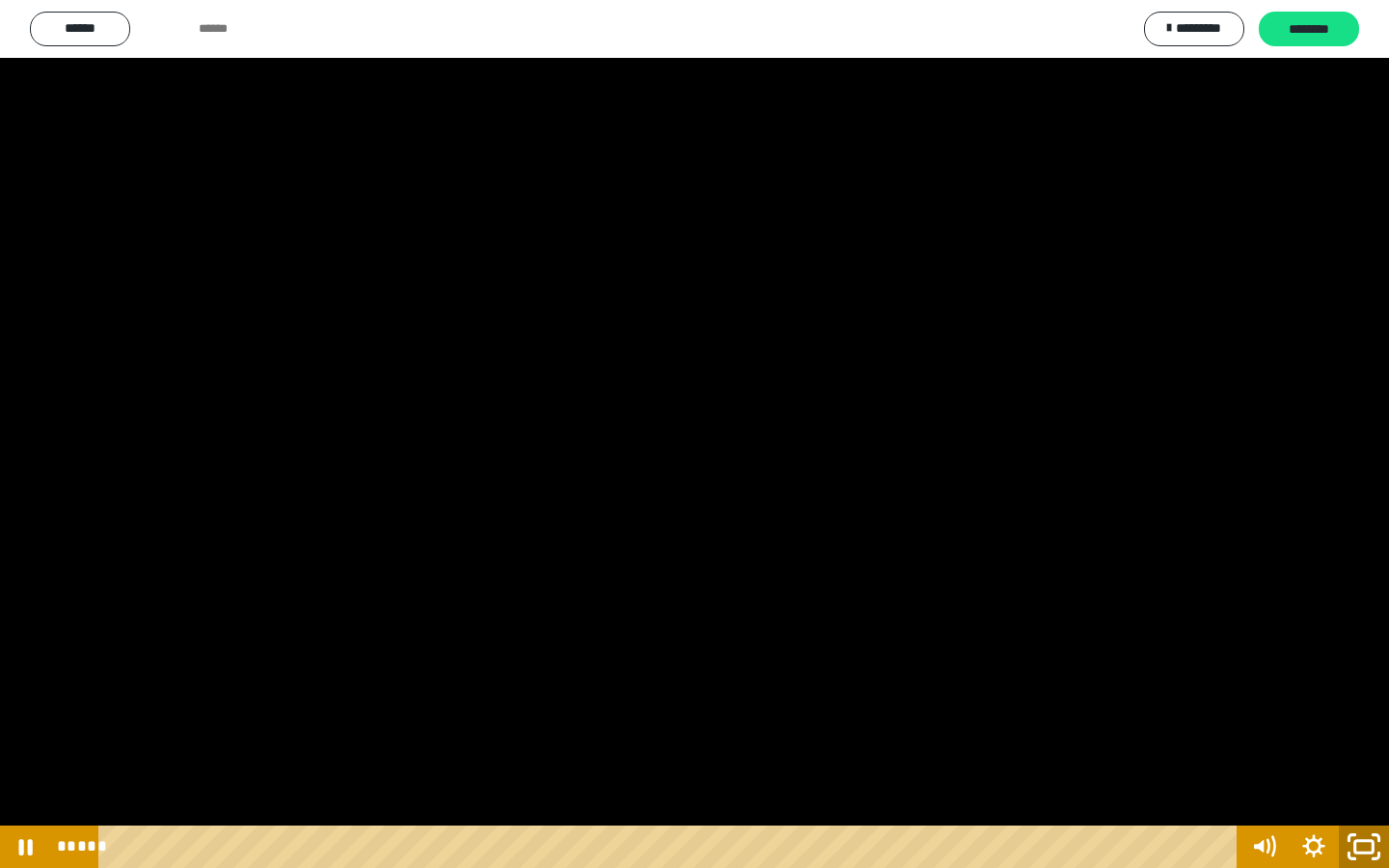 click 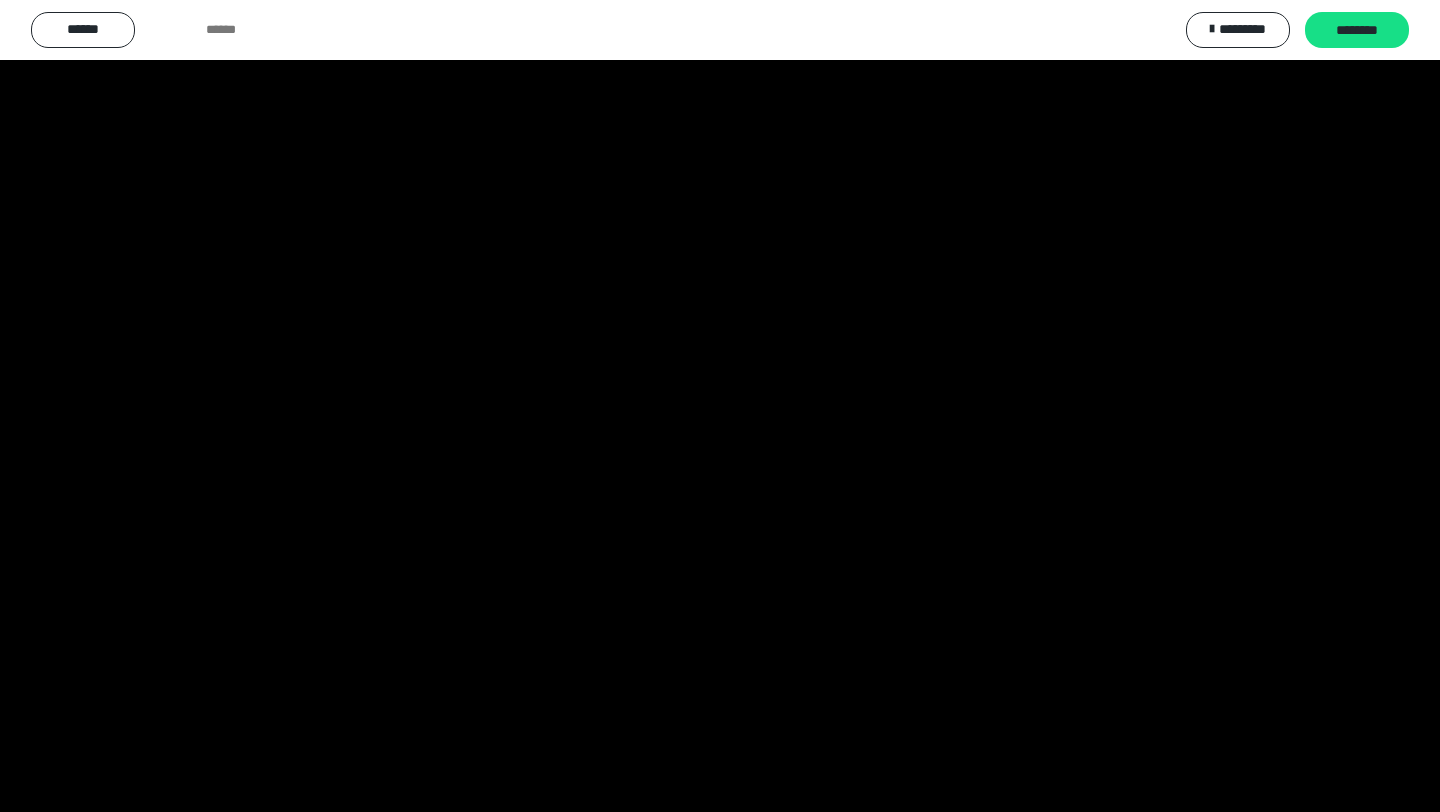 scroll, scrollTop: 0, scrollLeft: 0, axis: both 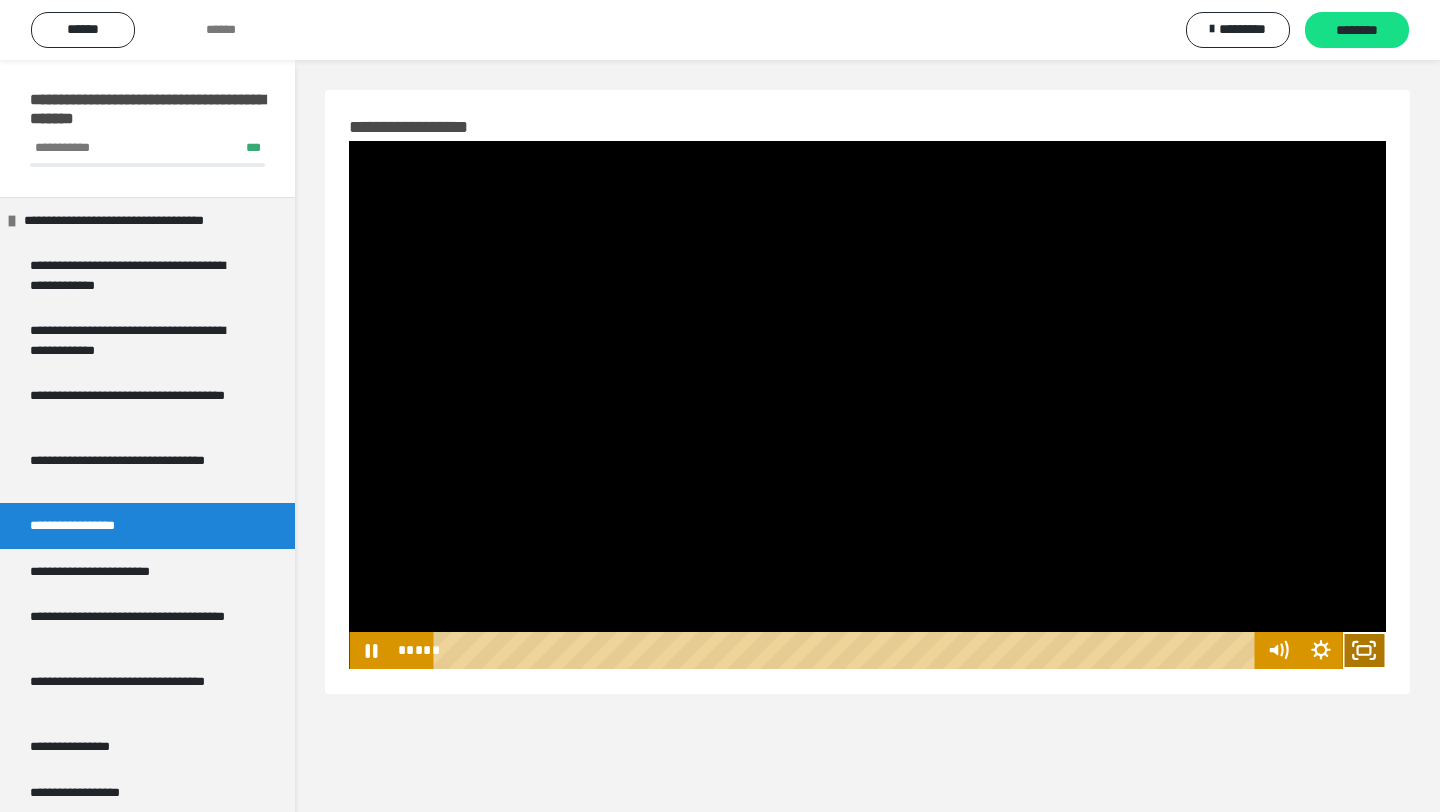 click 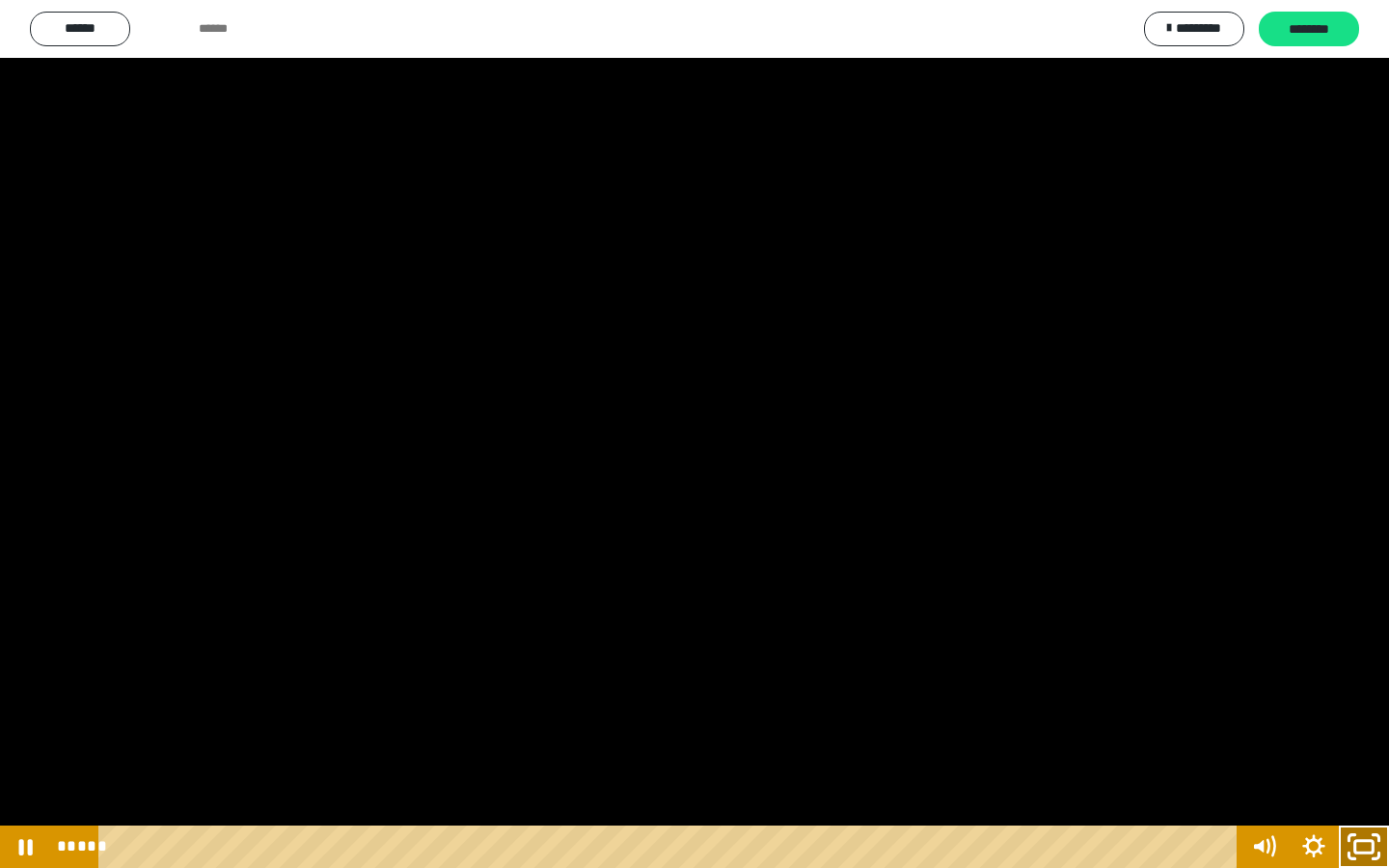 click 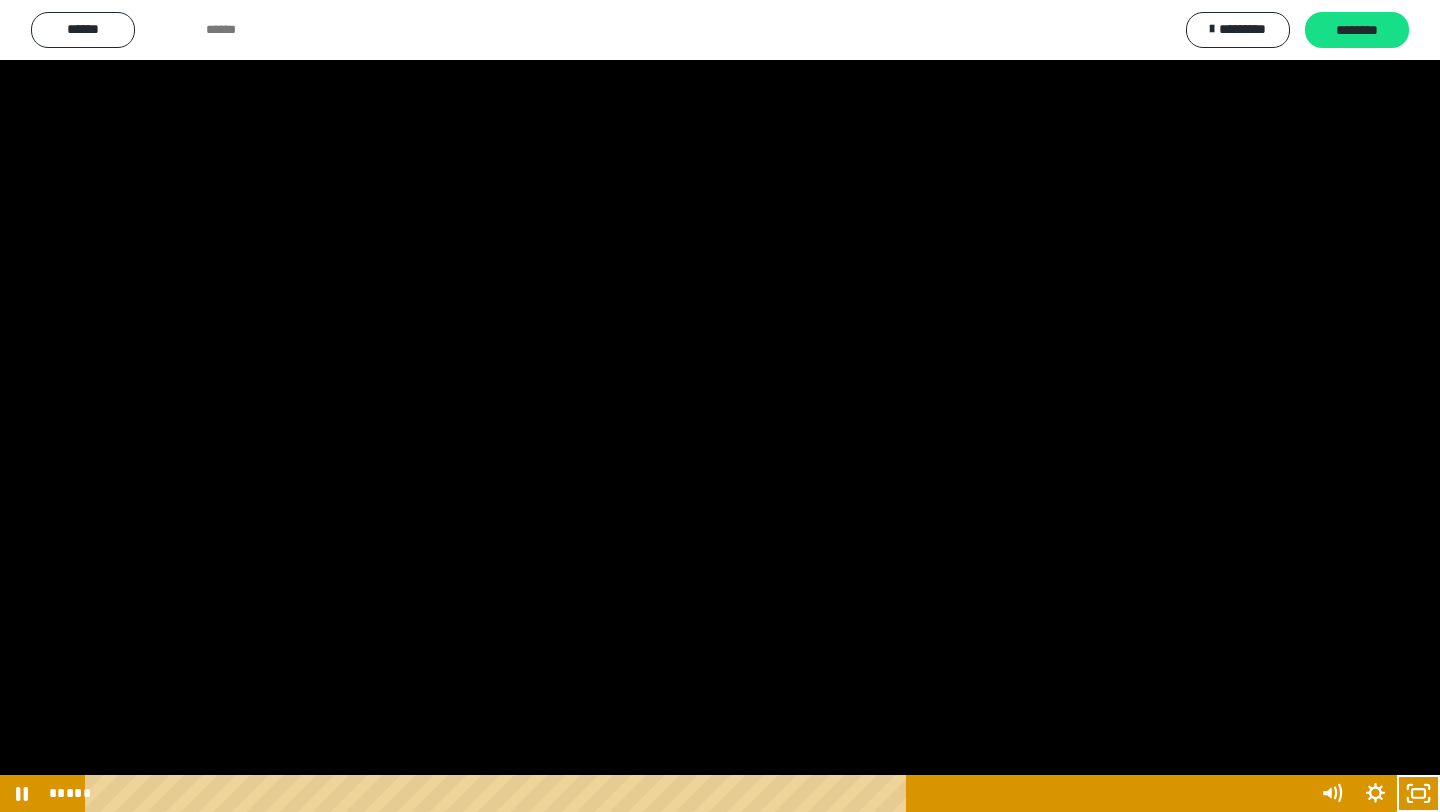 scroll, scrollTop: 45, scrollLeft: 0, axis: vertical 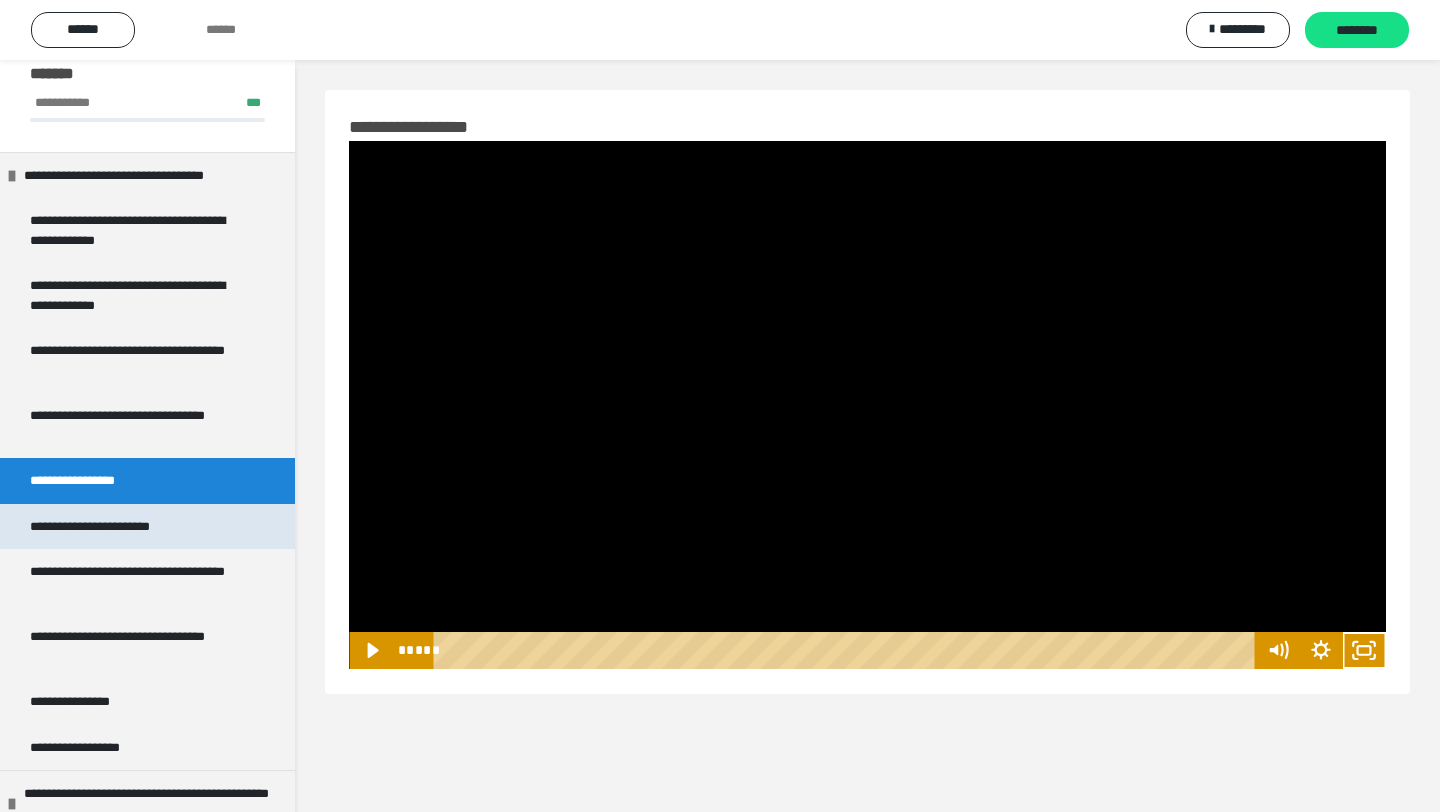 click on "**********" at bounding box center (112, 527) 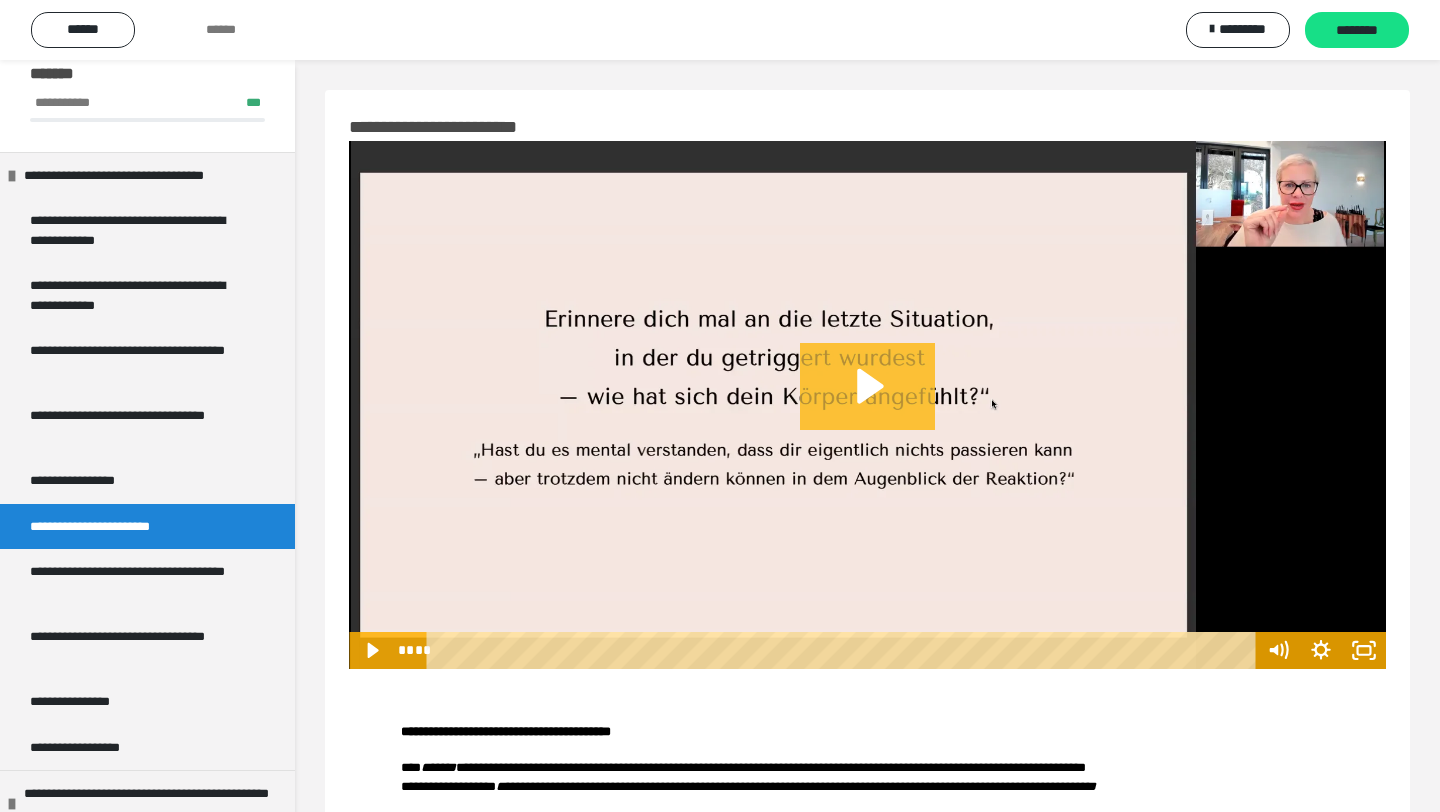 click 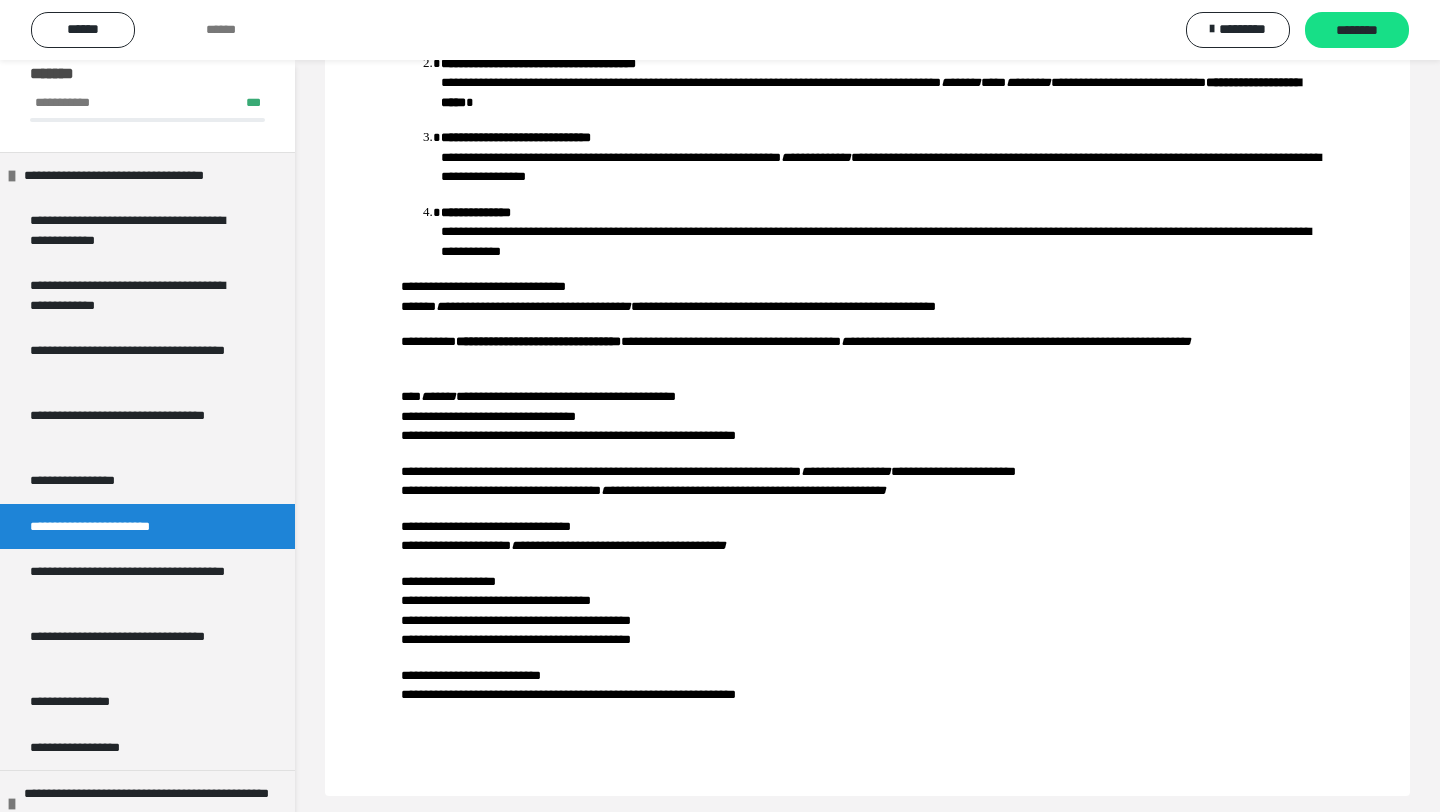 scroll, scrollTop: 883, scrollLeft: 0, axis: vertical 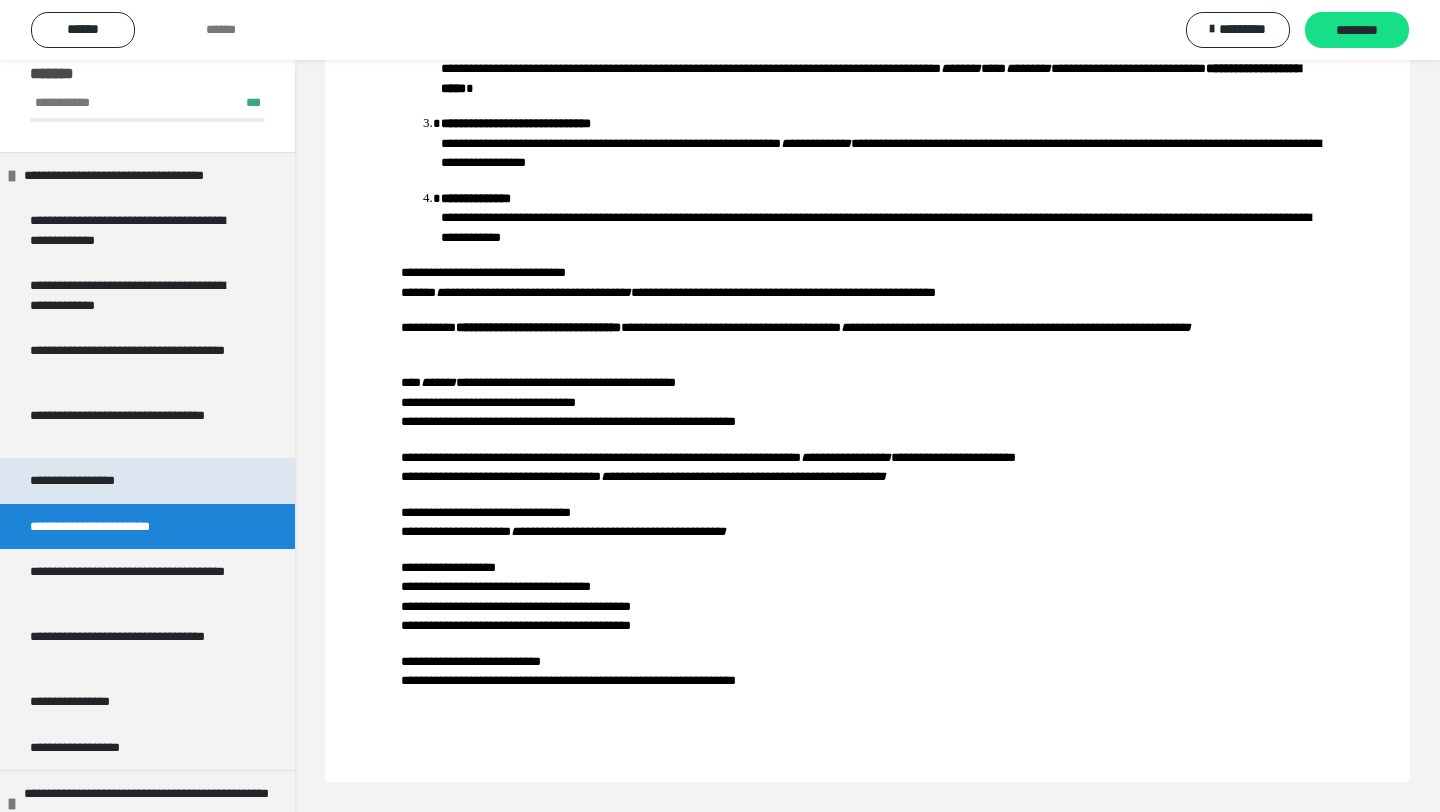 click on "**********" at bounding box center (147, 481) 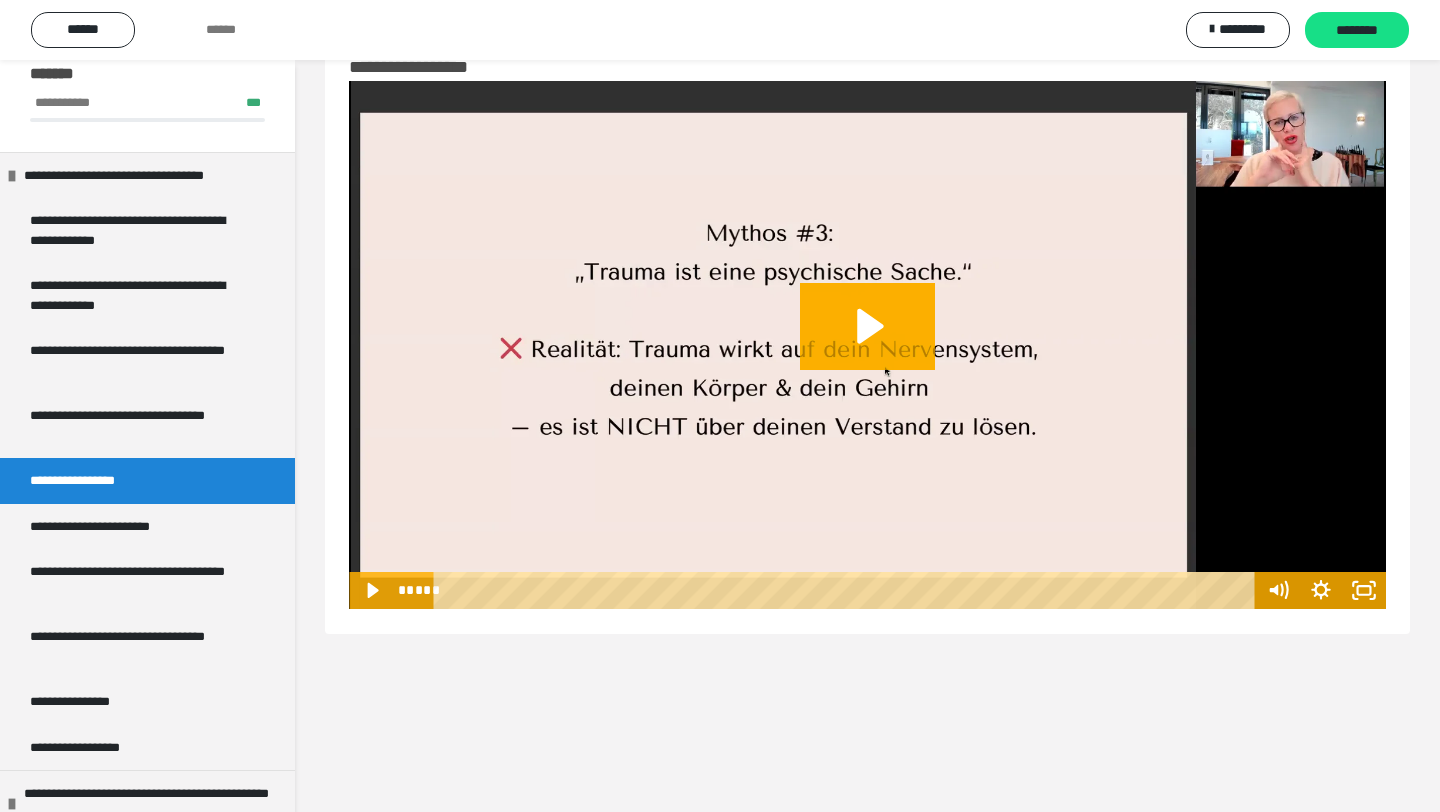 scroll, scrollTop: 60, scrollLeft: 0, axis: vertical 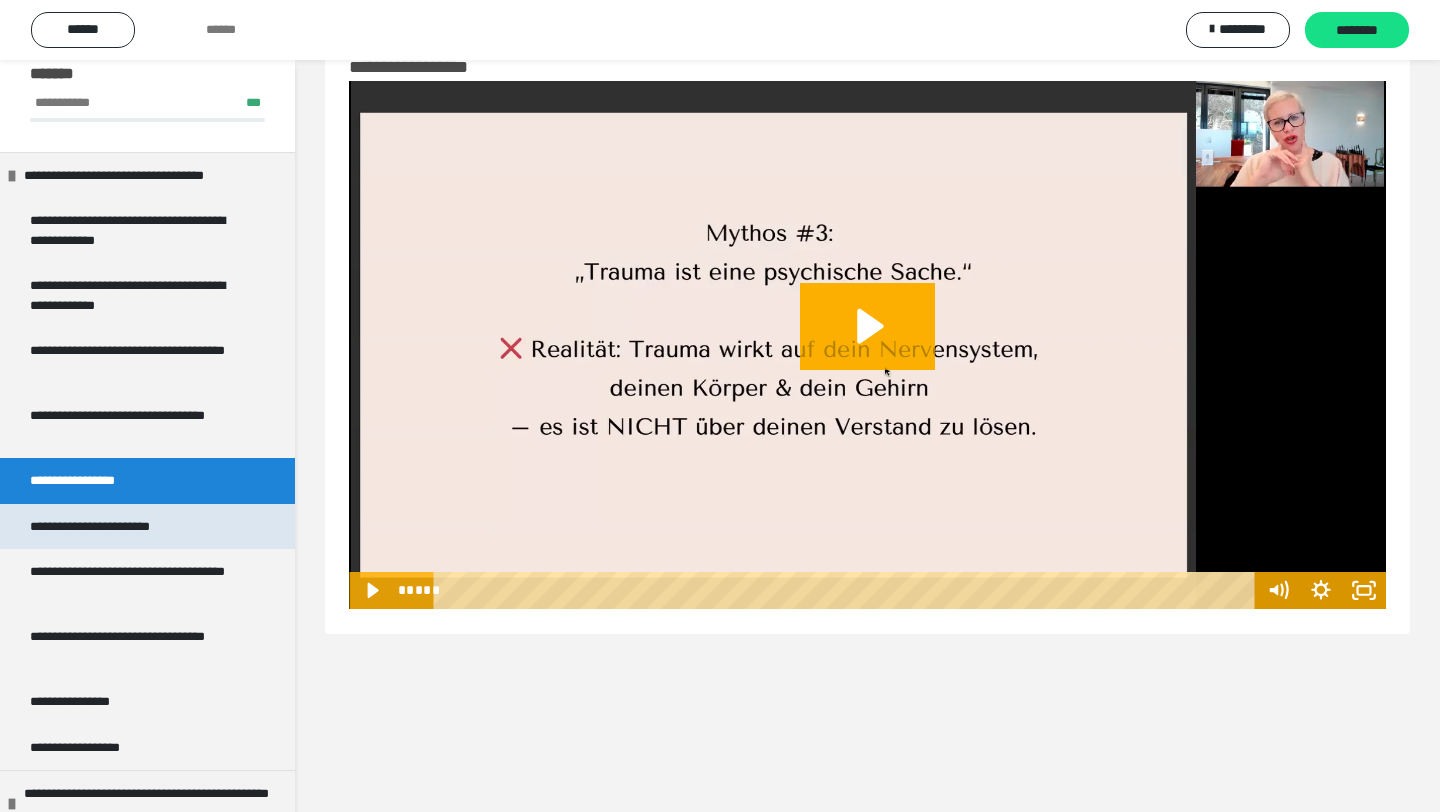 click on "**********" at bounding box center [112, 527] 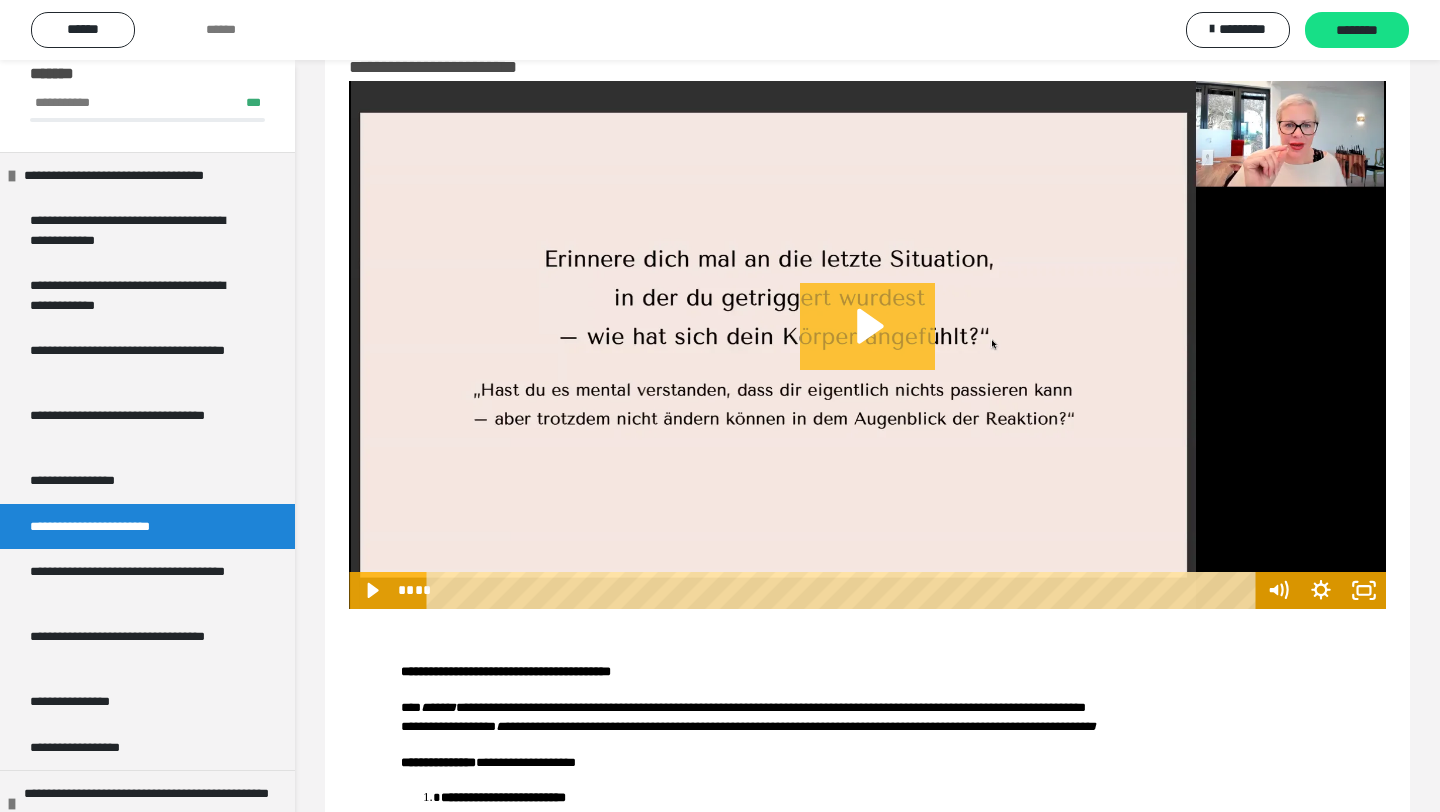 click 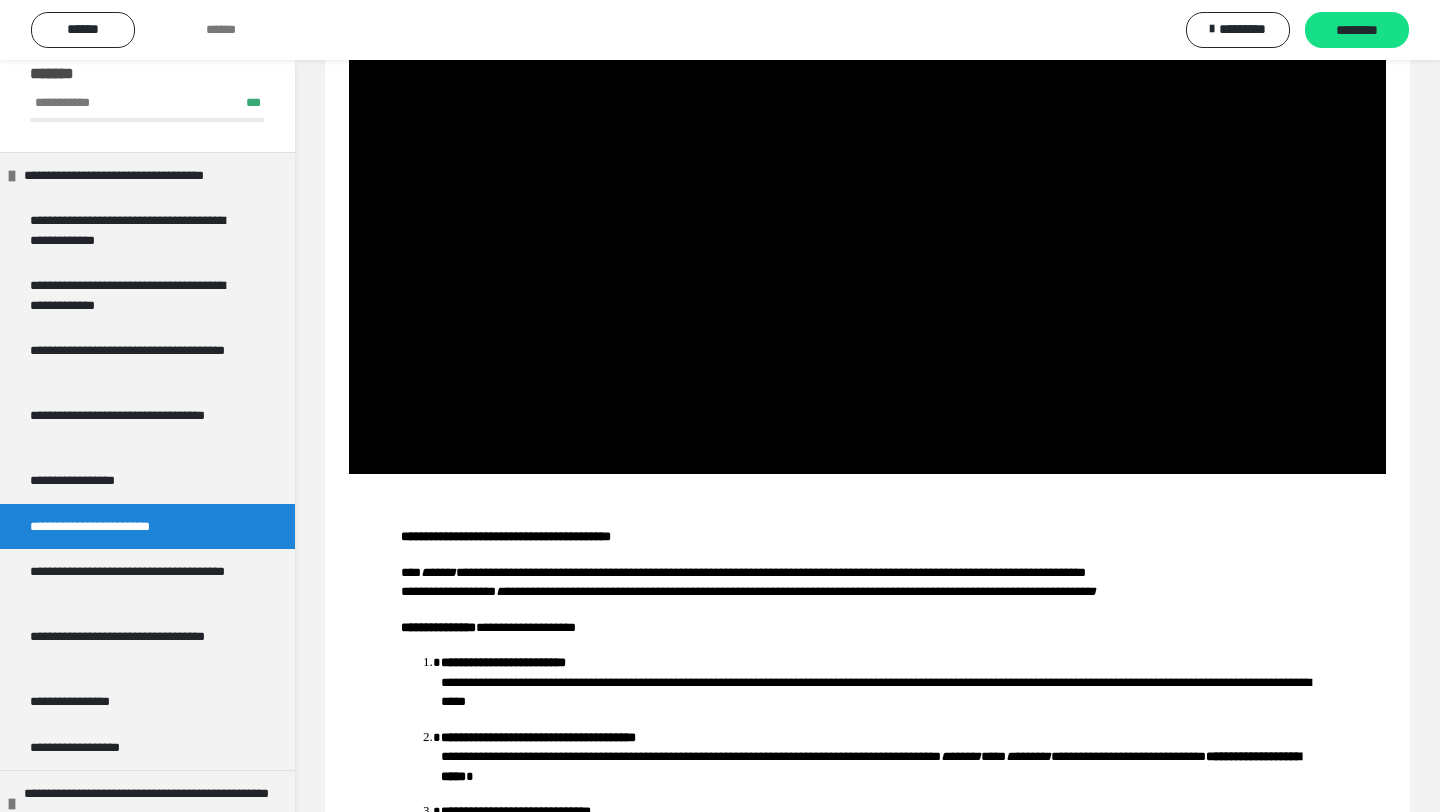 scroll, scrollTop: 0, scrollLeft: 0, axis: both 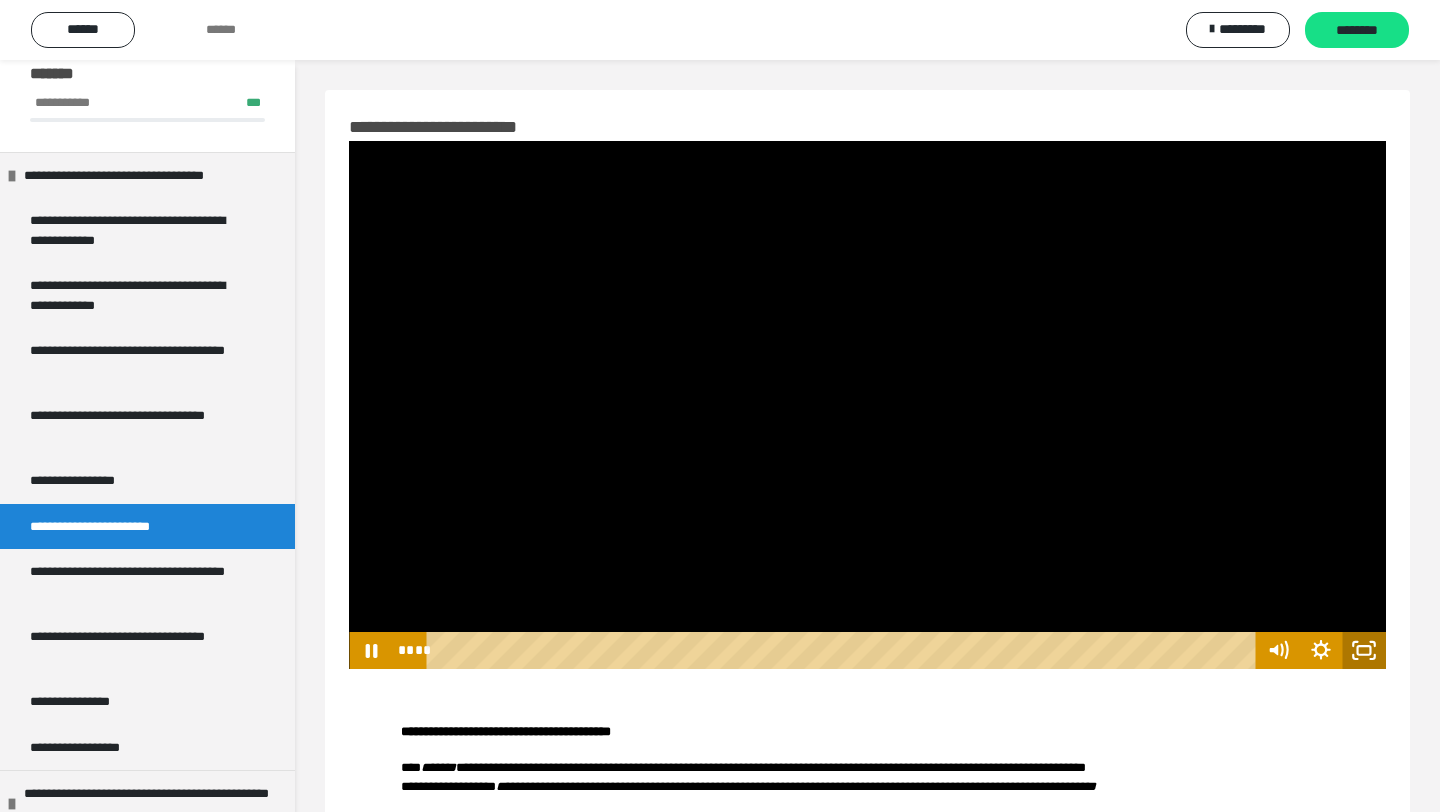 click 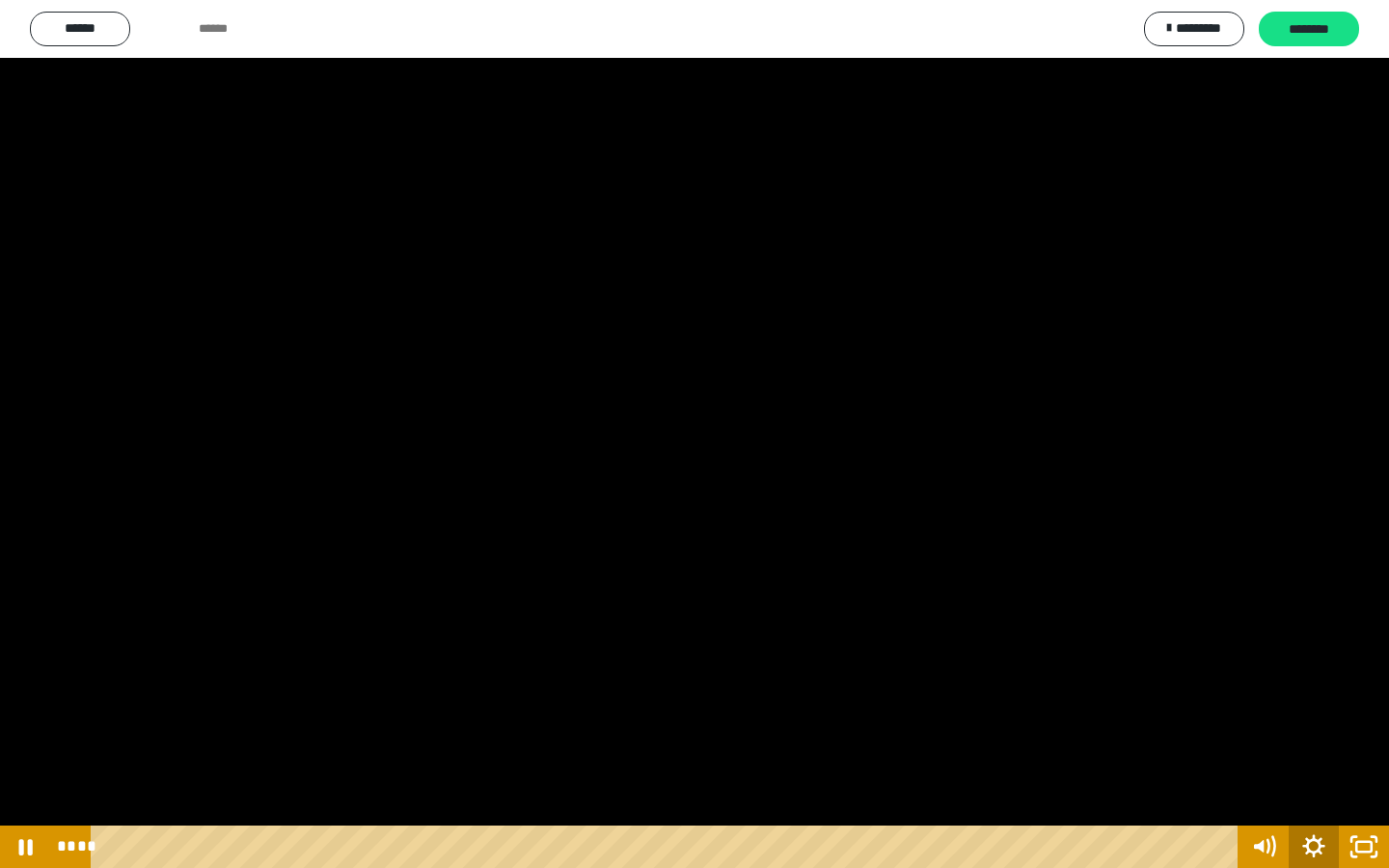 click 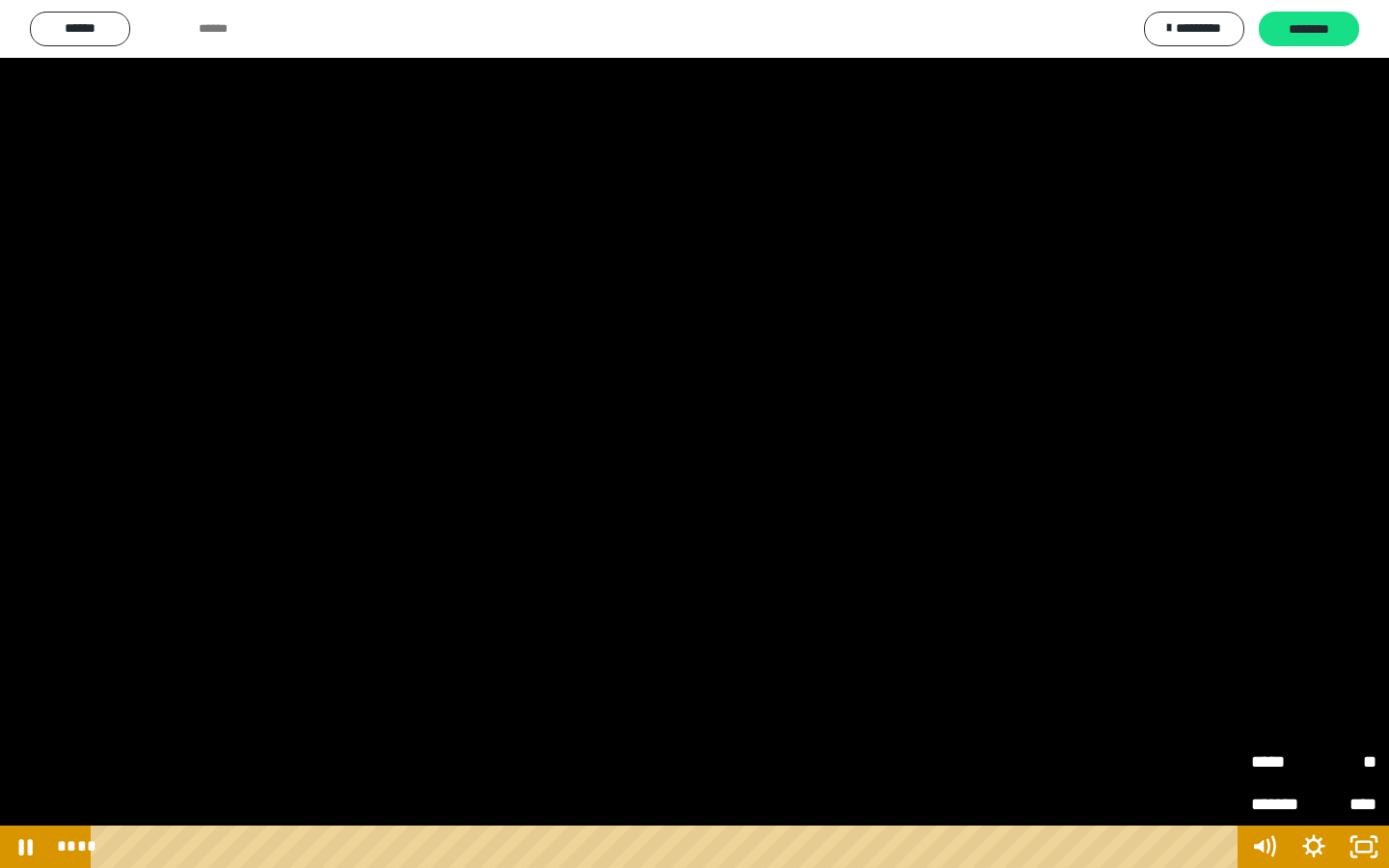 click on "**" at bounding box center [1345, 761] 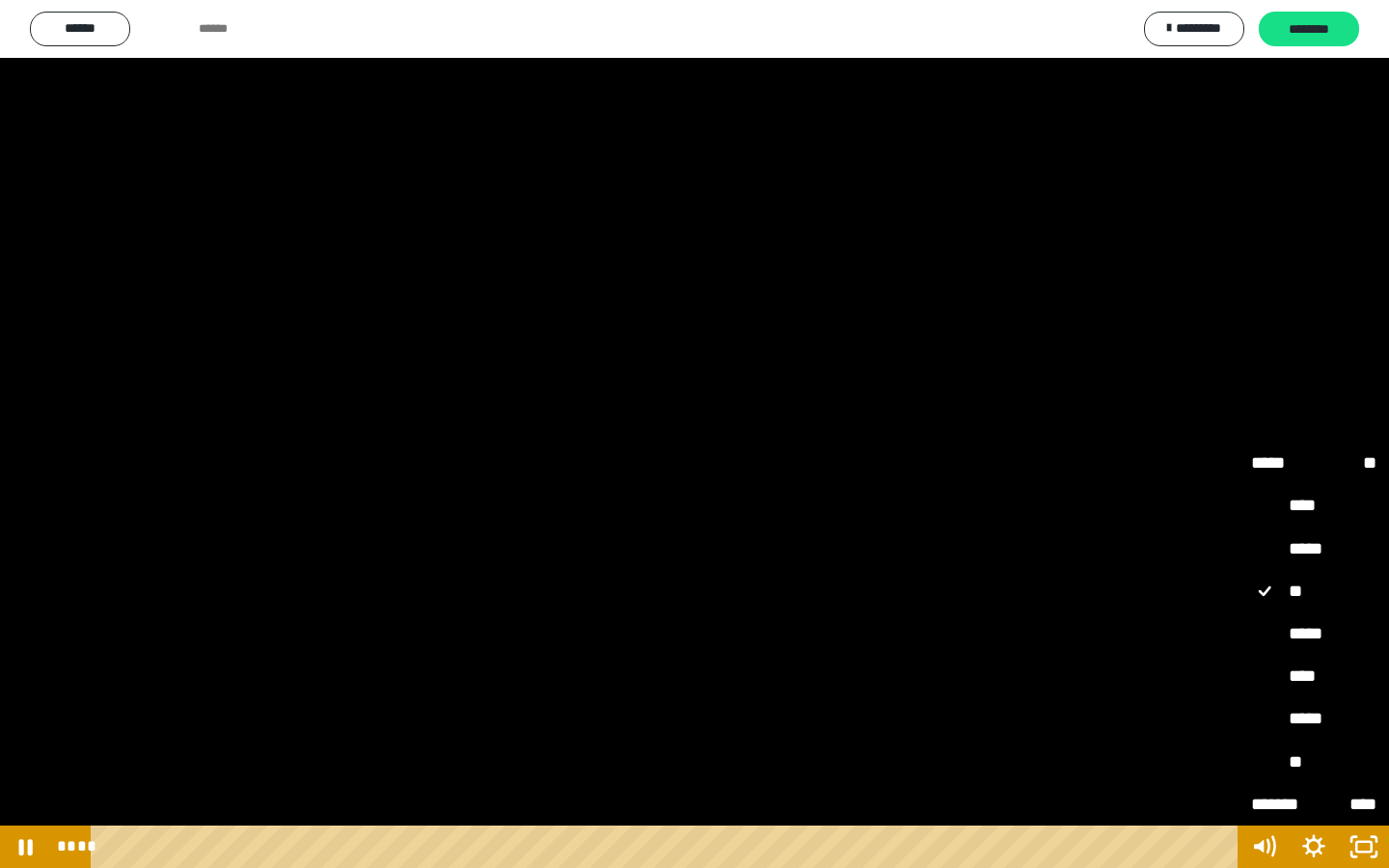 click on "*****" at bounding box center [1314, 719] 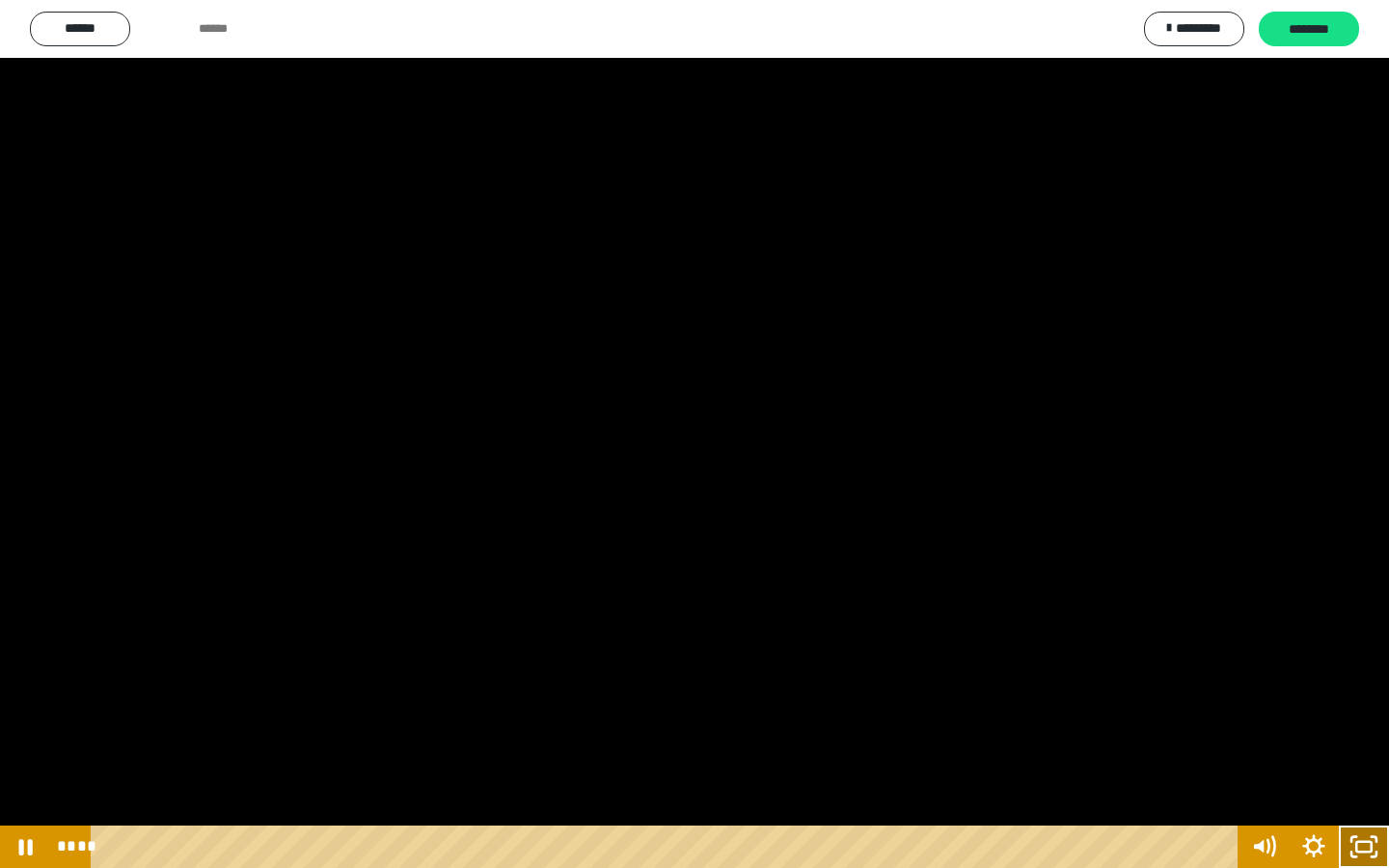 click 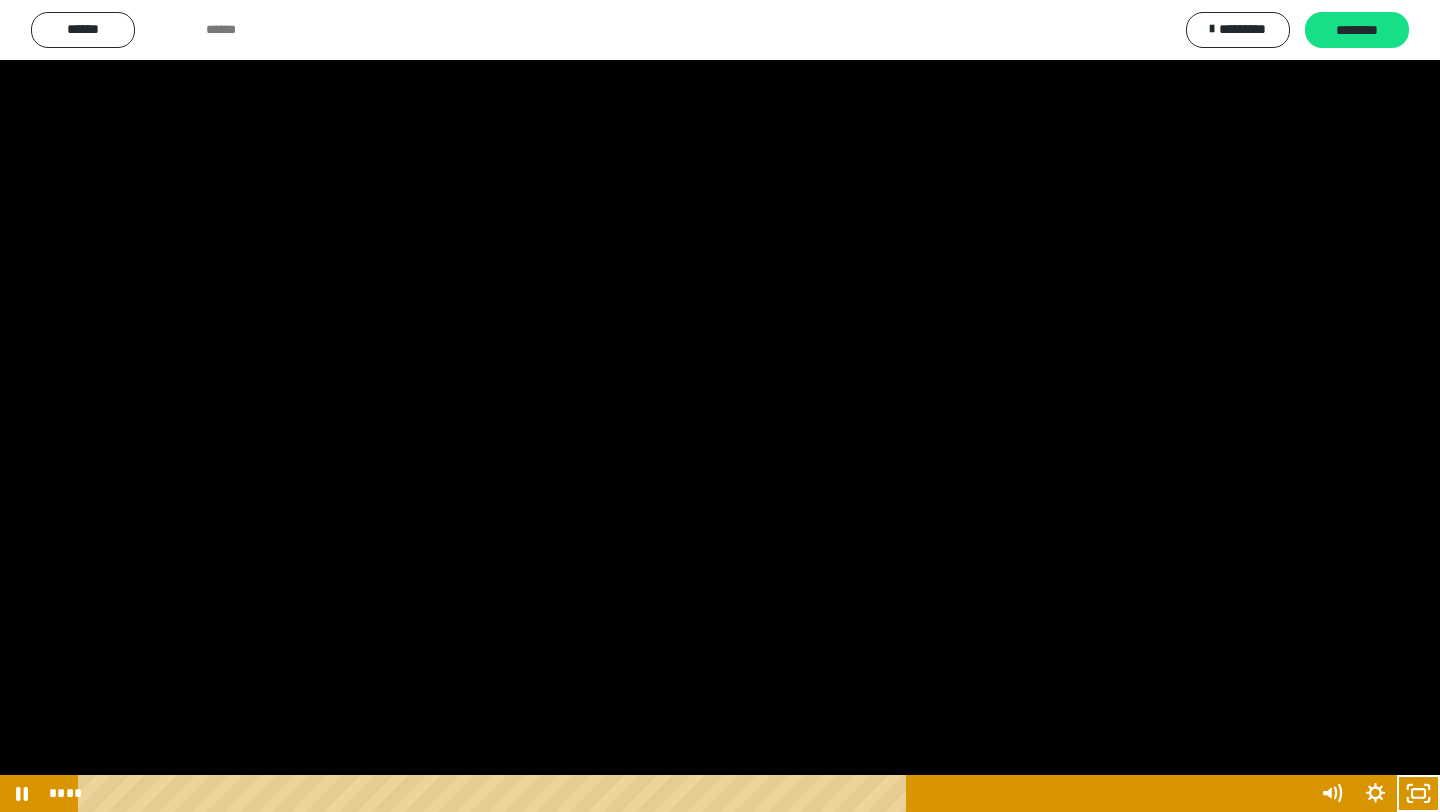 scroll, scrollTop: 2789, scrollLeft: 0, axis: vertical 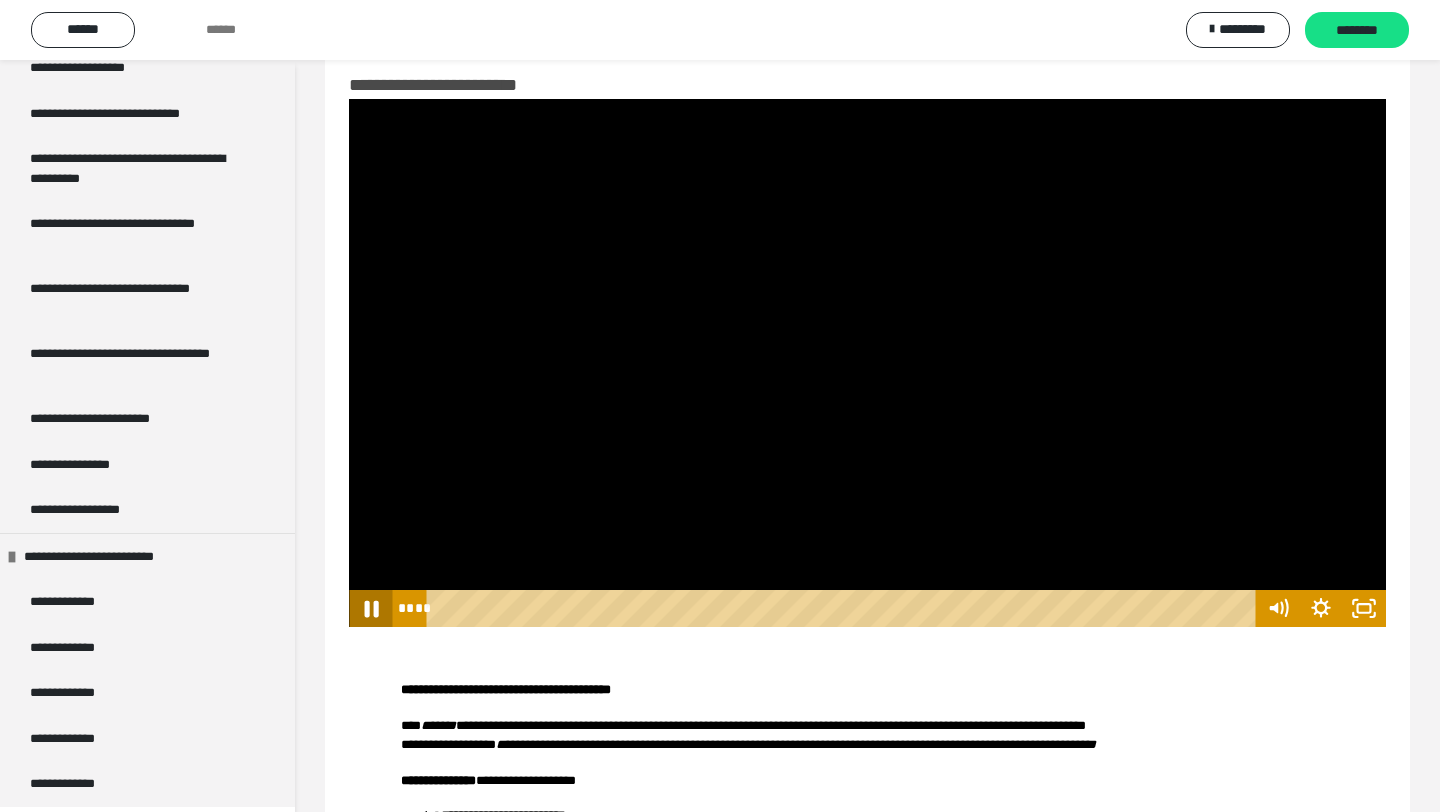 click 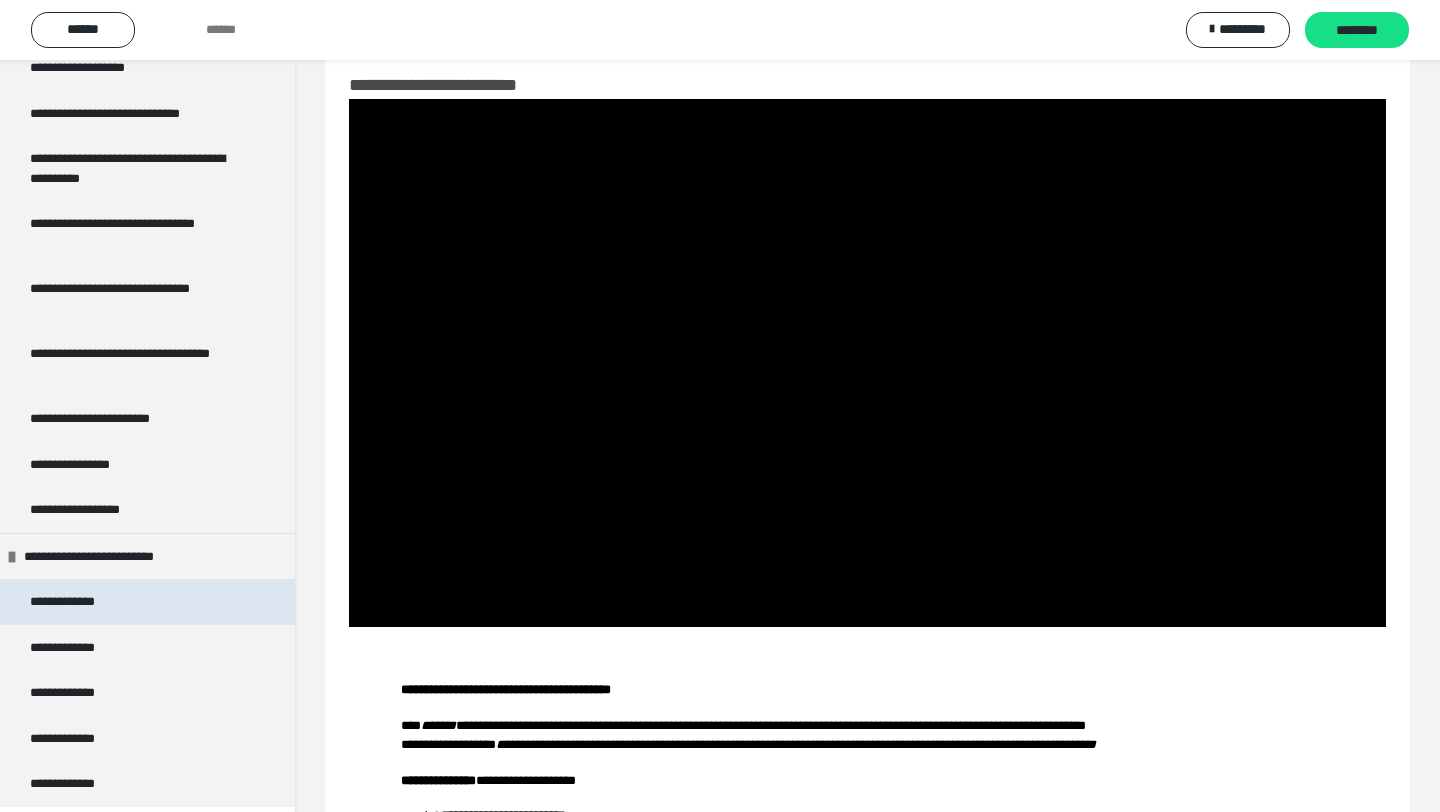 click on "**********" at bounding box center (147, 602) 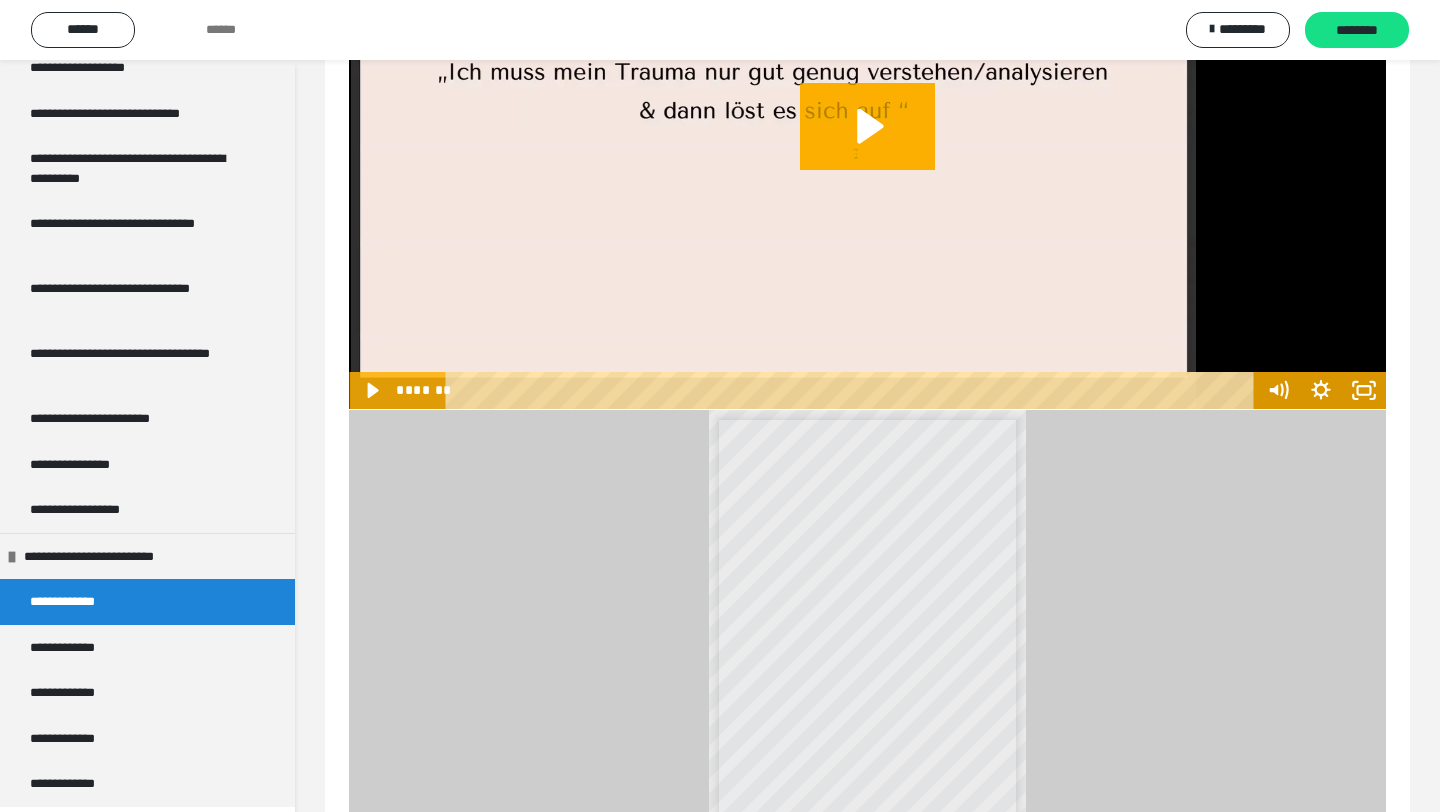 scroll, scrollTop: 412, scrollLeft: 0, axis: vertical 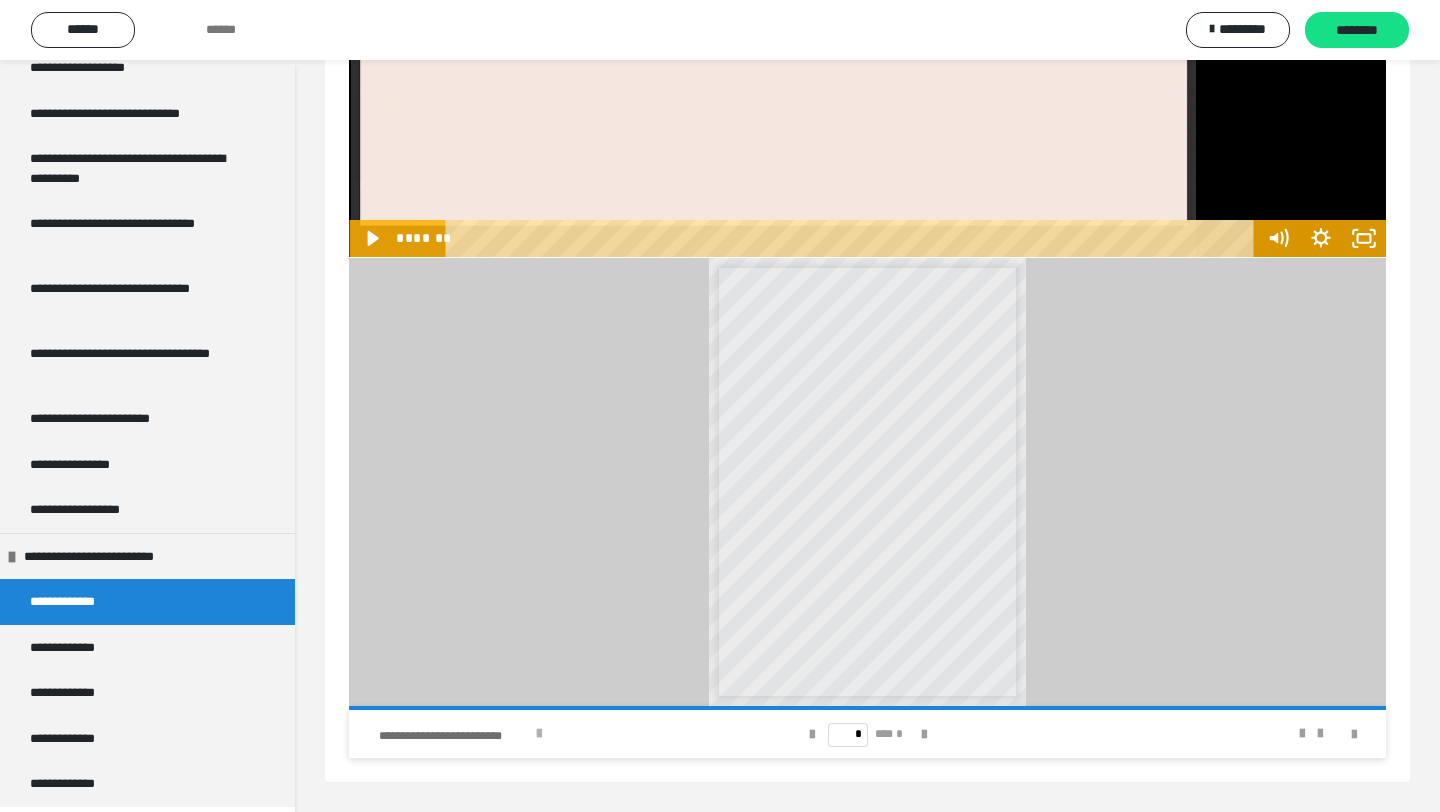 click at bounding box center [539, 734] 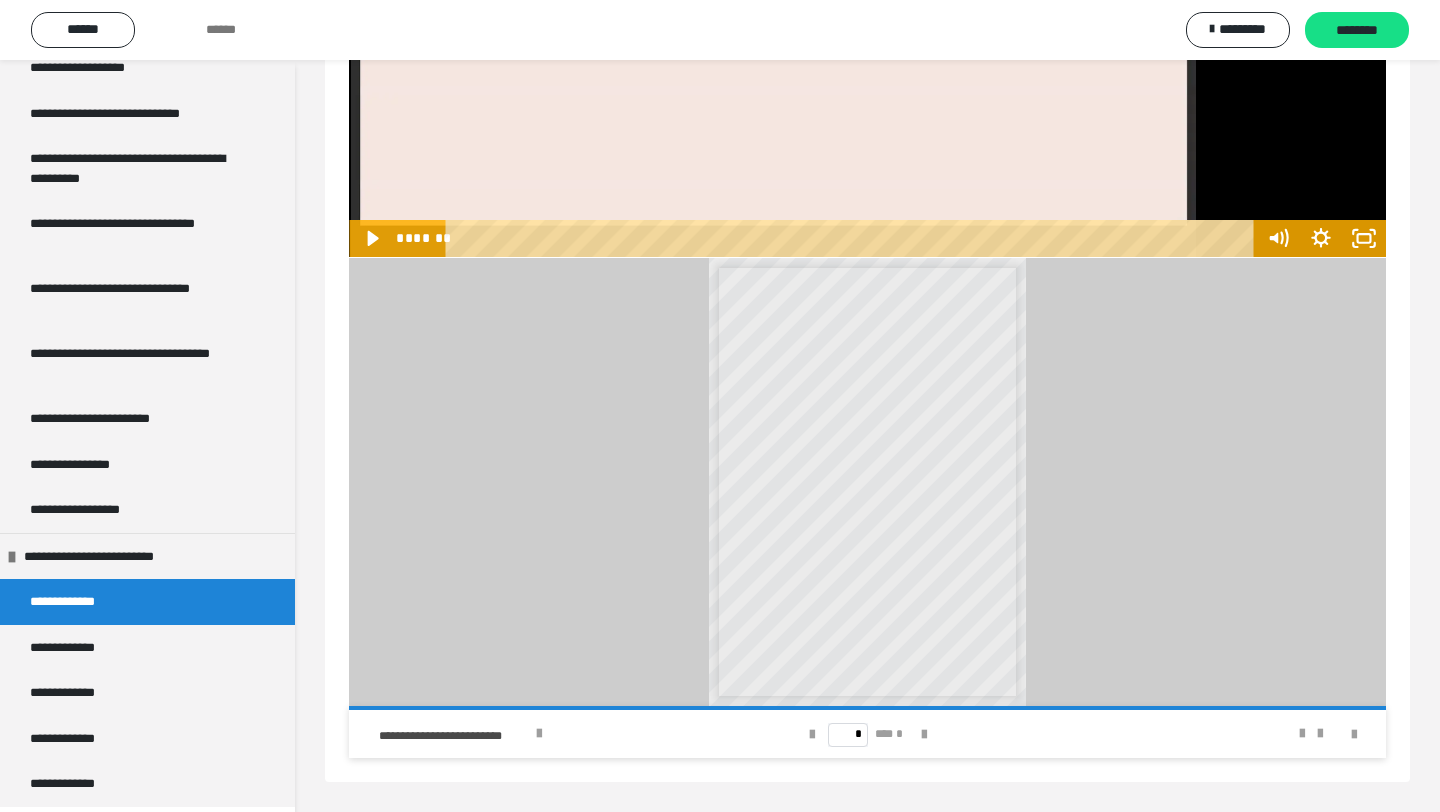 scroll, scrollTop: 0, scrollLeft: 0, axis: both 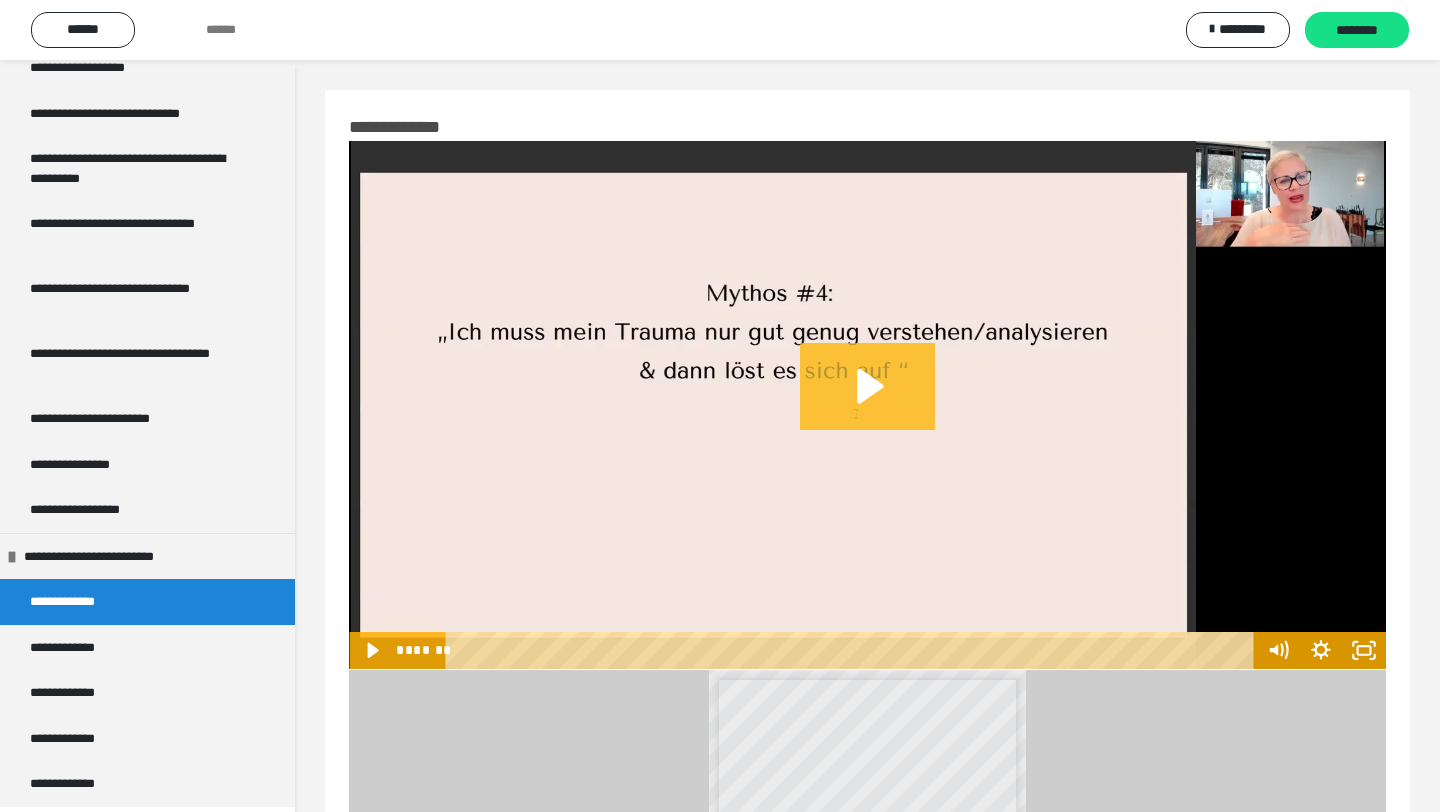 click 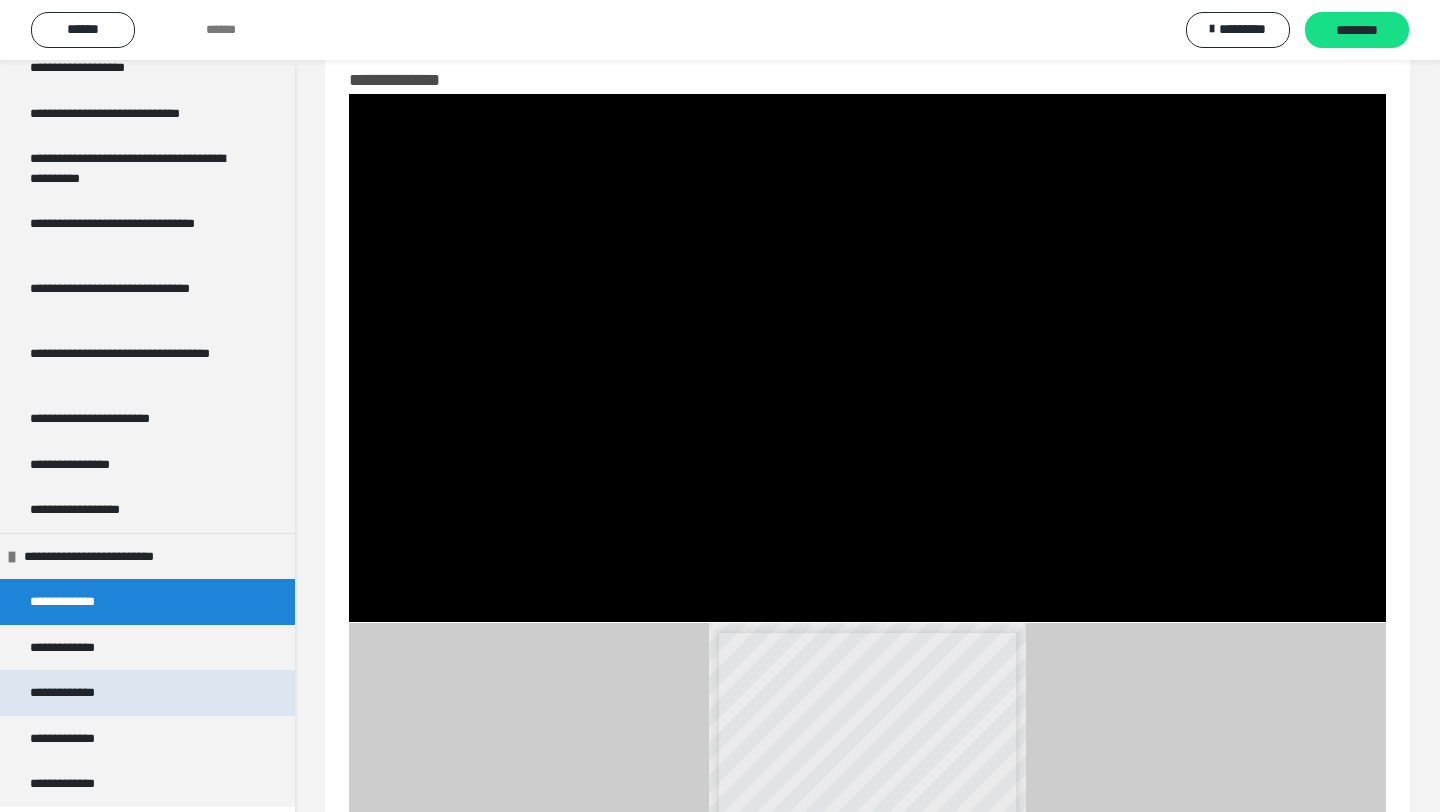 scroll, scrollTop: 0, scrollLeft: 0, axis: both 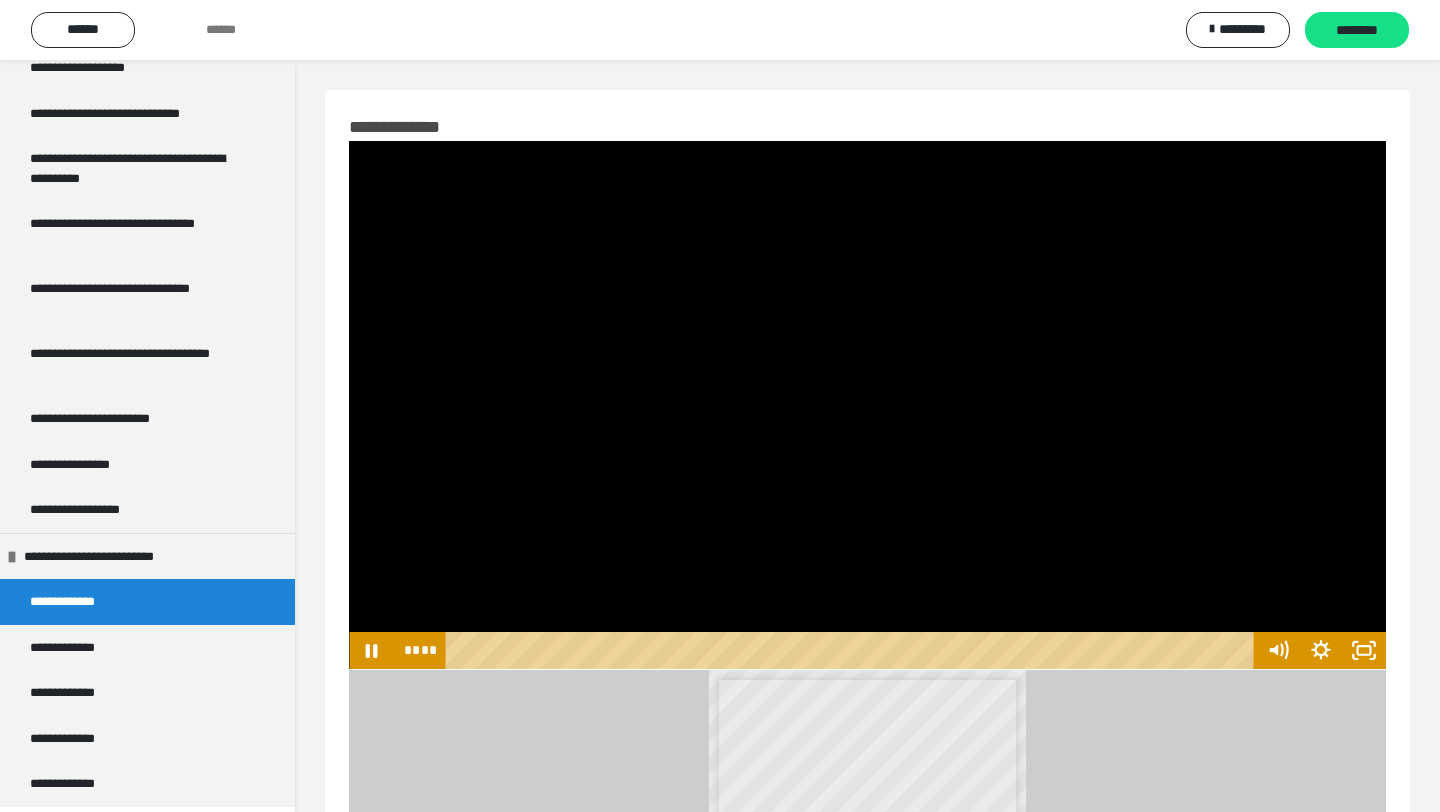 click at bounding box center [867, 405] 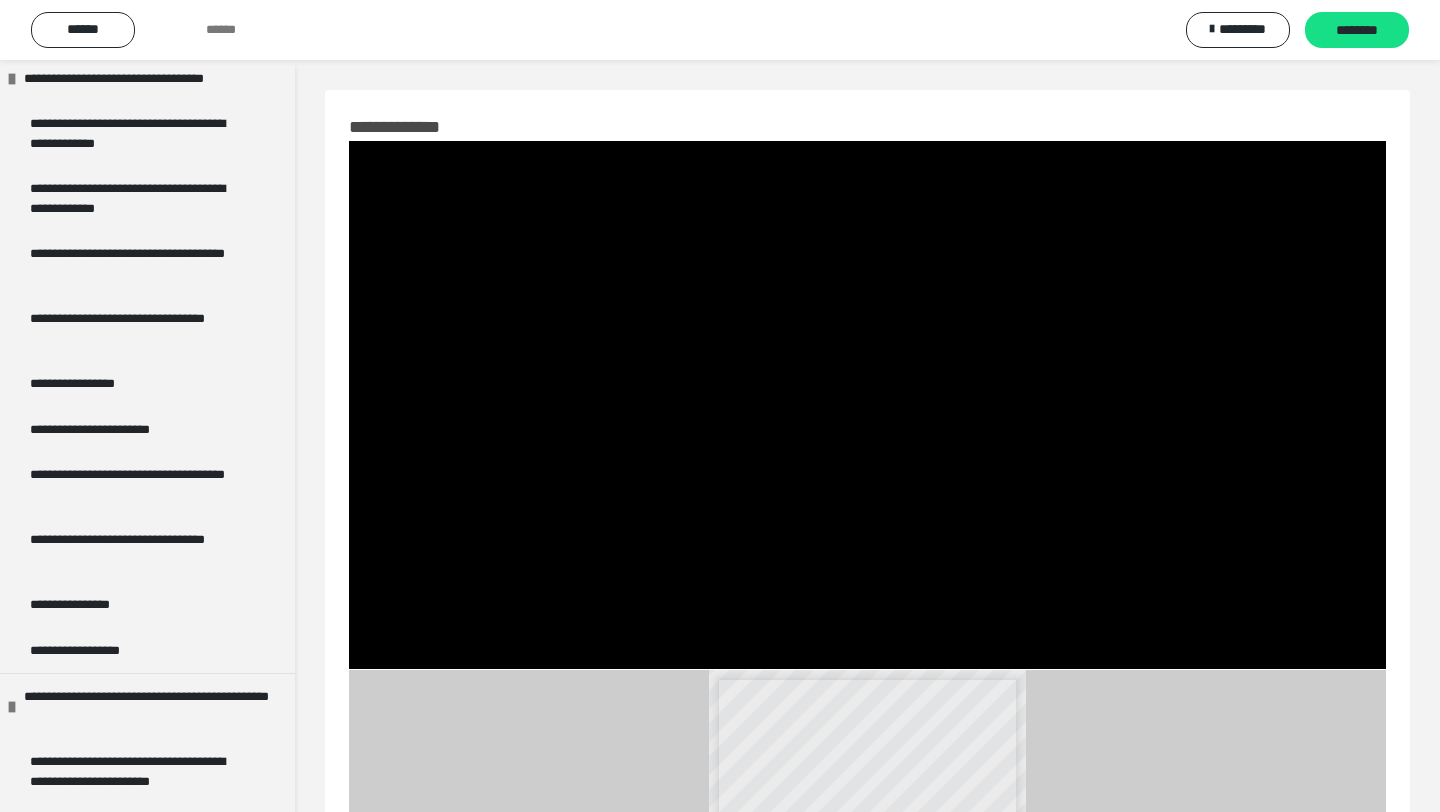 scroll, scrollTop: 141, scrollLeft: 0, axis: vertical 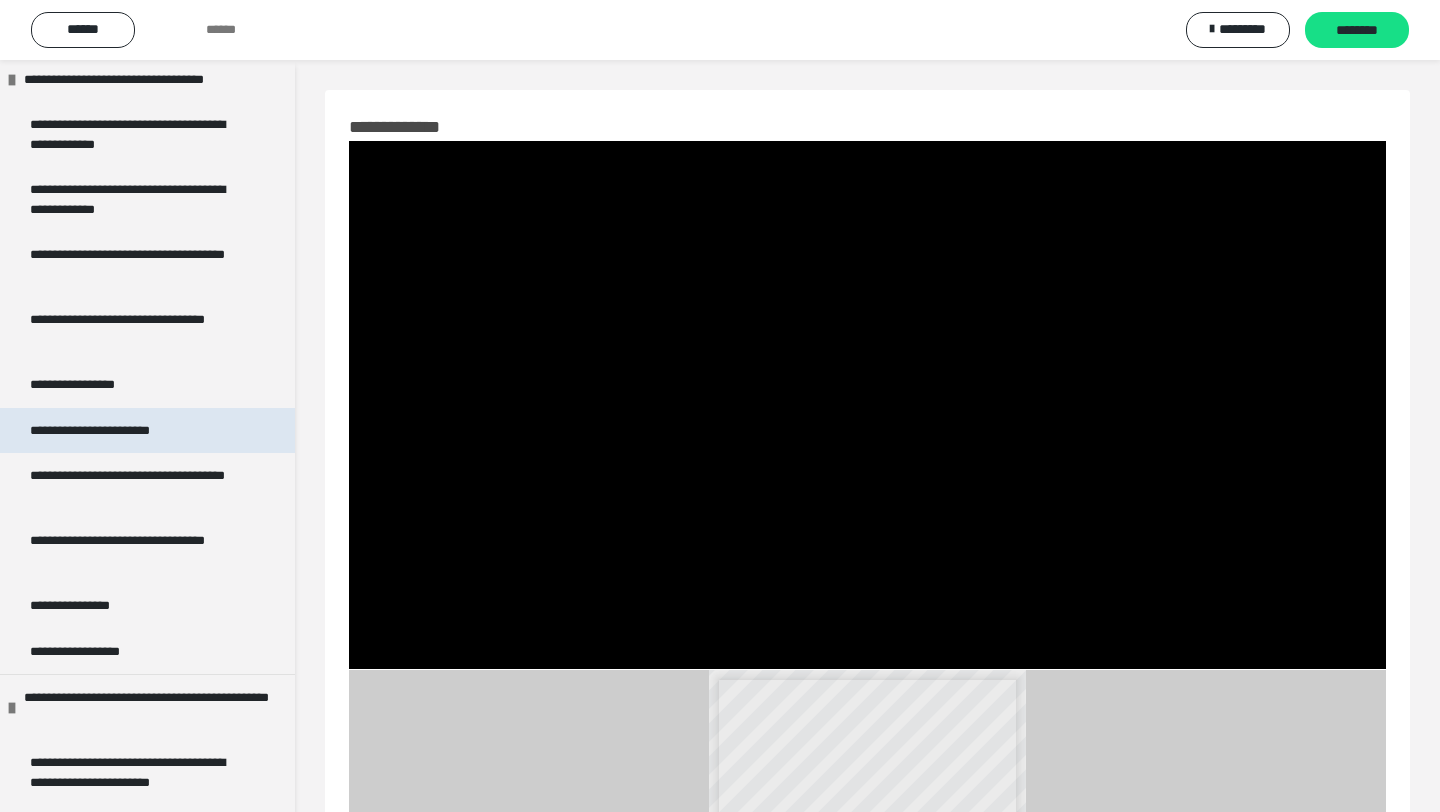 click on "**********" at bounding box center [112, 431] 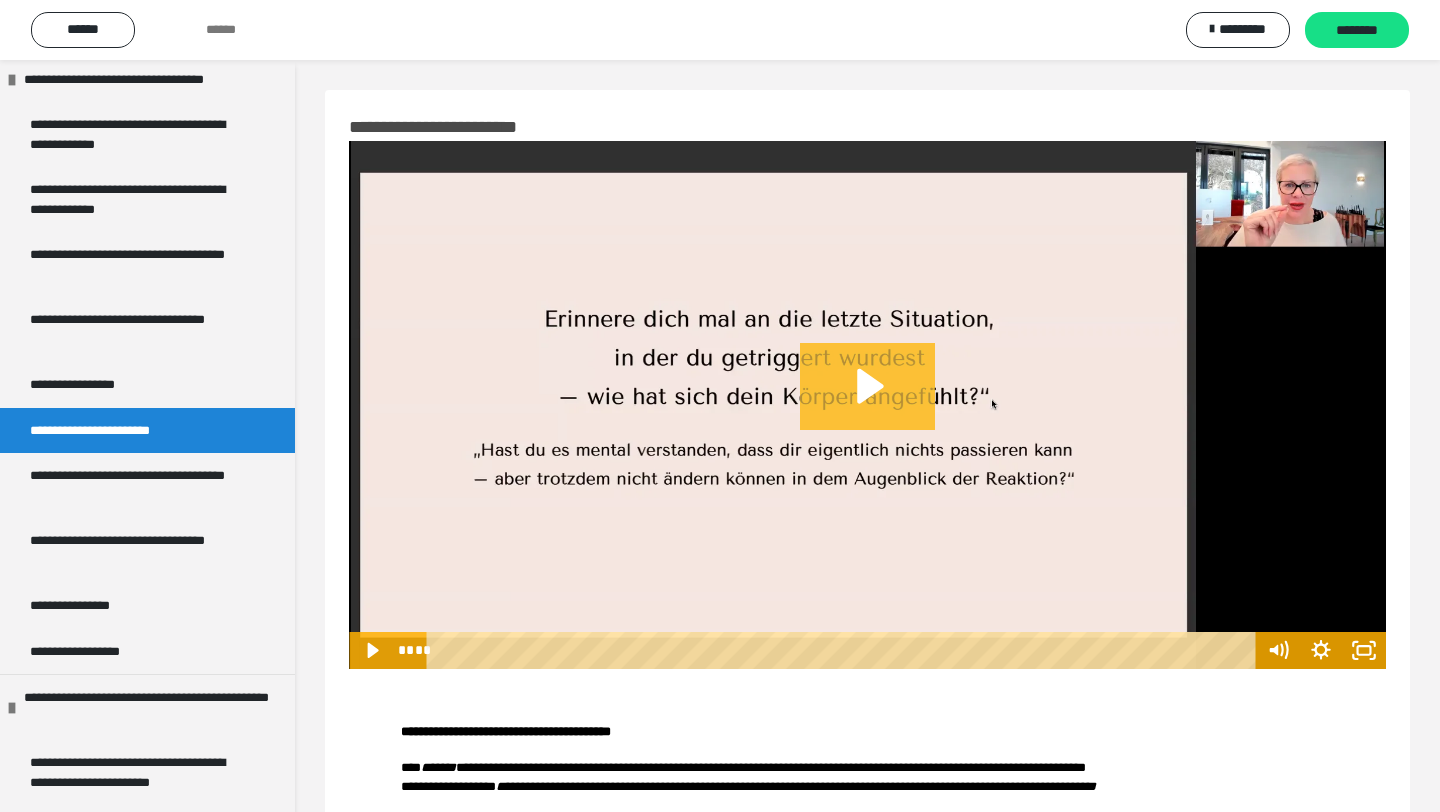 click 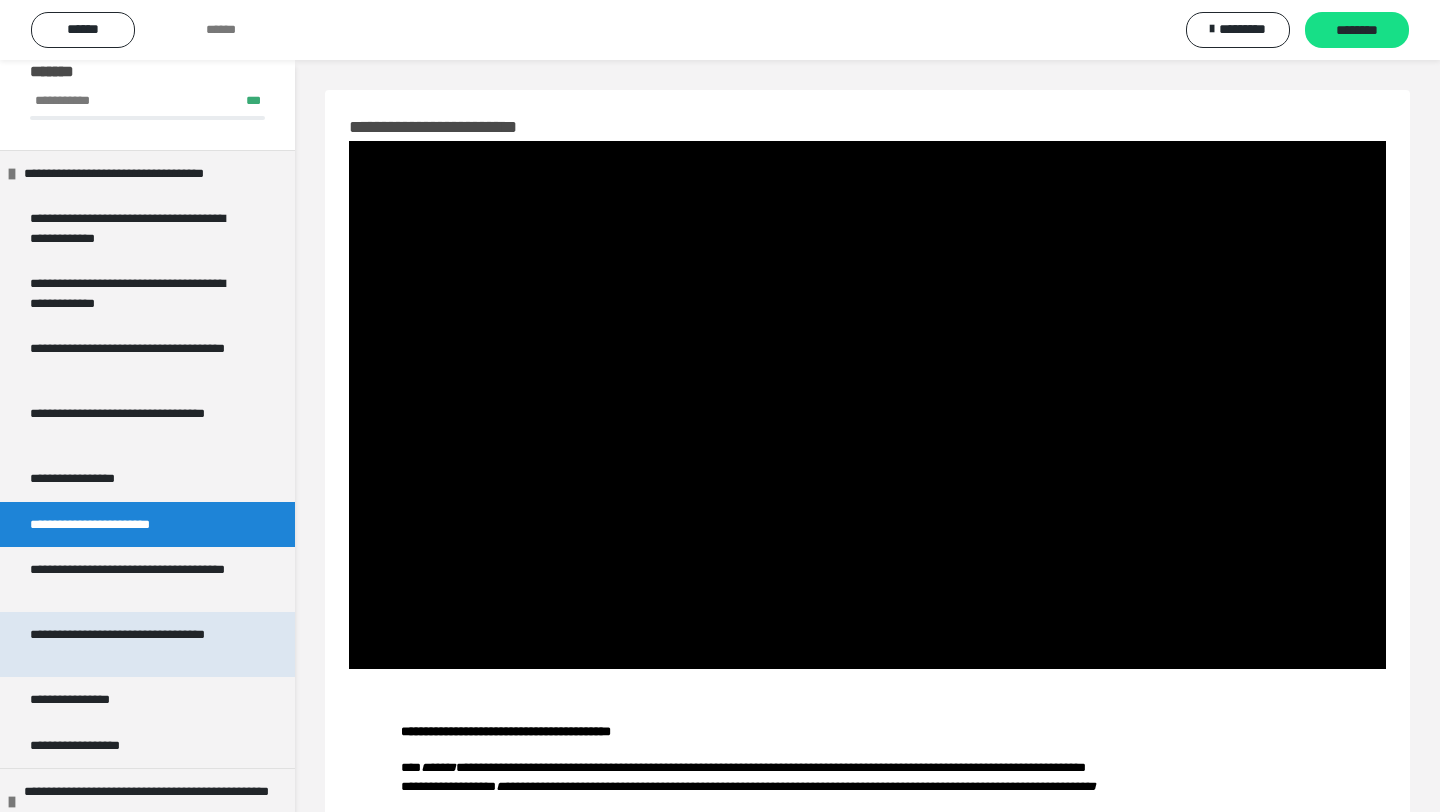 scroll, scrollTop: 34, scrollLeft: 0, axis: vertical 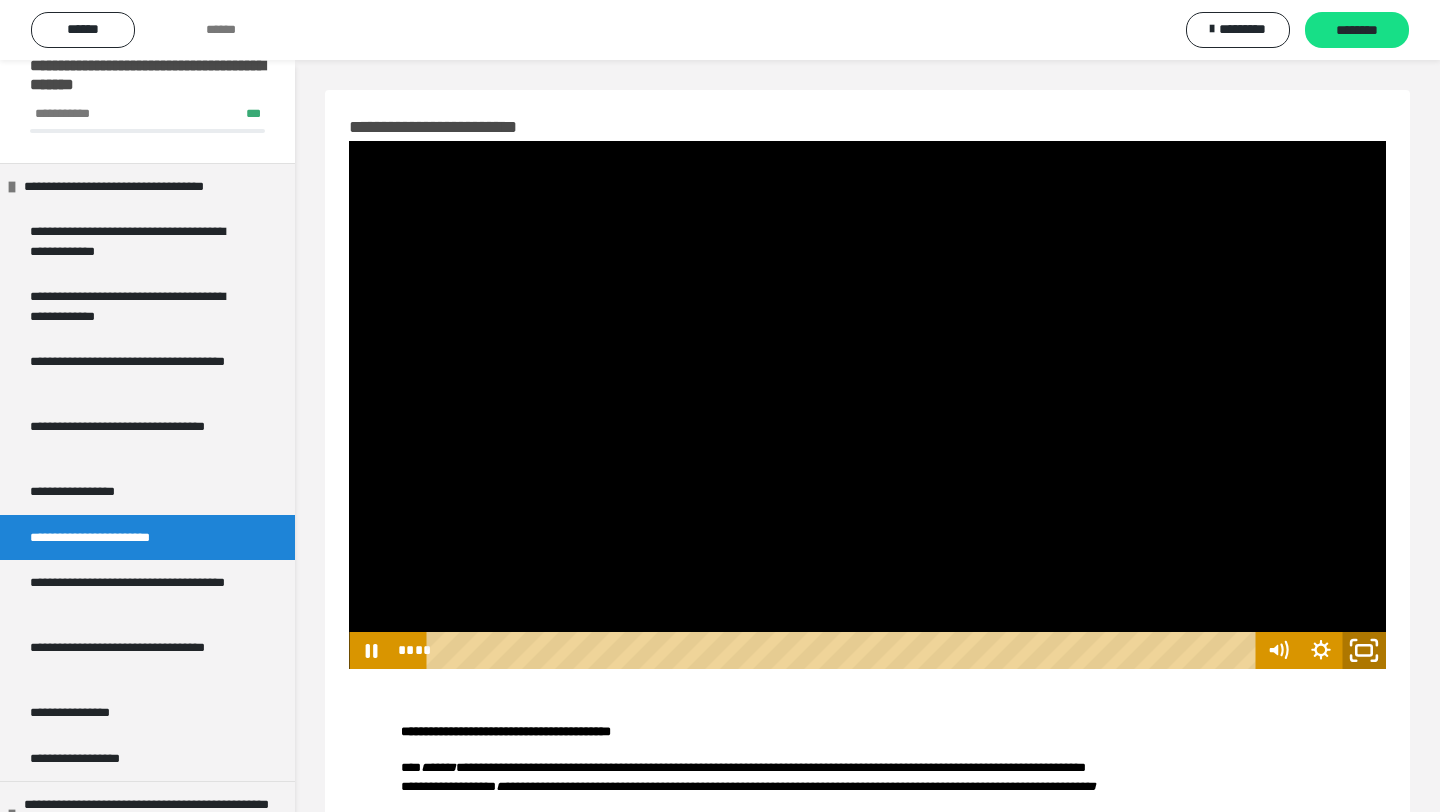 click 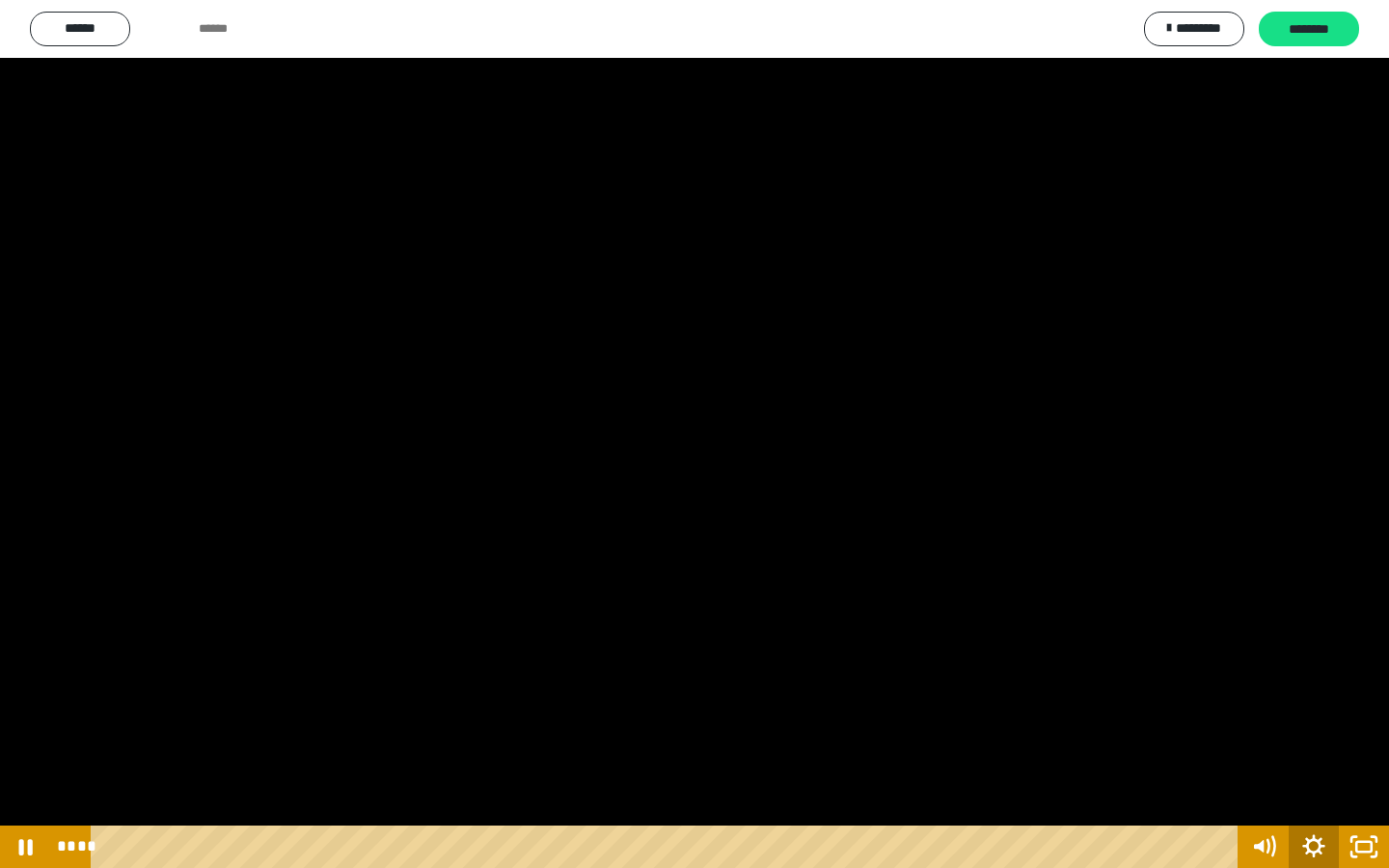 click 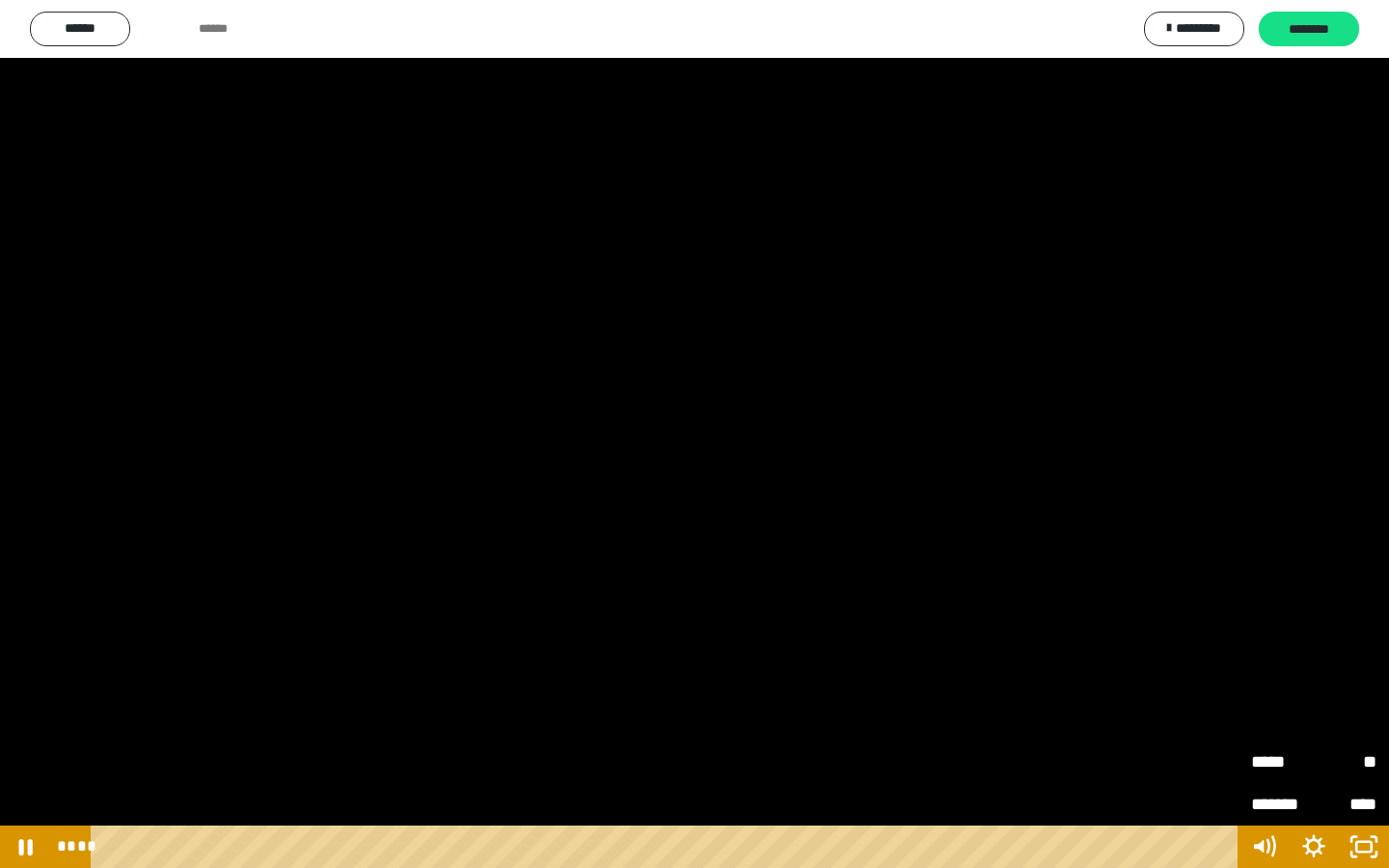 click on "**" at bounding box center (1345, 762) 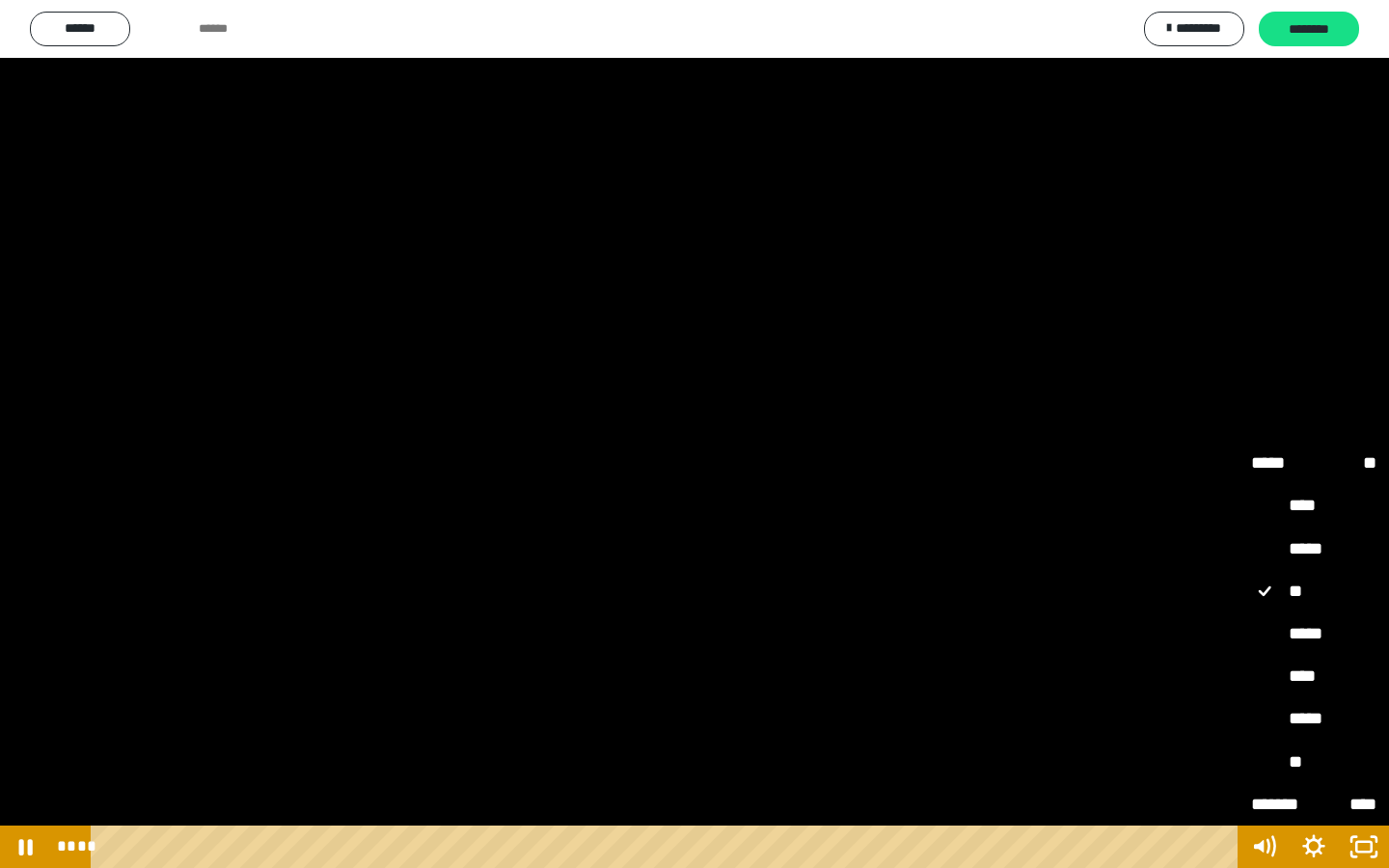 click on "*****" at bounding box center [1314, 719] 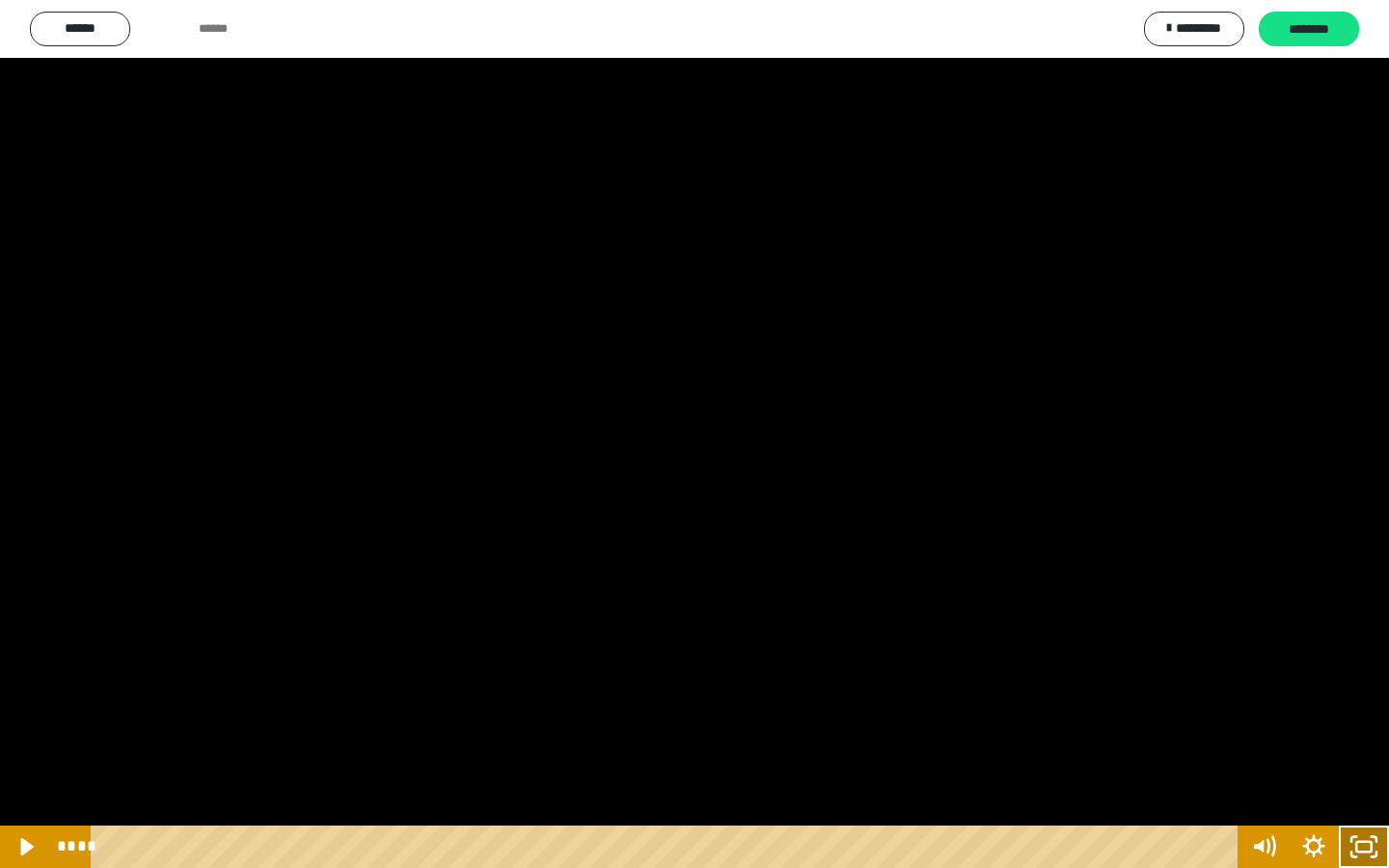 click 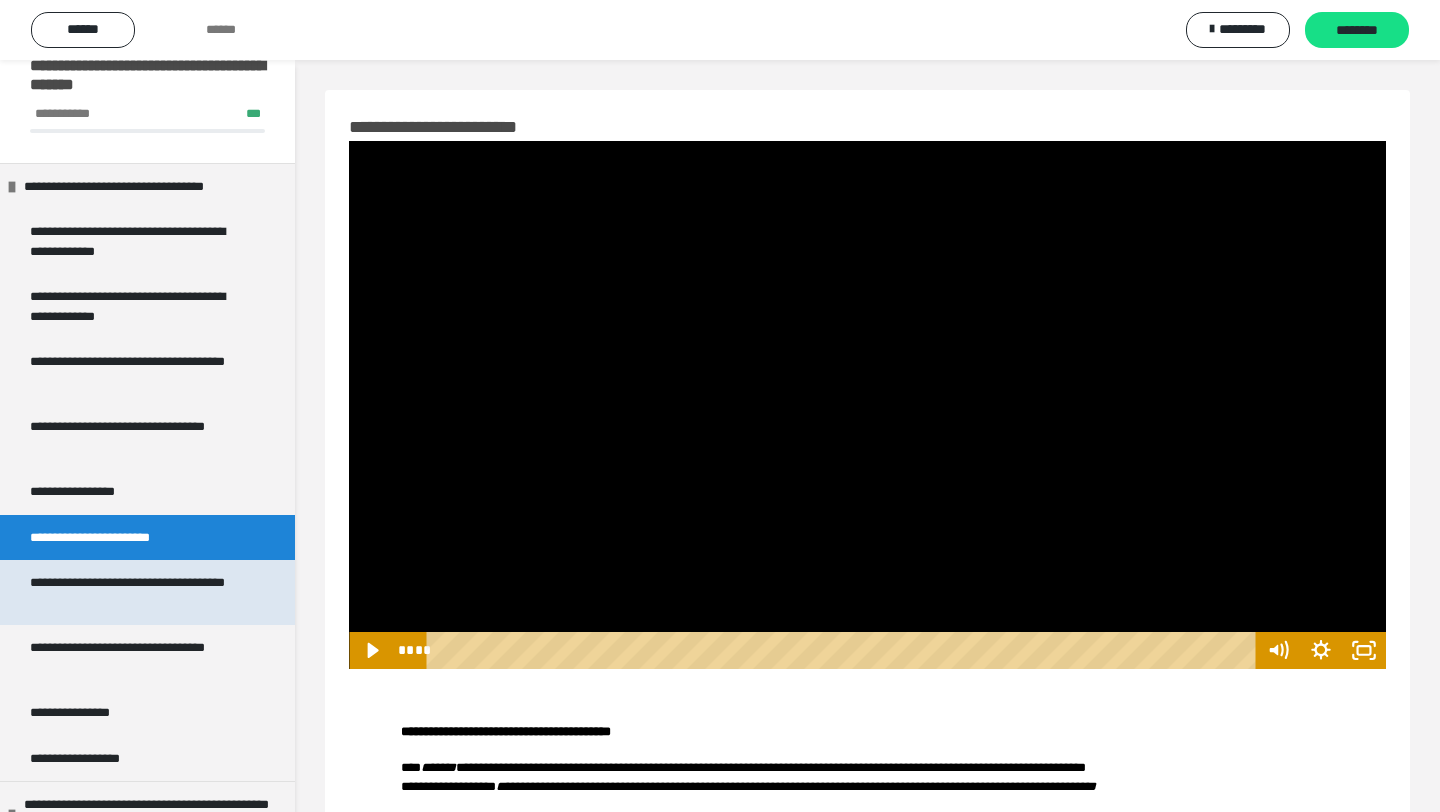 click on "**********" at bounding box center (139, 592) 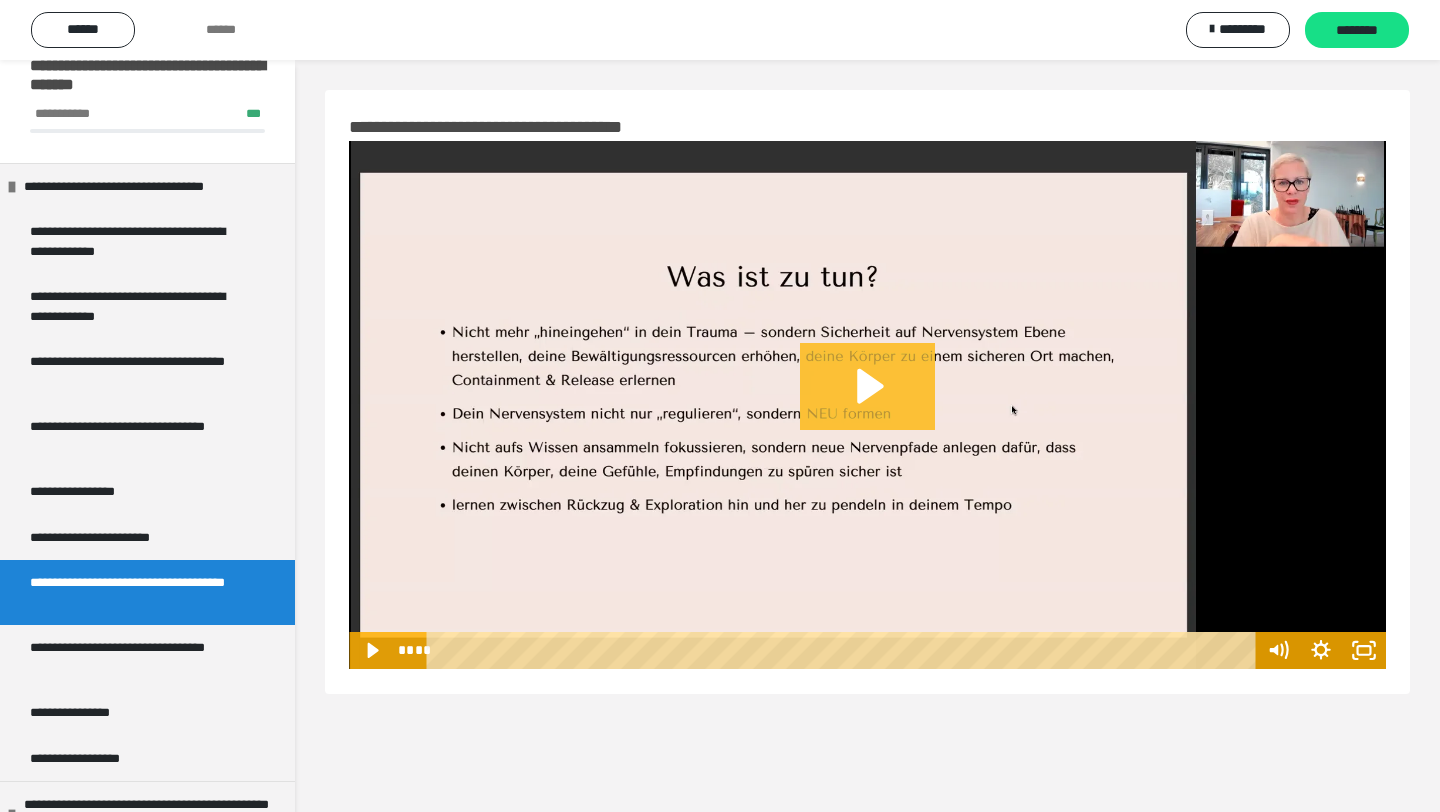 click 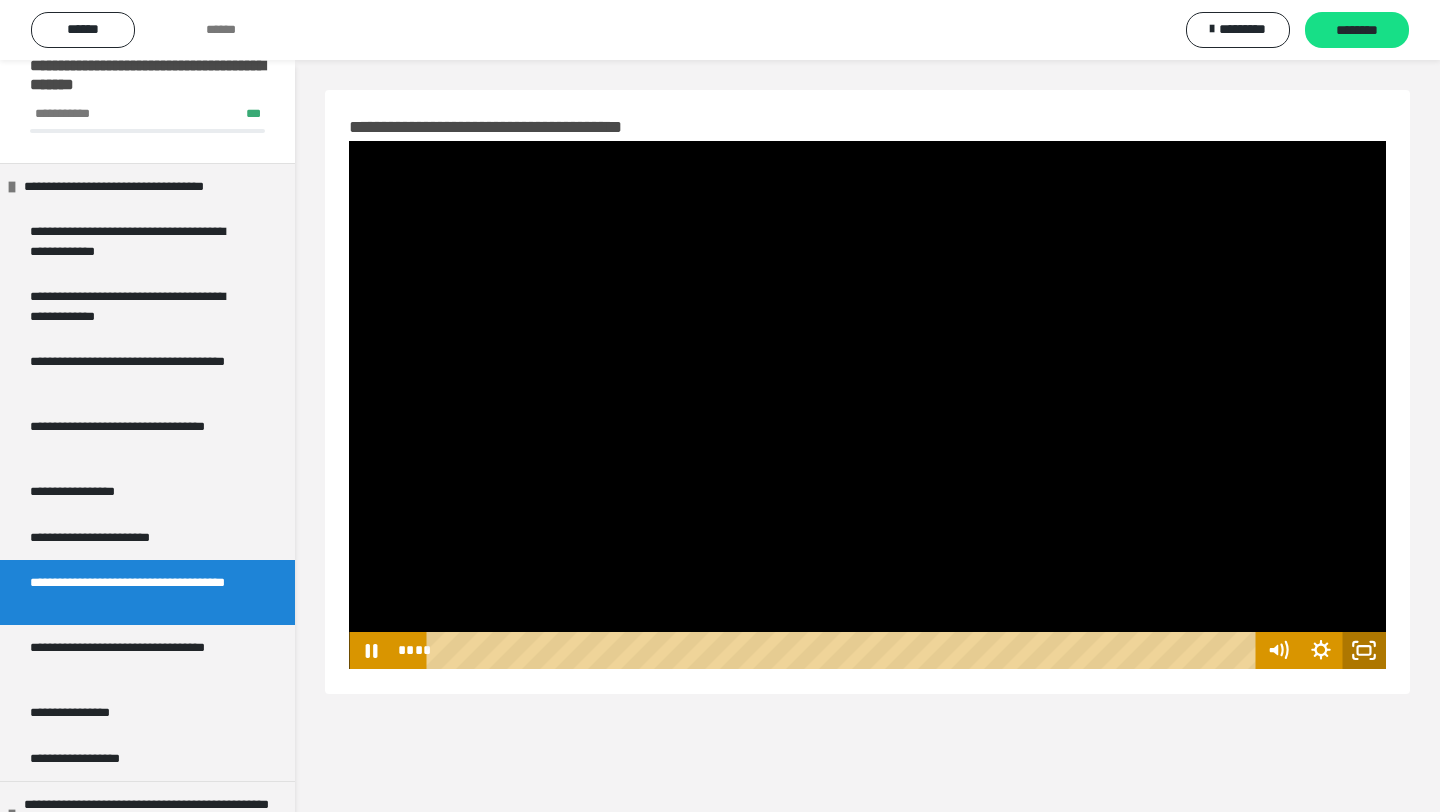 click 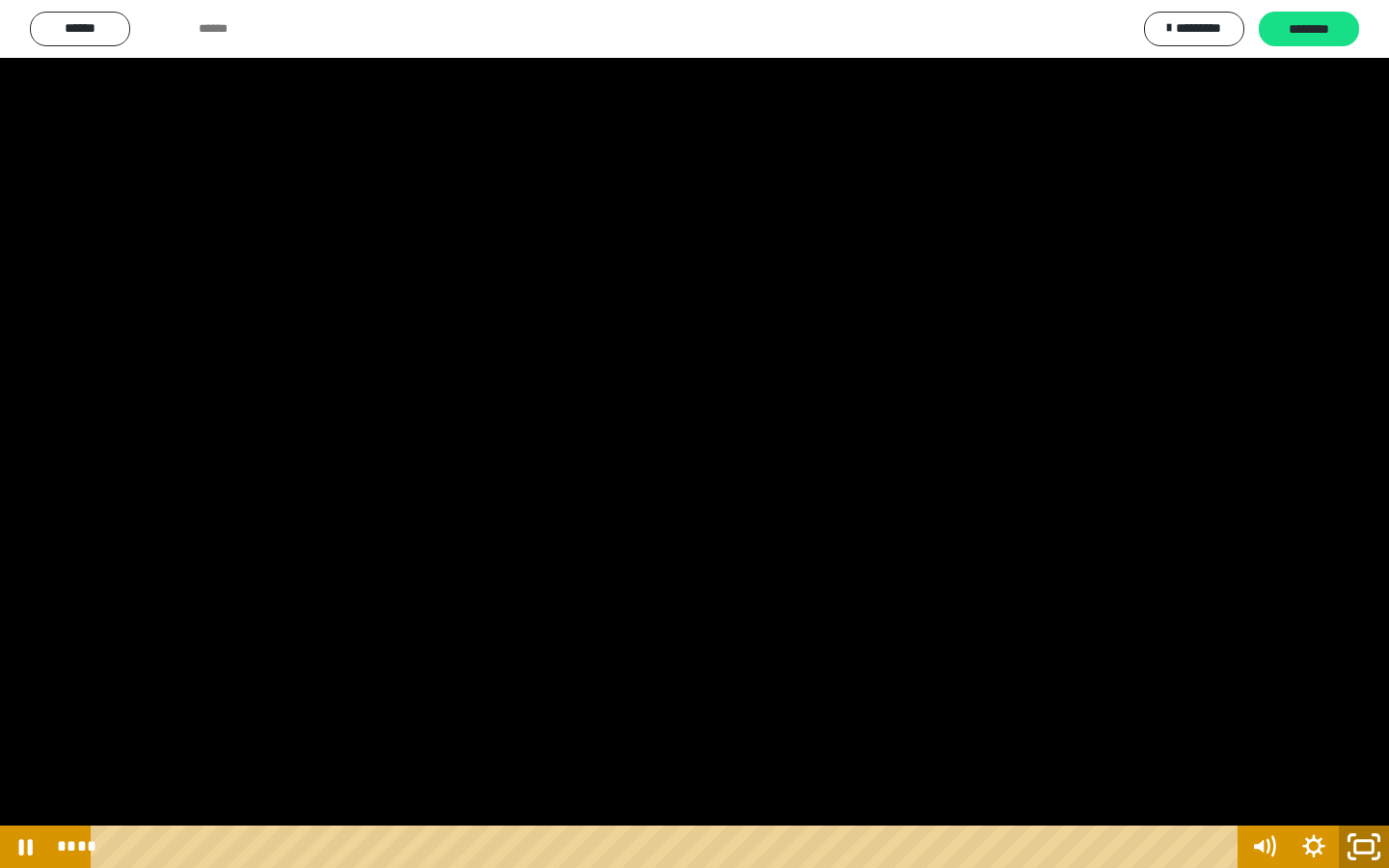 click 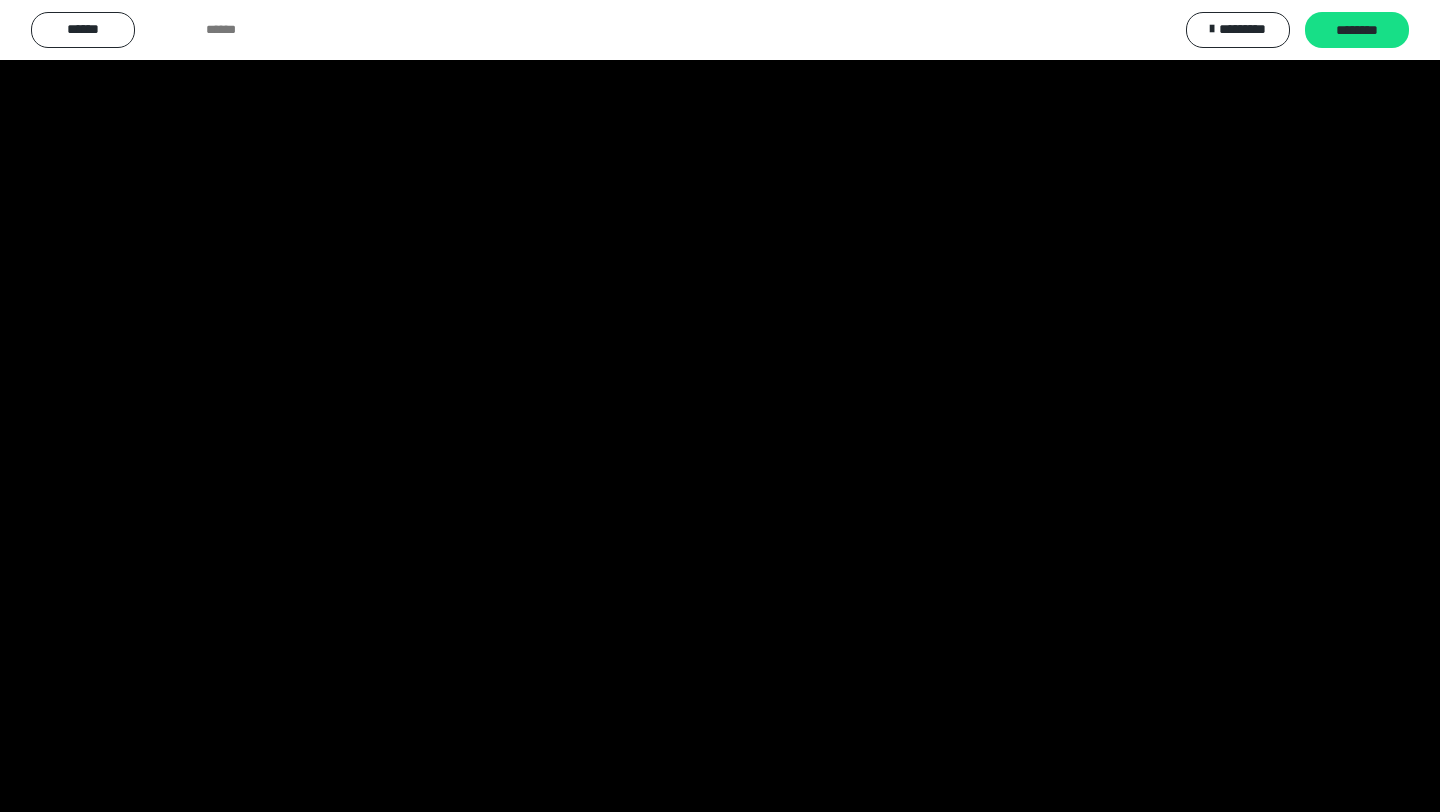 scroll, scrollTop: 237, scrollLeft: 0, axis: vertical 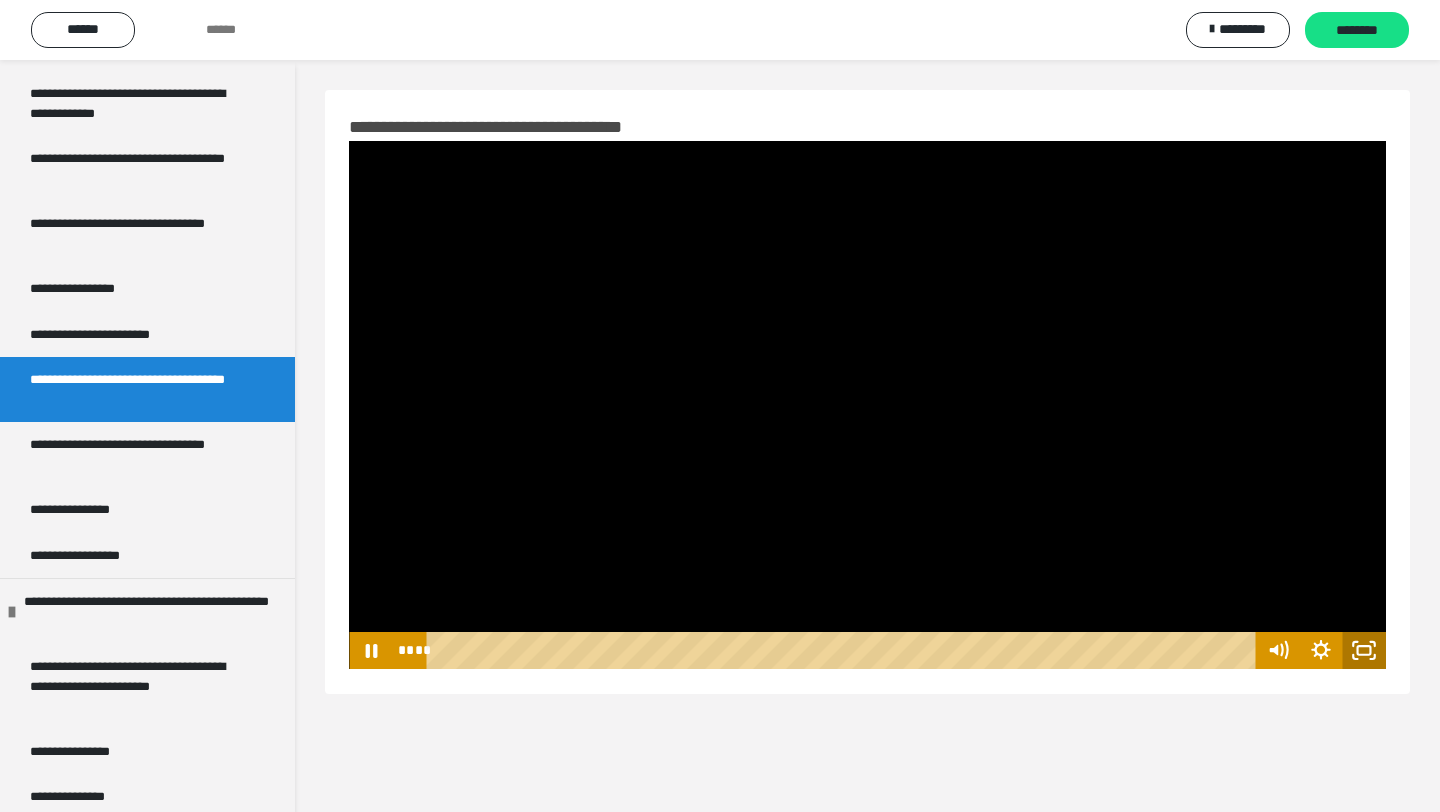 click 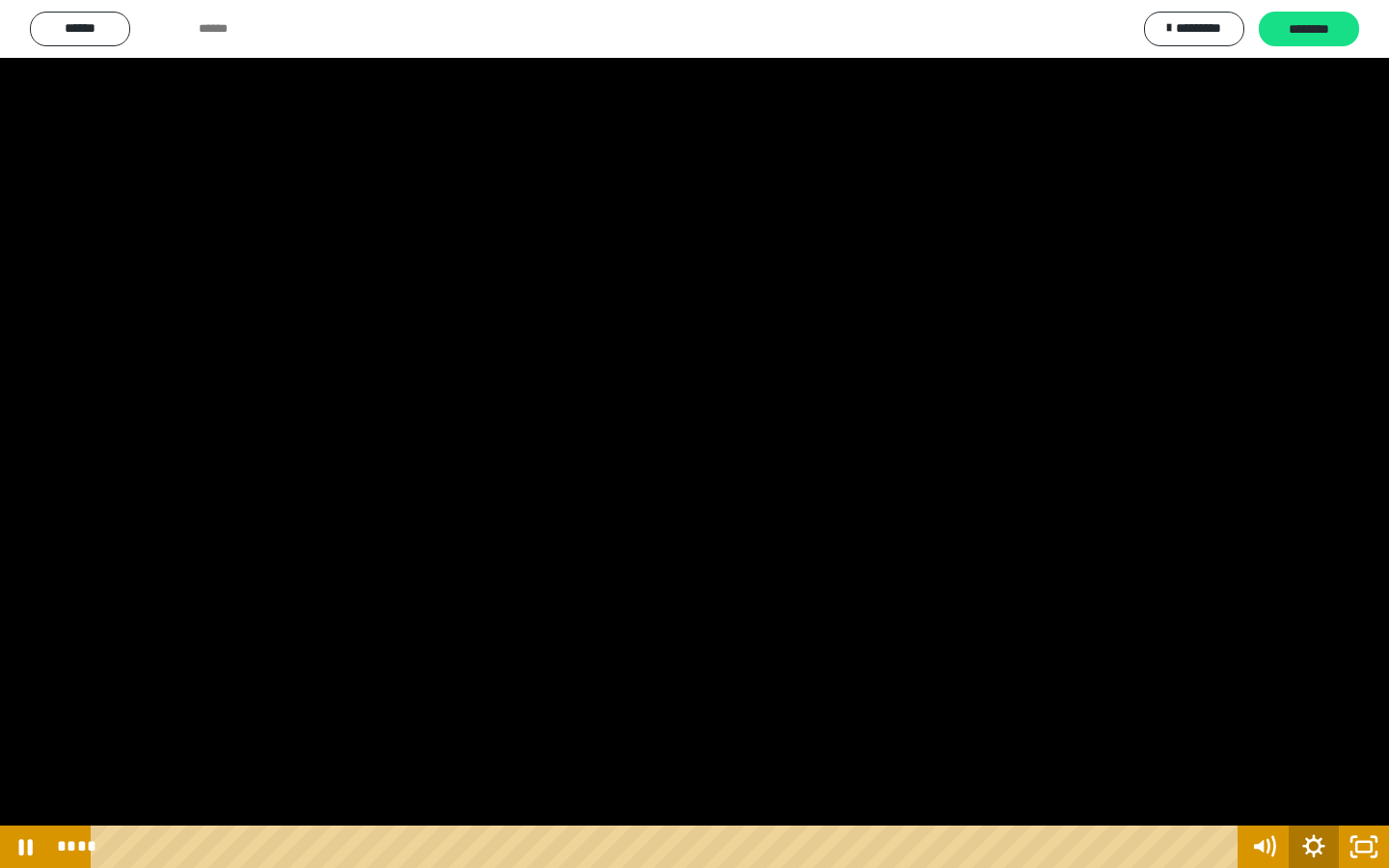 click 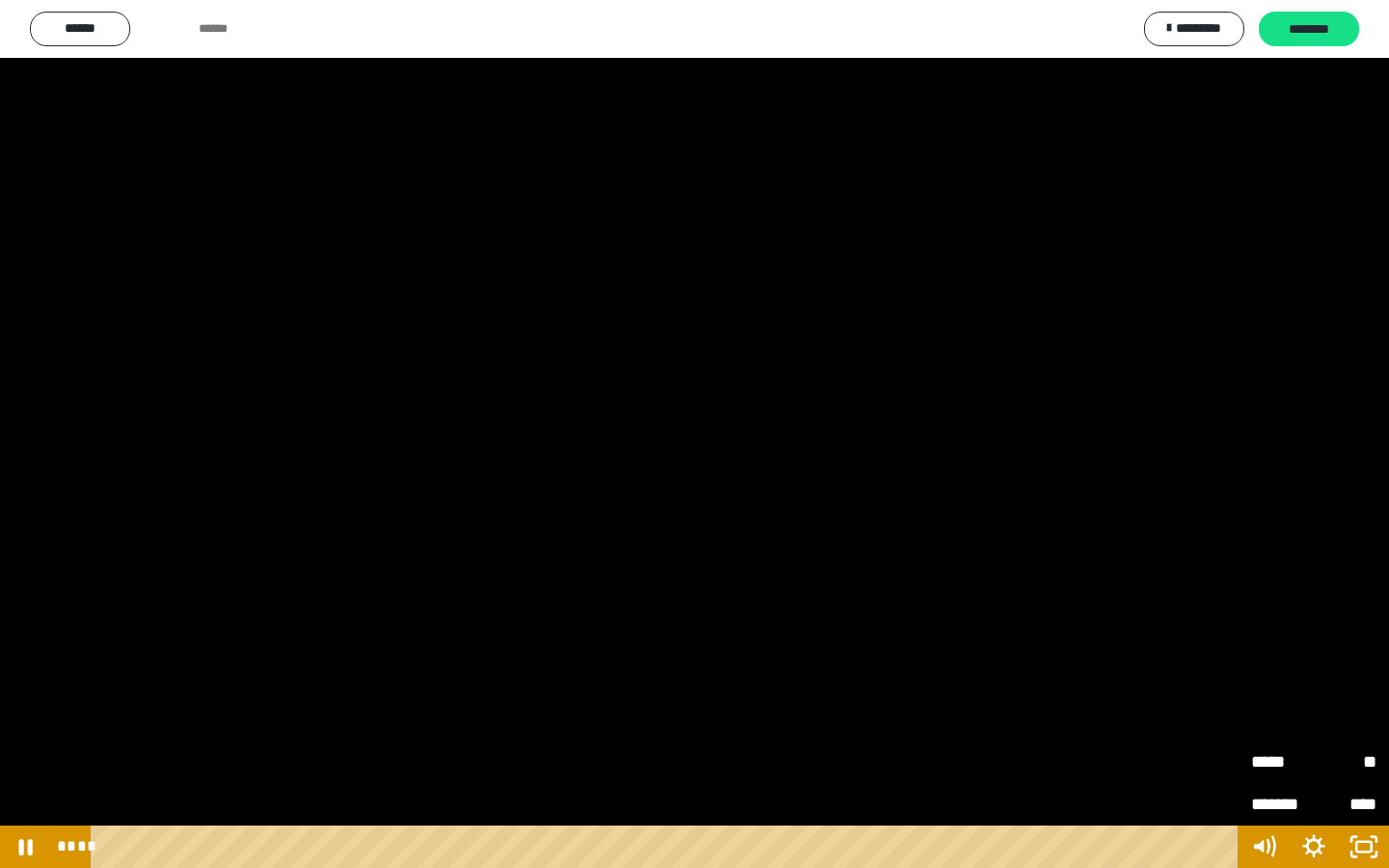 click on "*****" at bounding box center (1282, 759) 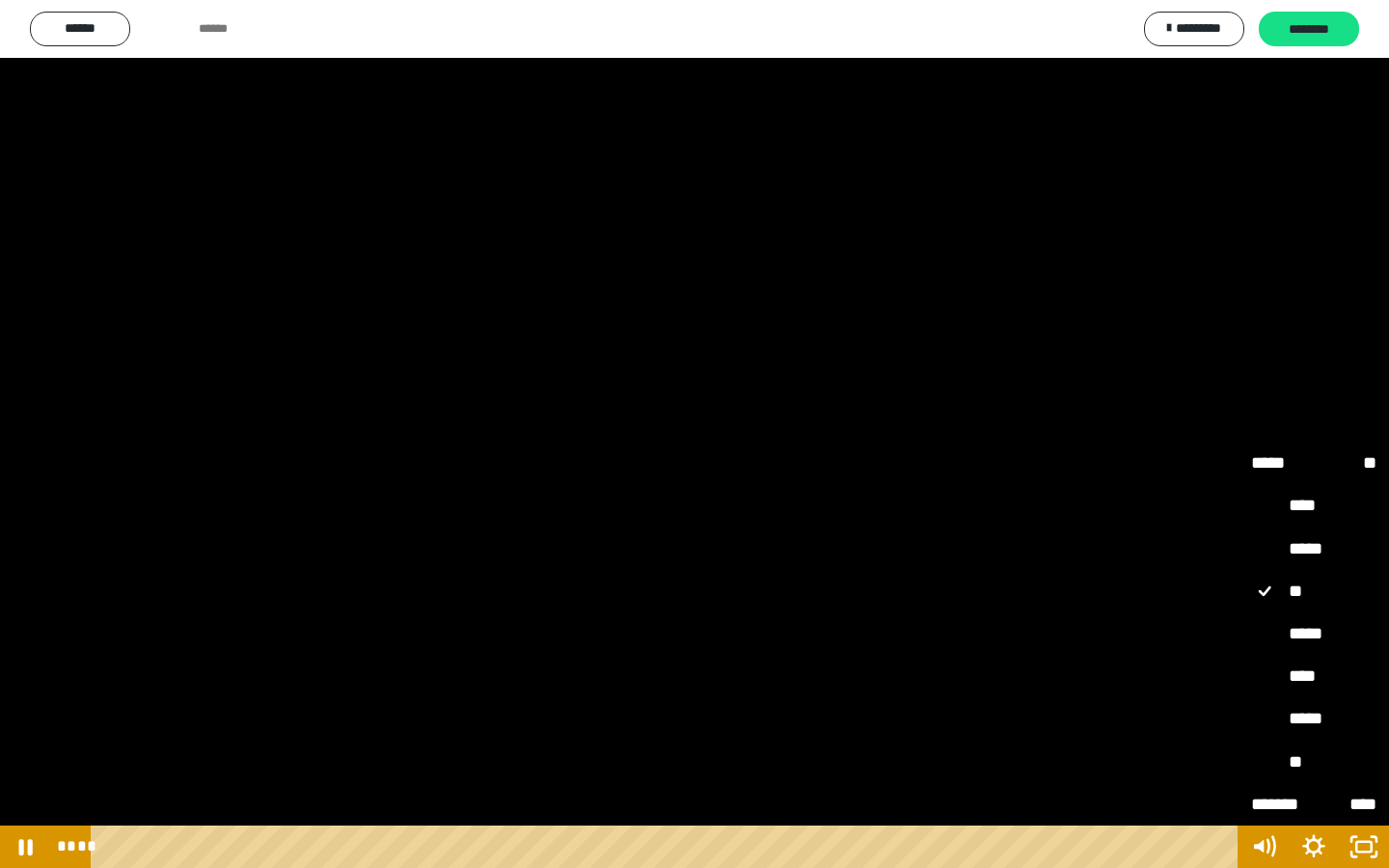 click on "*****" at bounding box center [1314, 719] 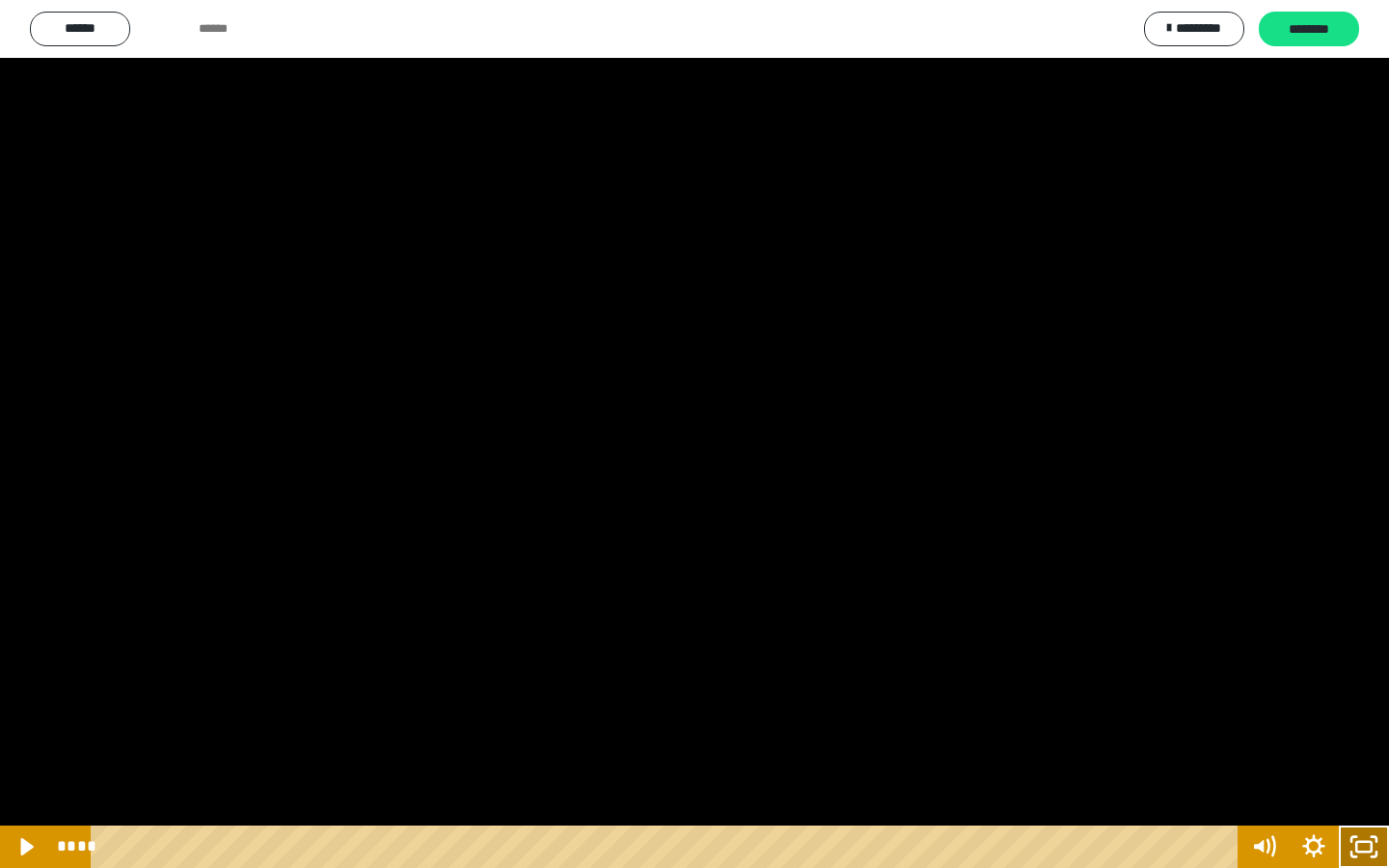 click 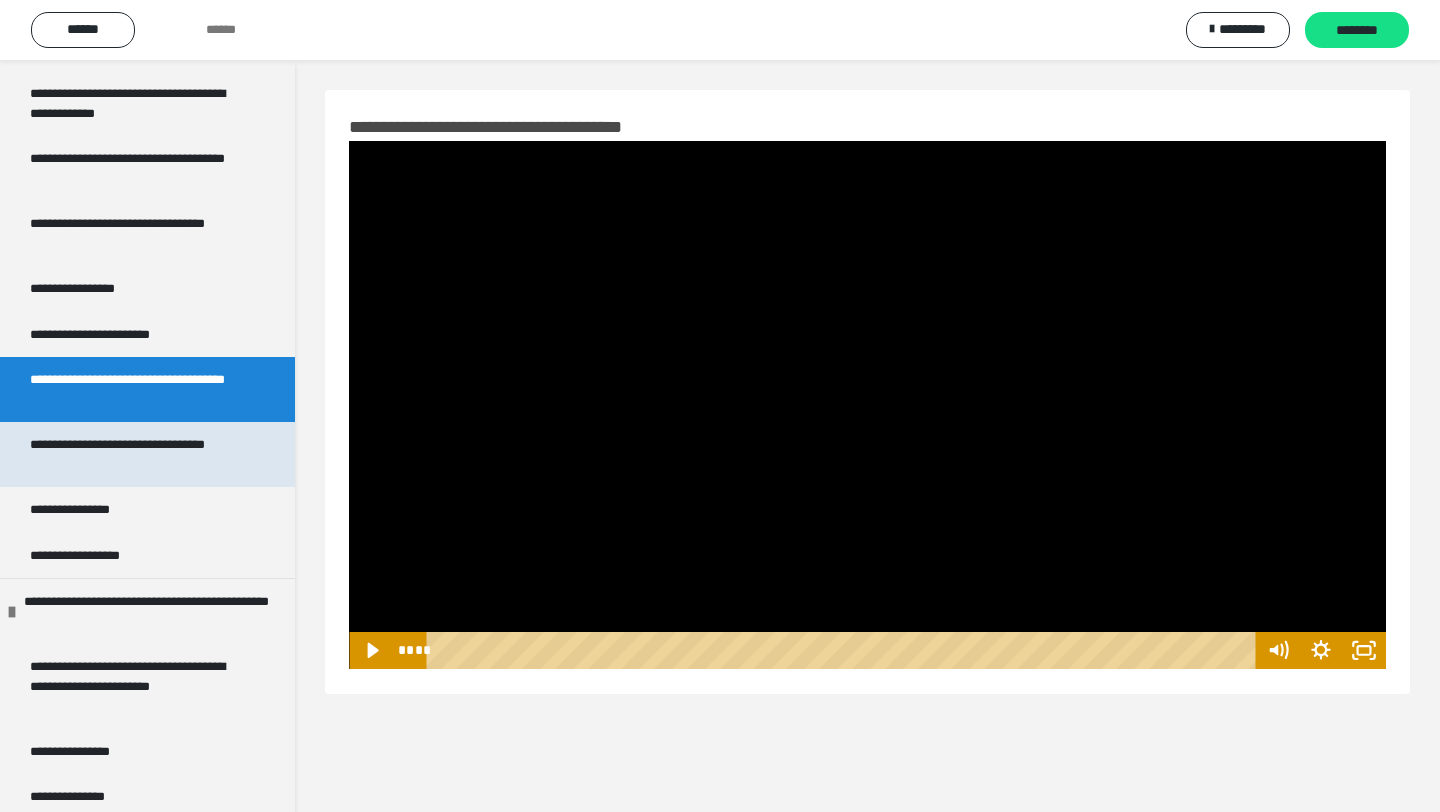 click on "**********" at bounding box center (139, 454) 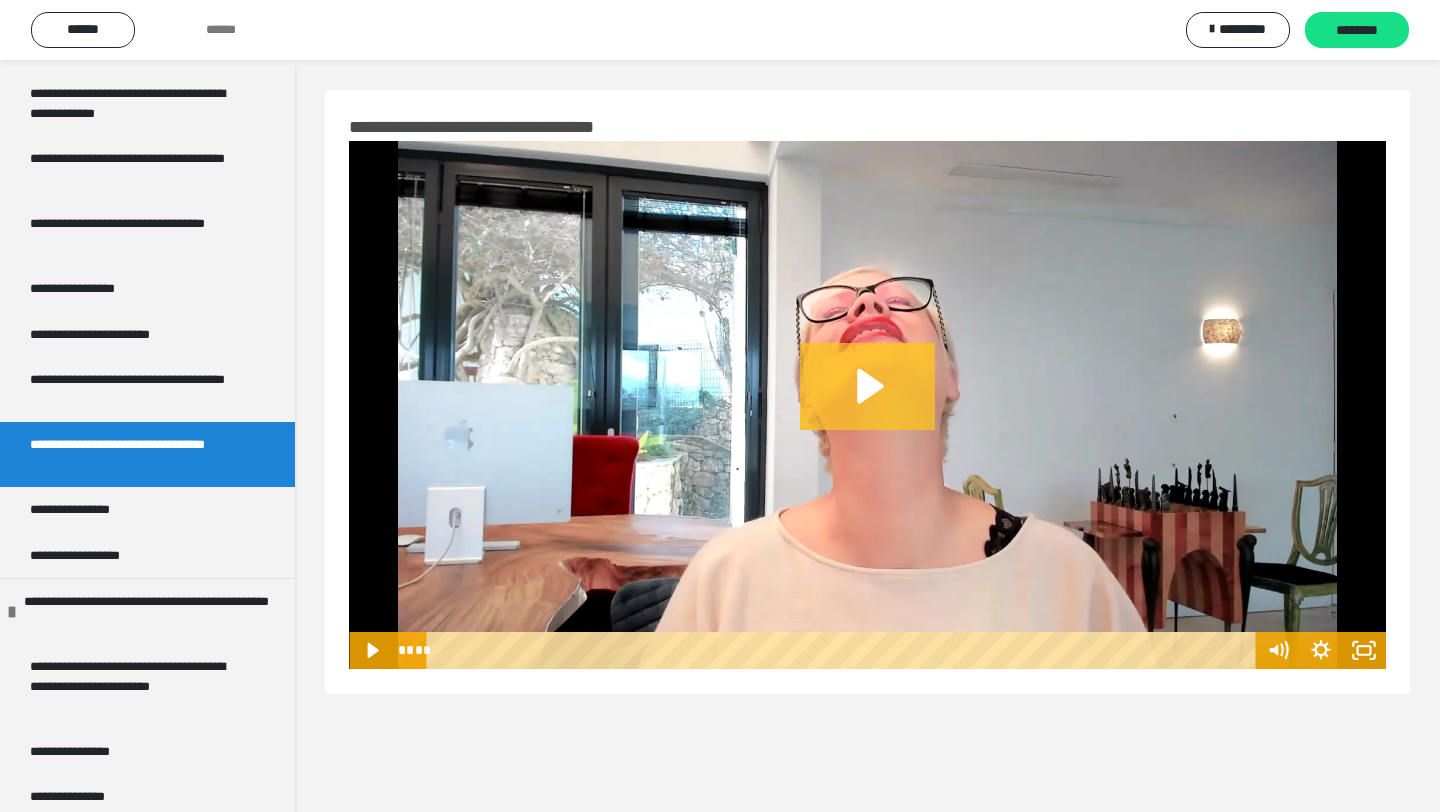 click 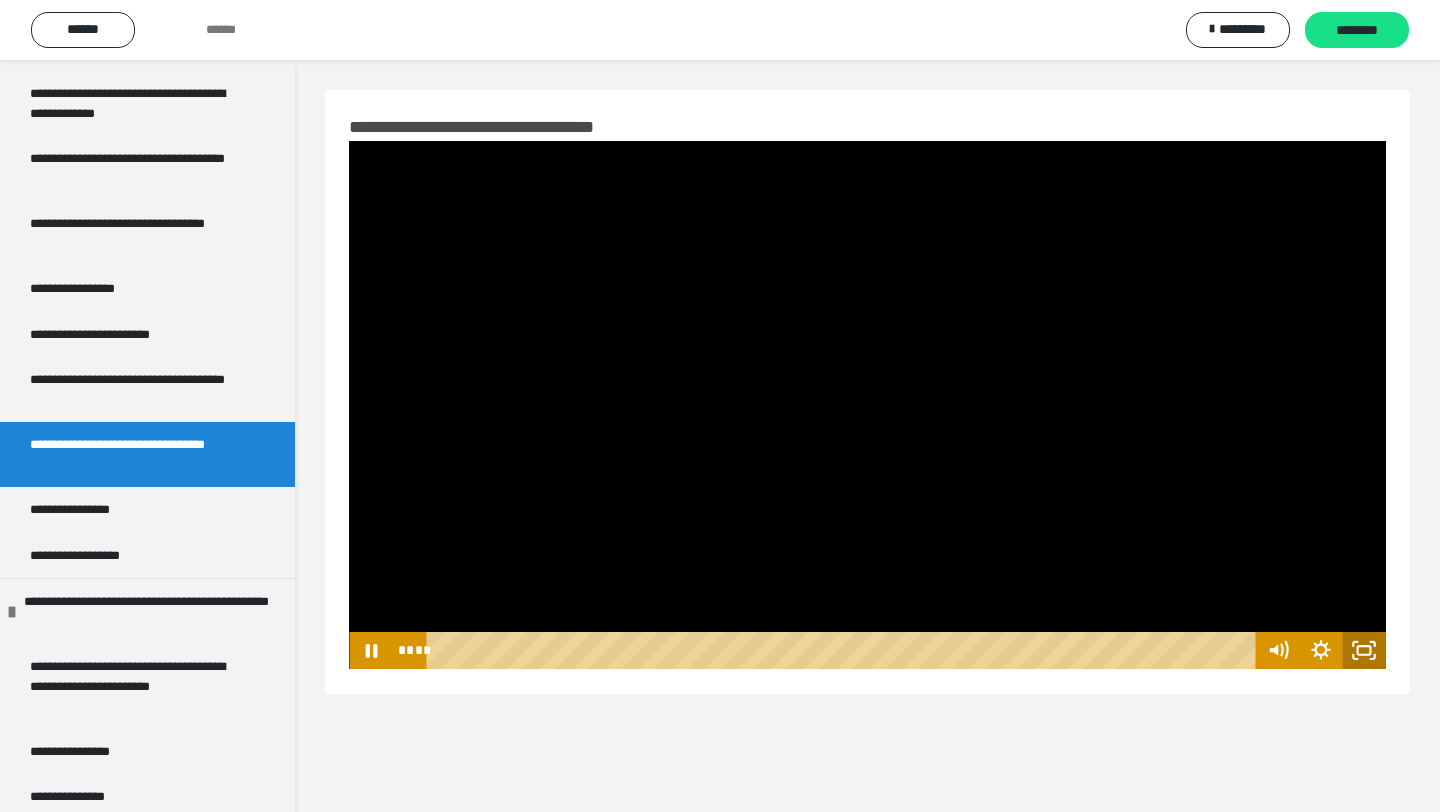 click 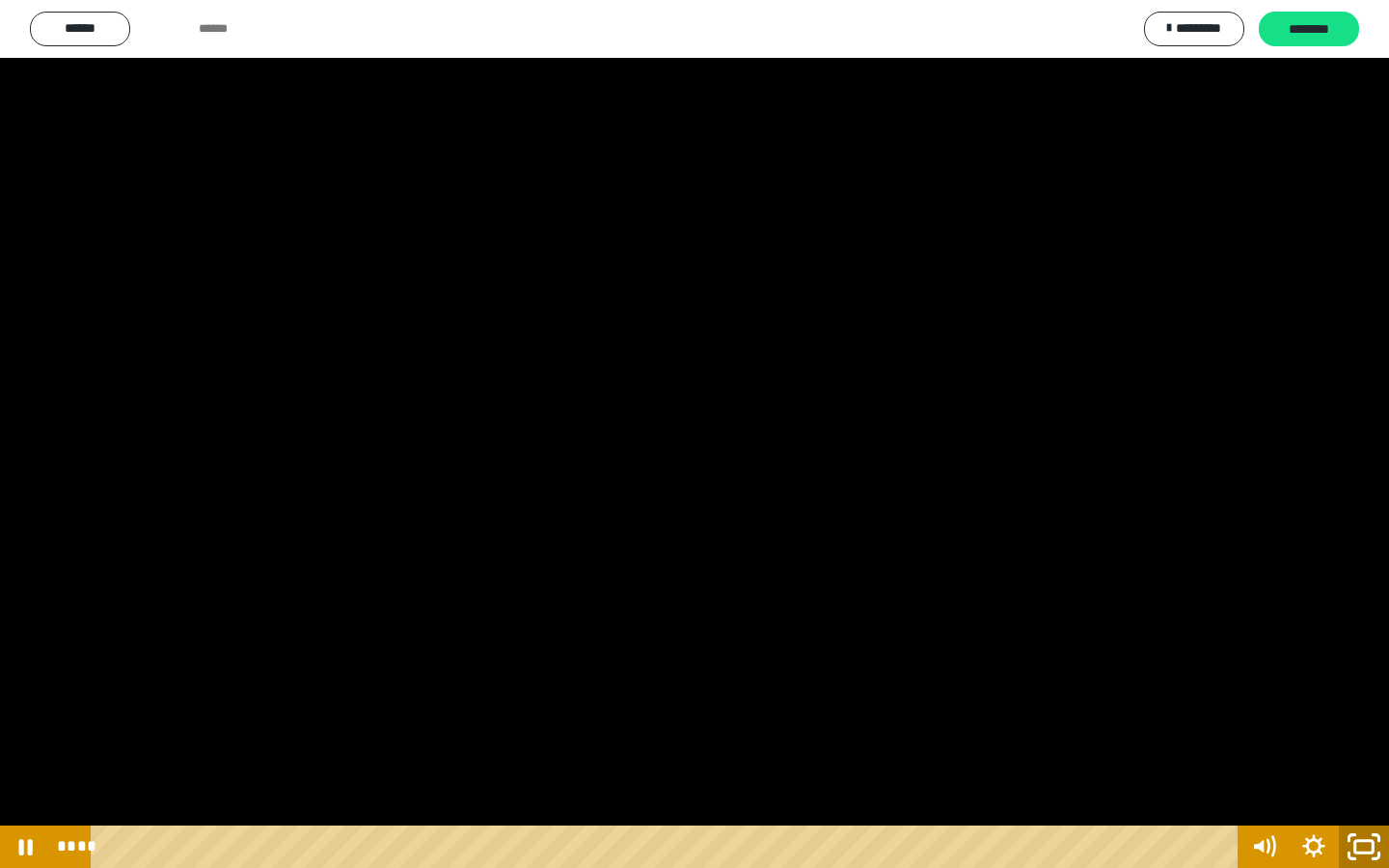 click 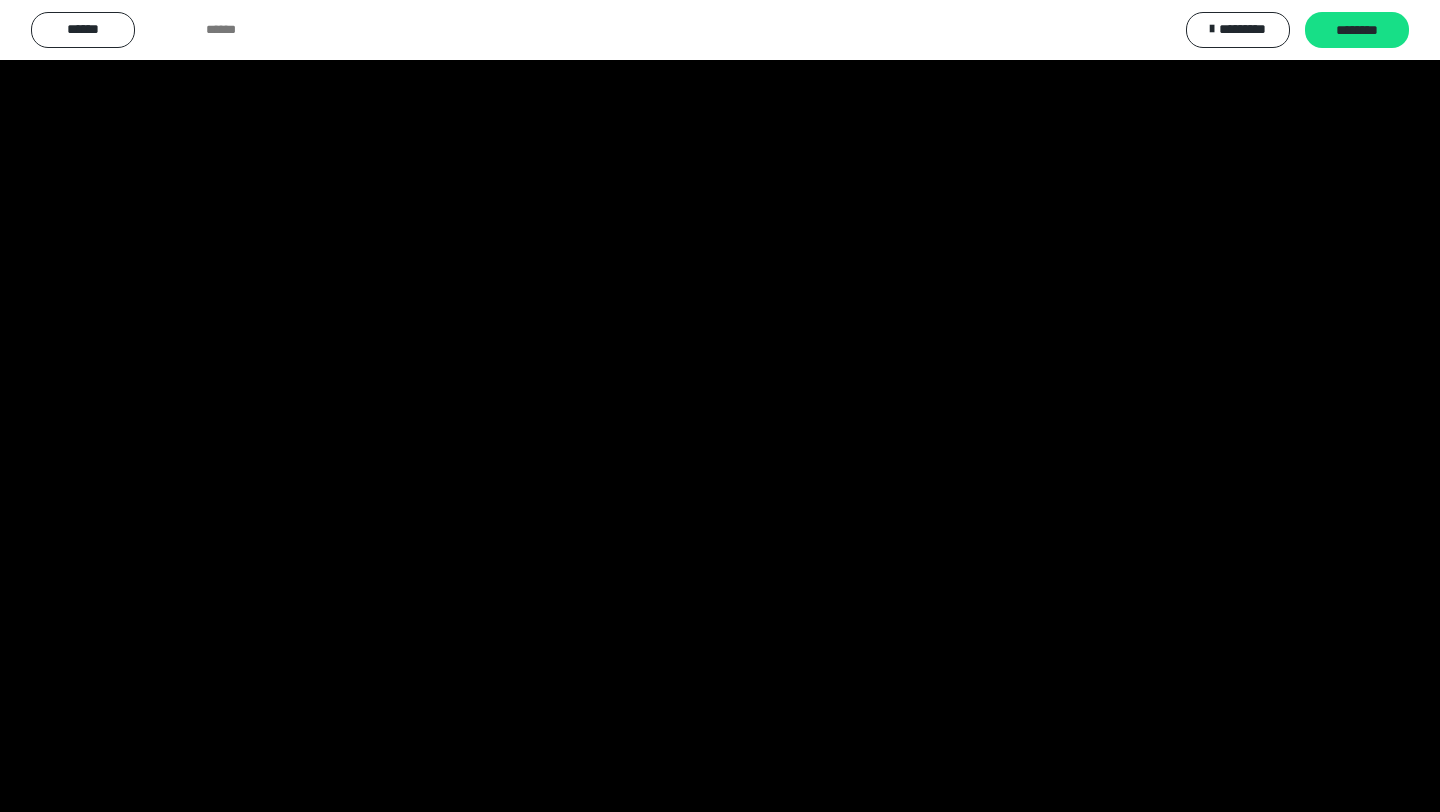 scroll, scrollTop: 121, scrollLeft: 0, axis: vertical 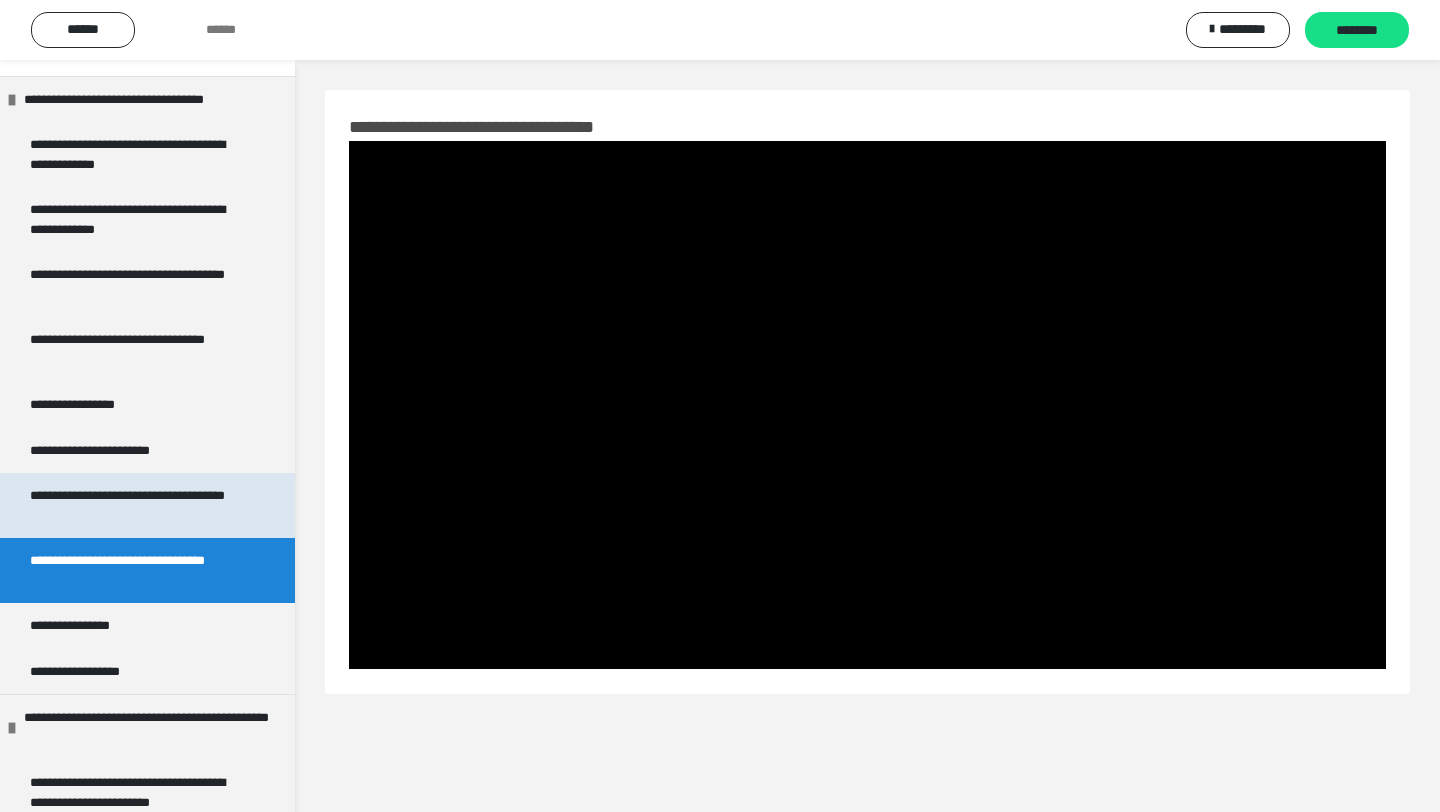 click on "**********" at bounding box center (139, 505) 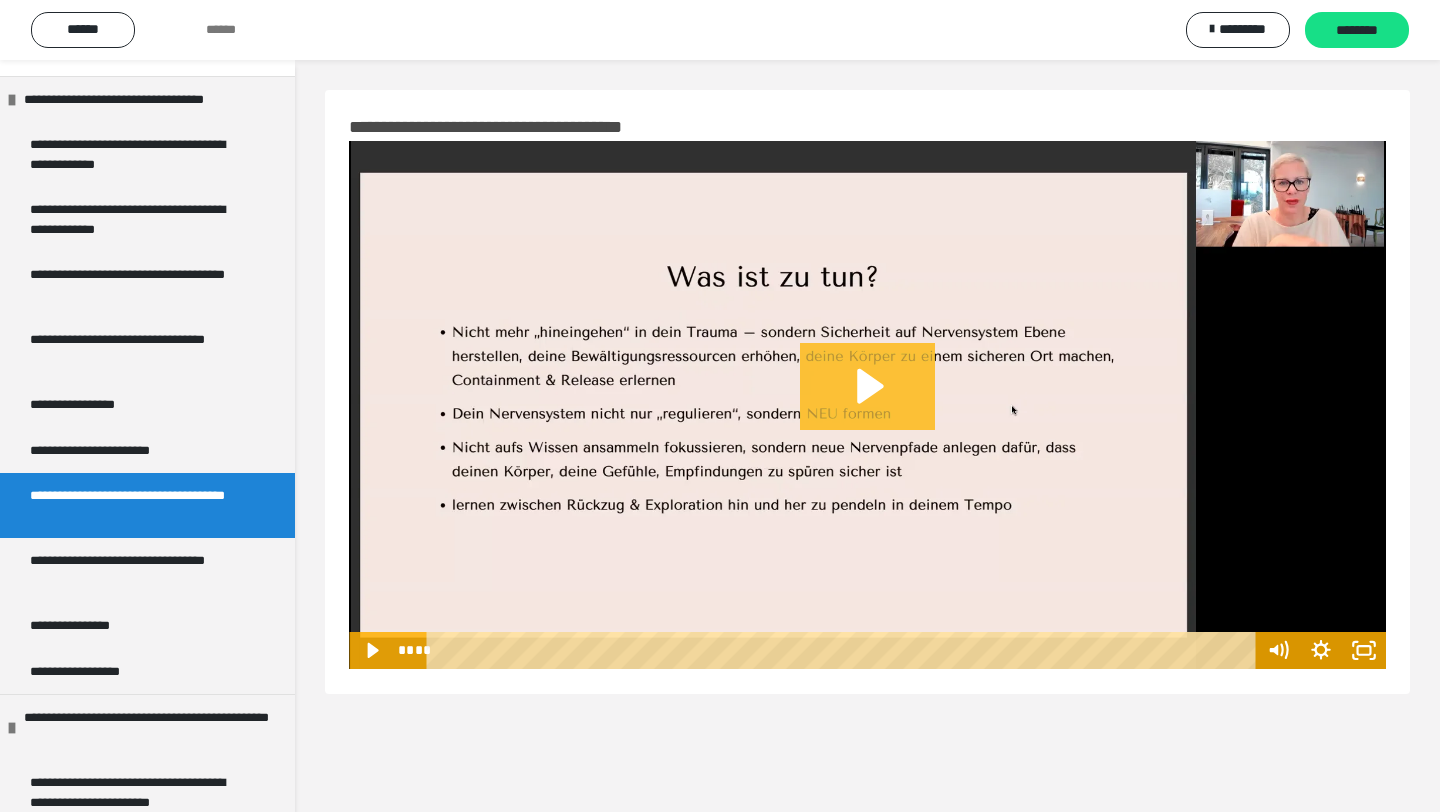 click 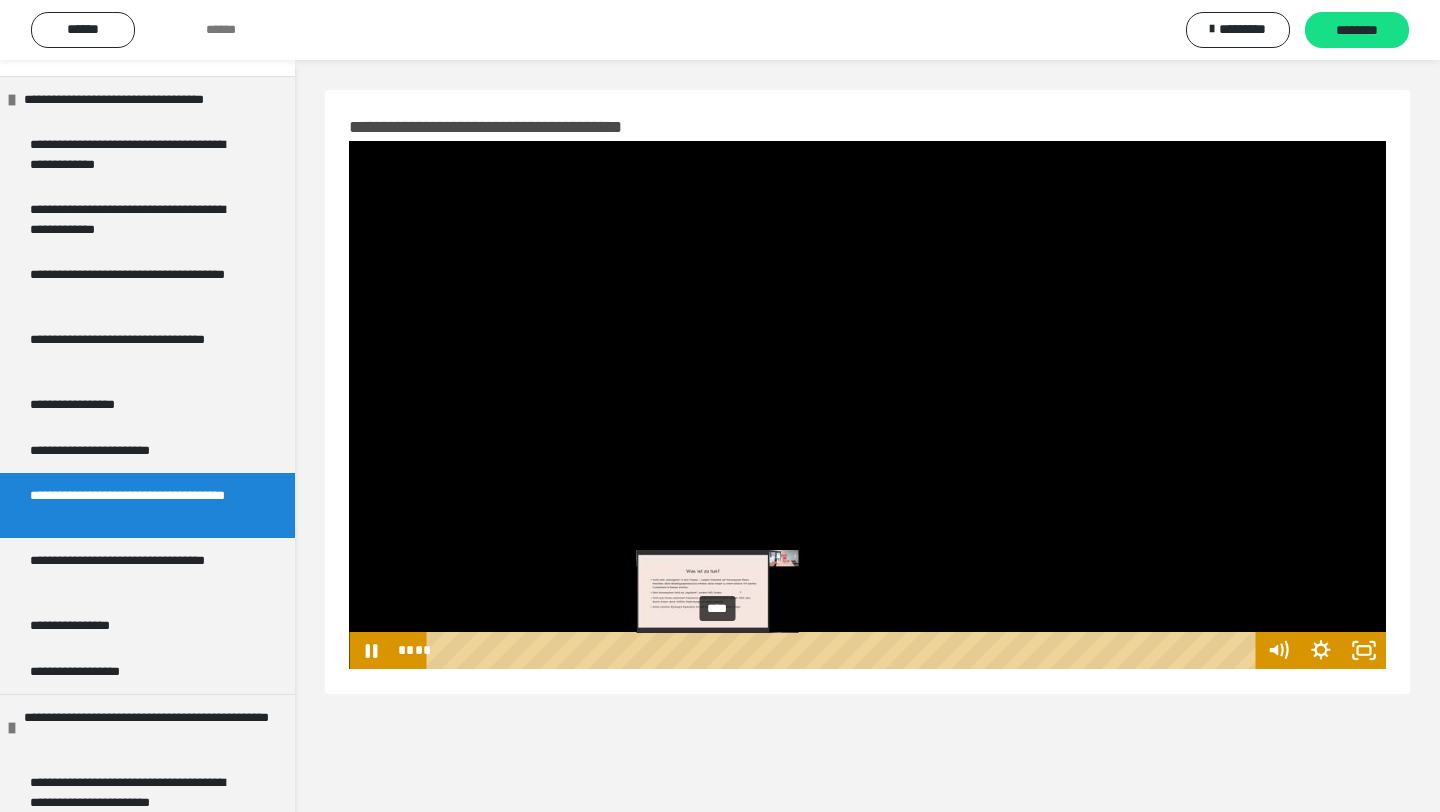 click on "****" at bounding box center [844, 650] 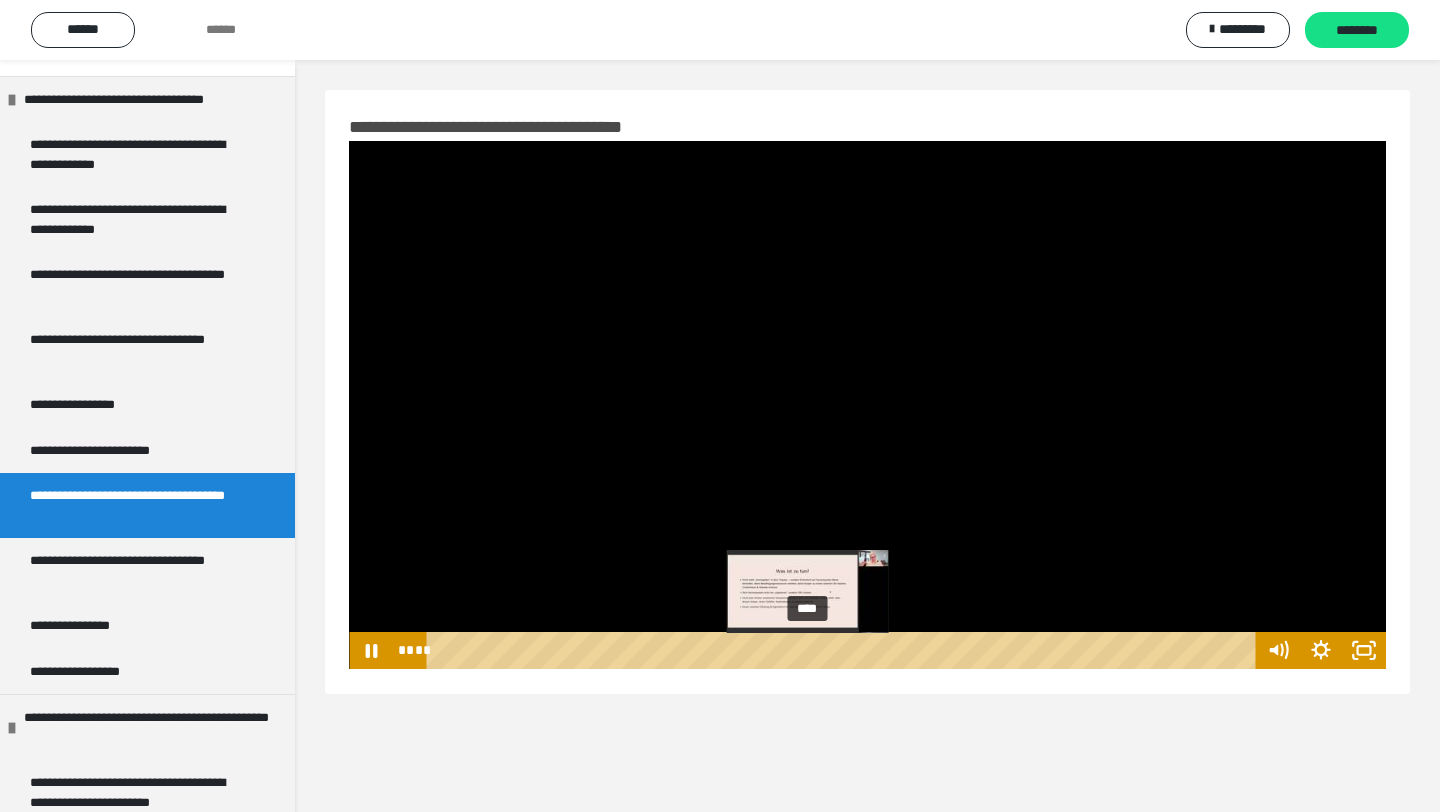click on "****" at bounding box center (844, 650) 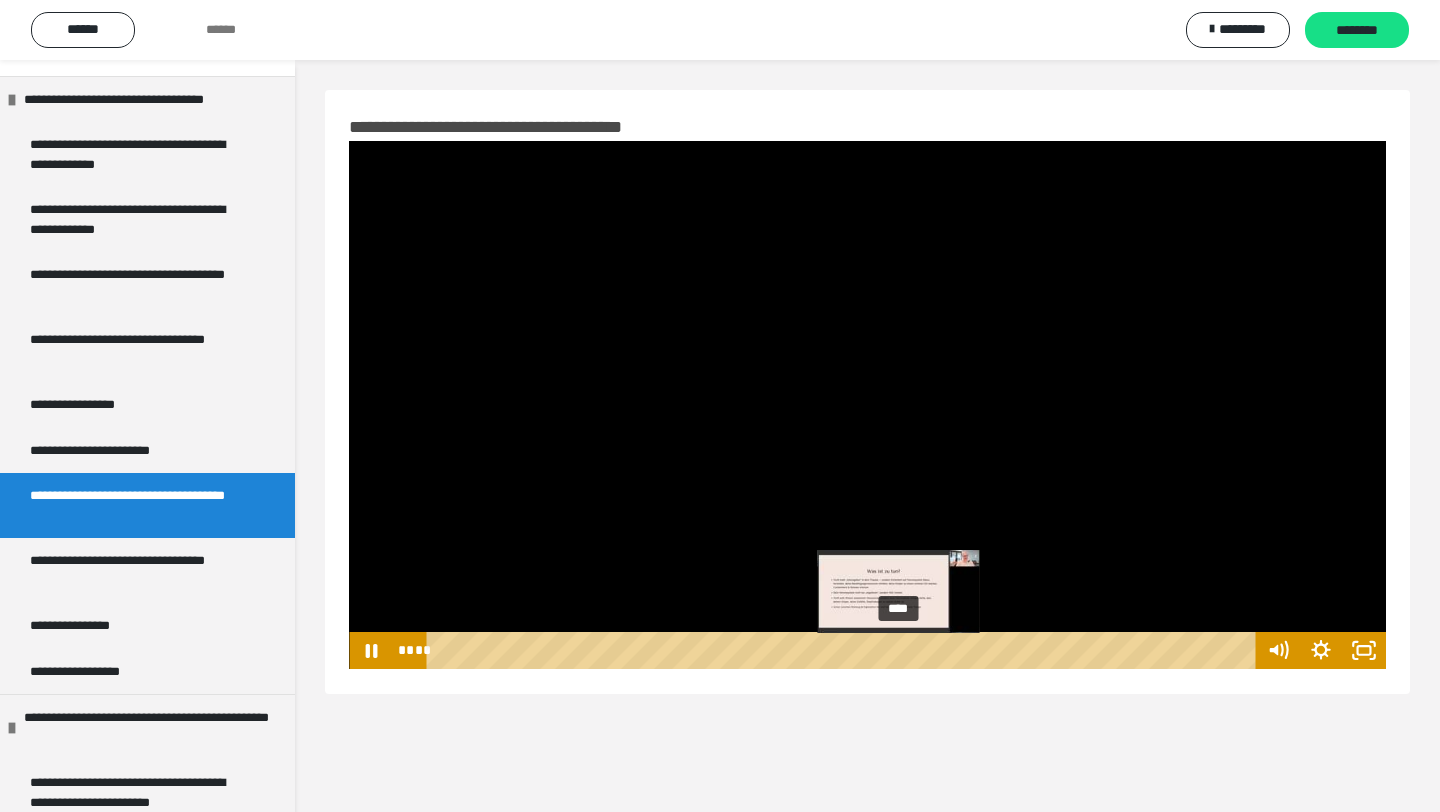 click on "****" at bounding box center [844, 650] 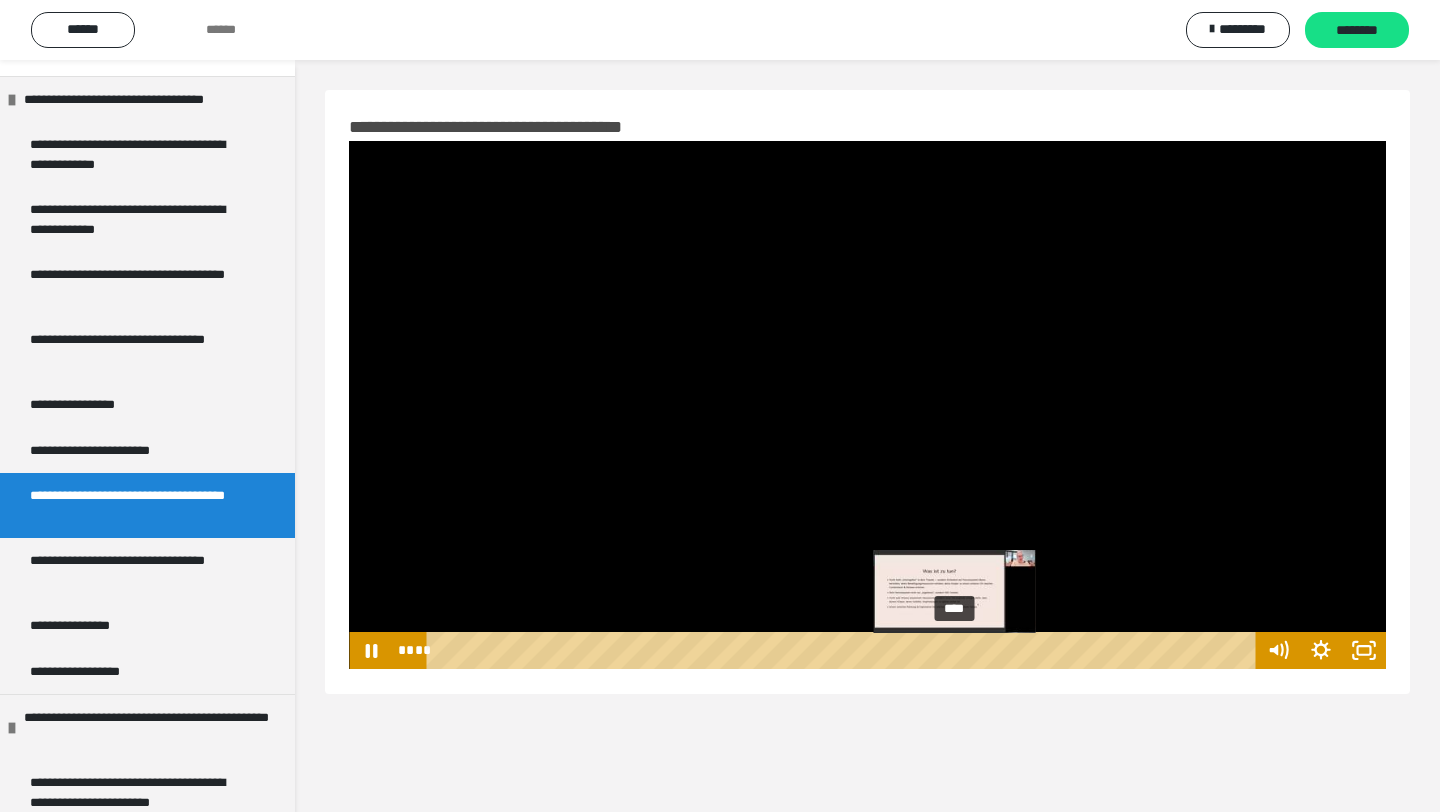 click on "****" at bounding box center (844, 650) 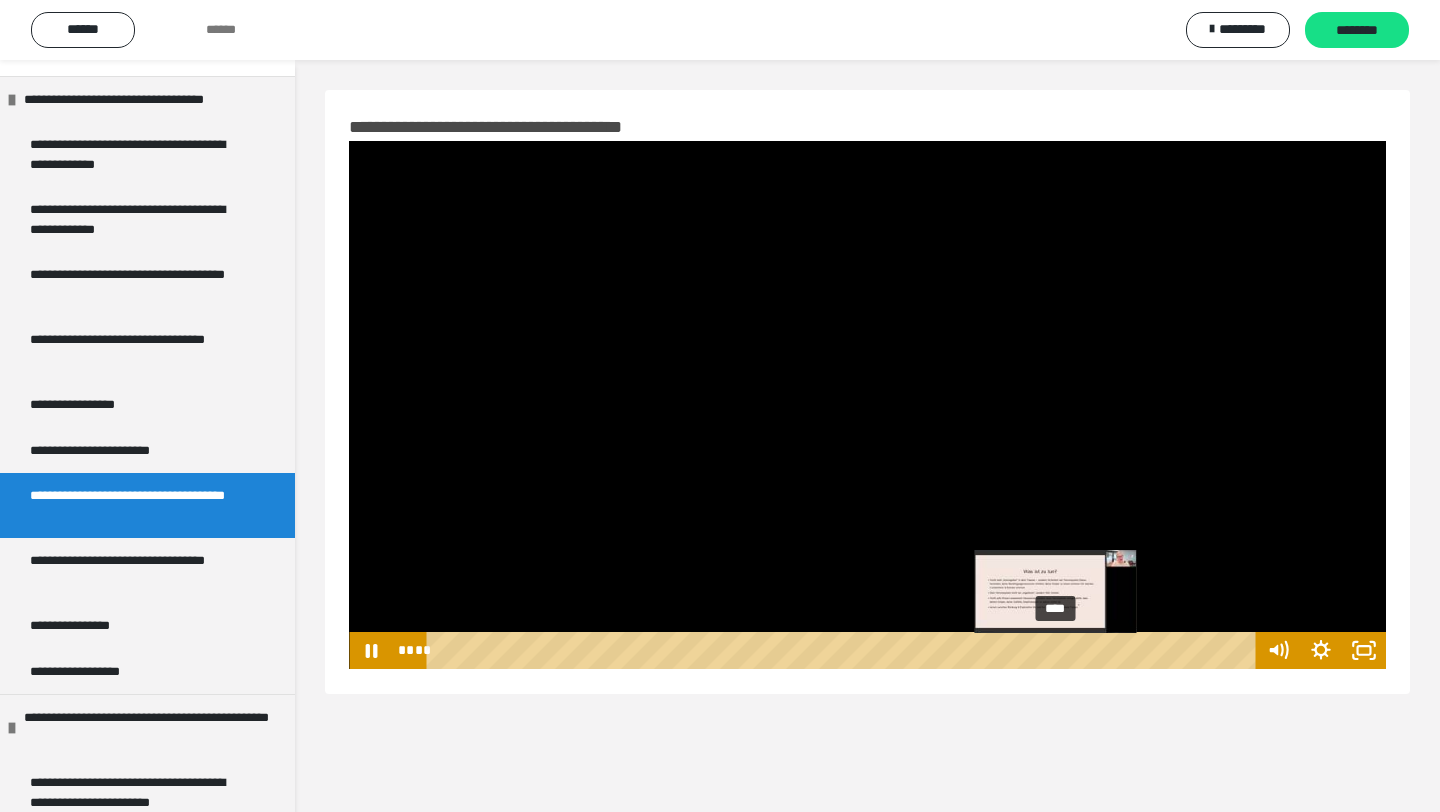 click on "****" at bounding box center [844, 650] 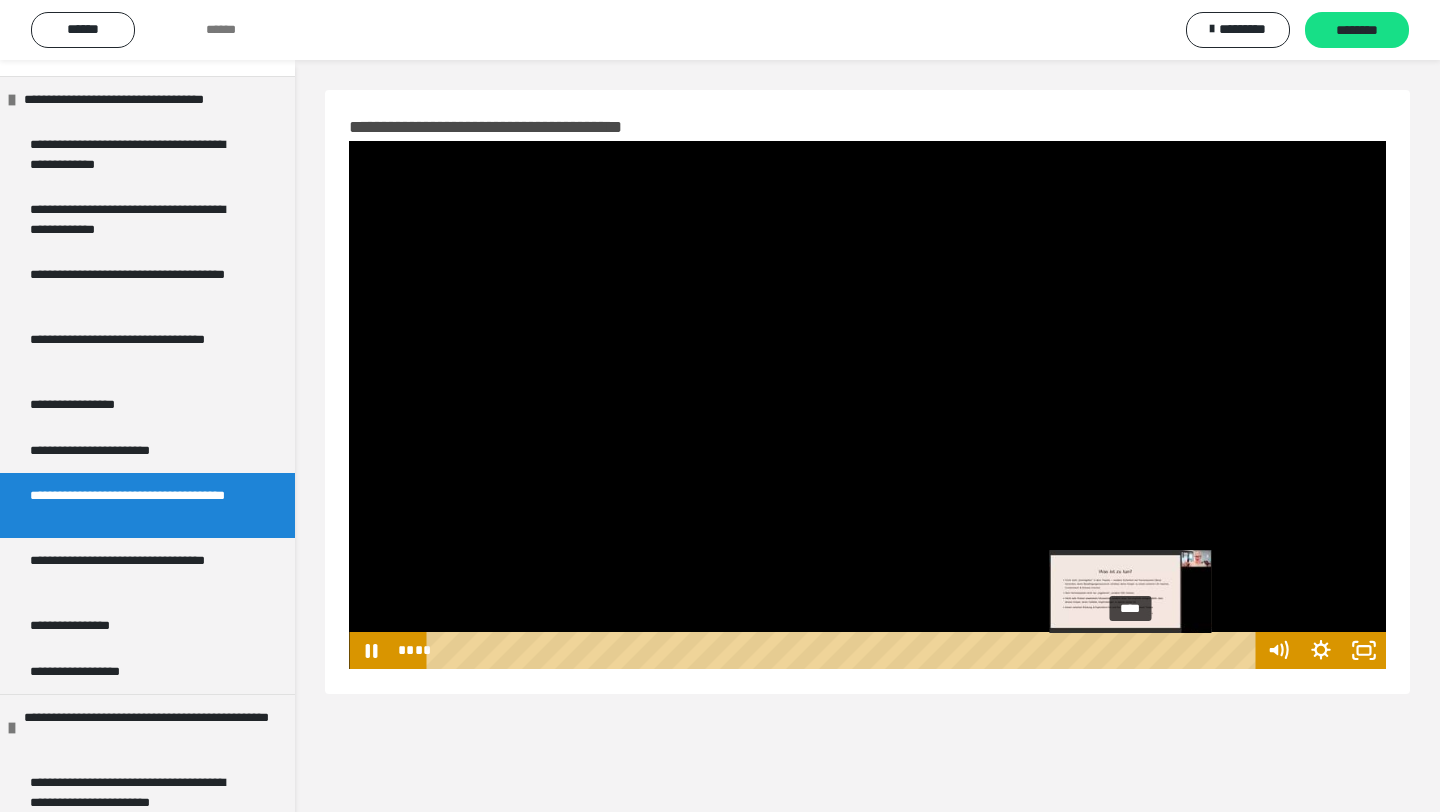 click on "****" at bounding box center (844, 650) 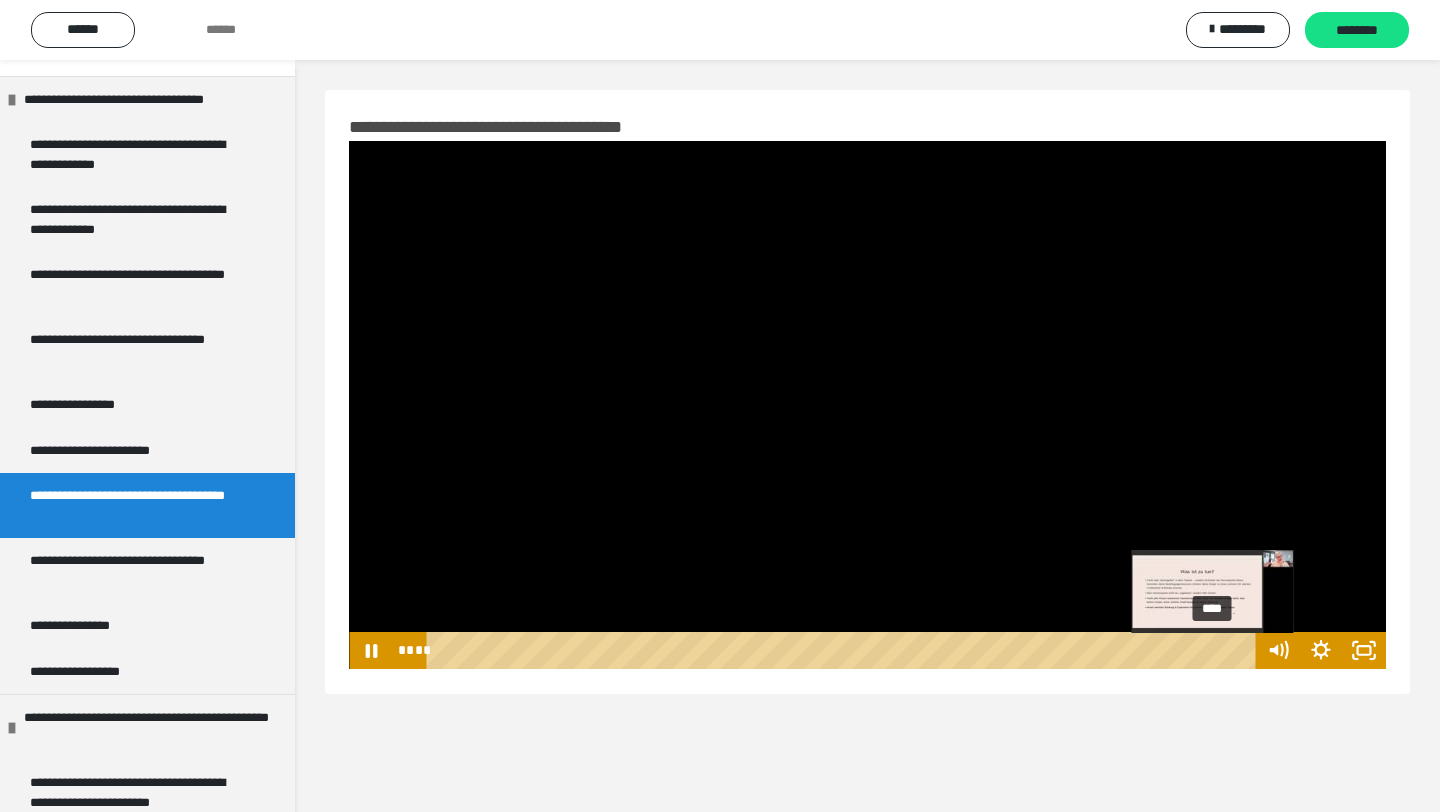 click on "****" at bounding box center (844, 650) 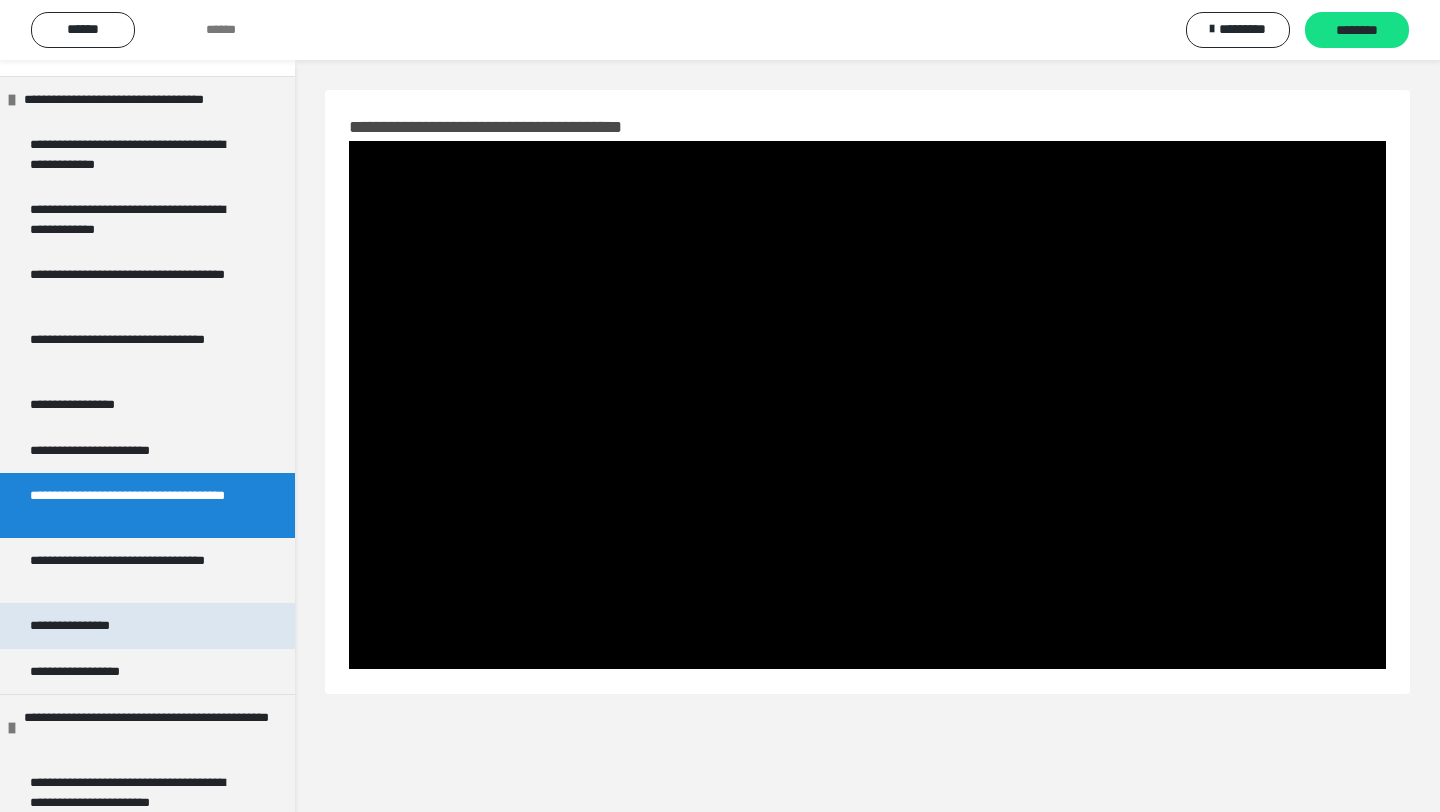 click on "**********" at bounding box center (147, 626) 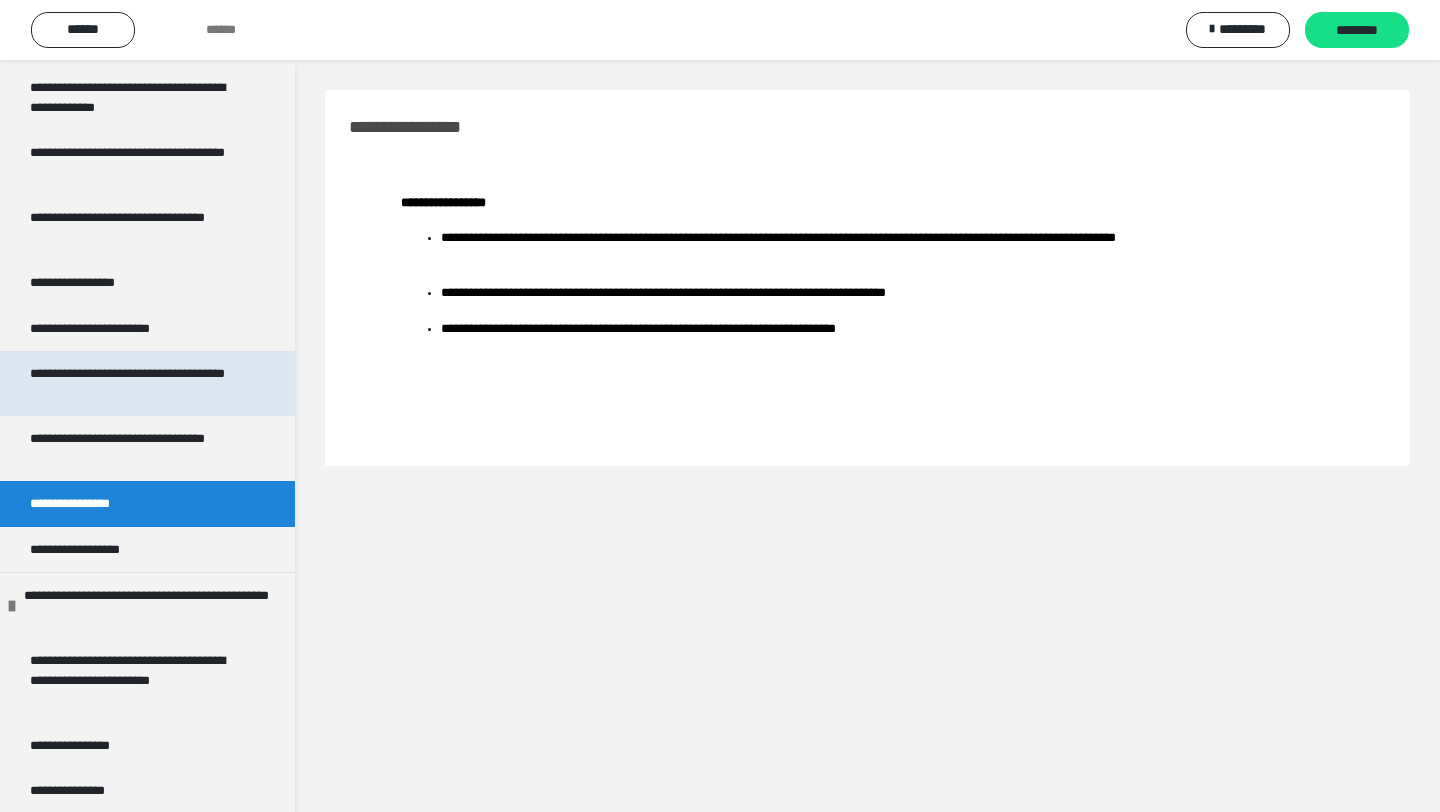 scroll, scrollTop: 249, scrollLeft: 0, axis: vertical 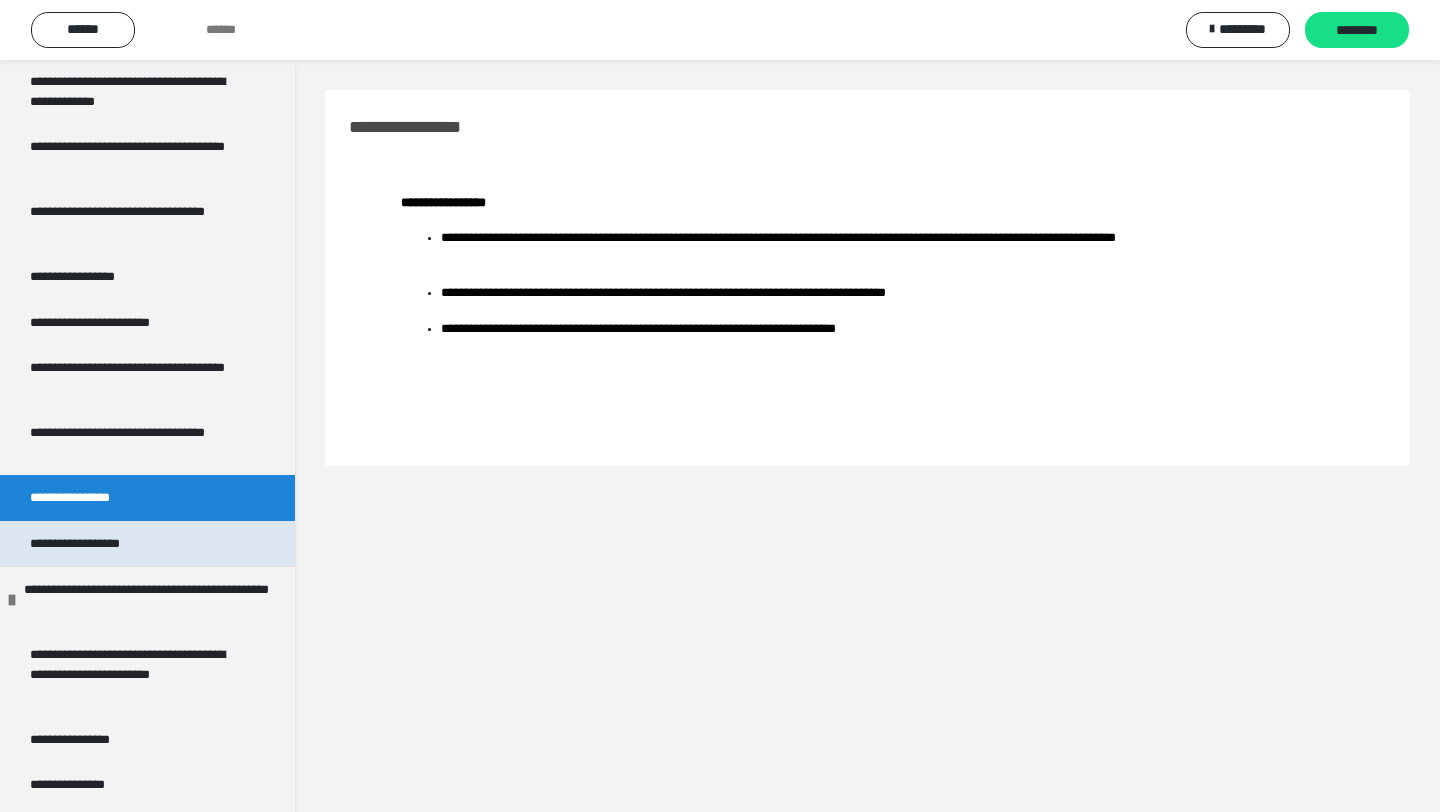 click on "**********" at bounding box center (92, 544) 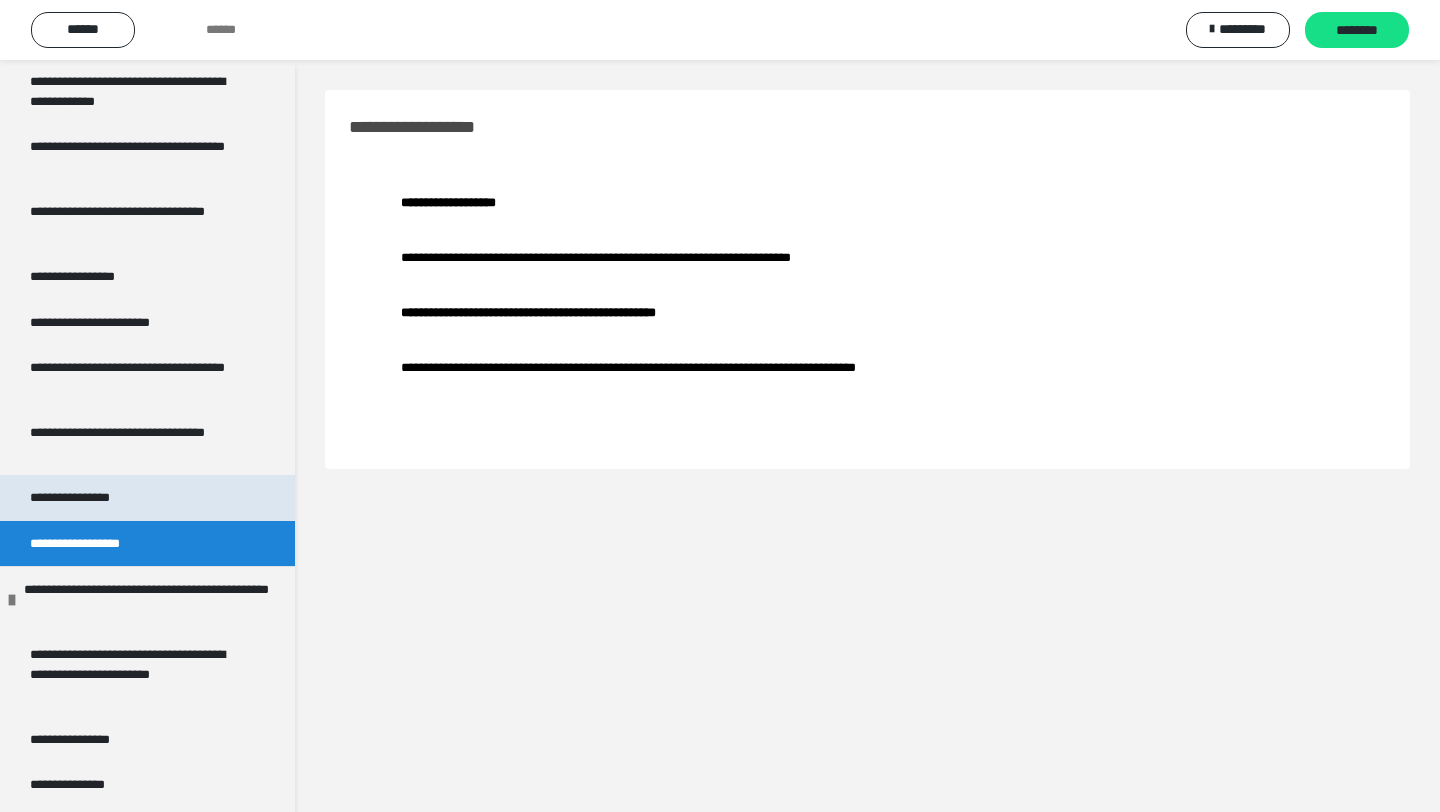 click on "**********" at bounding box center (84, 498) 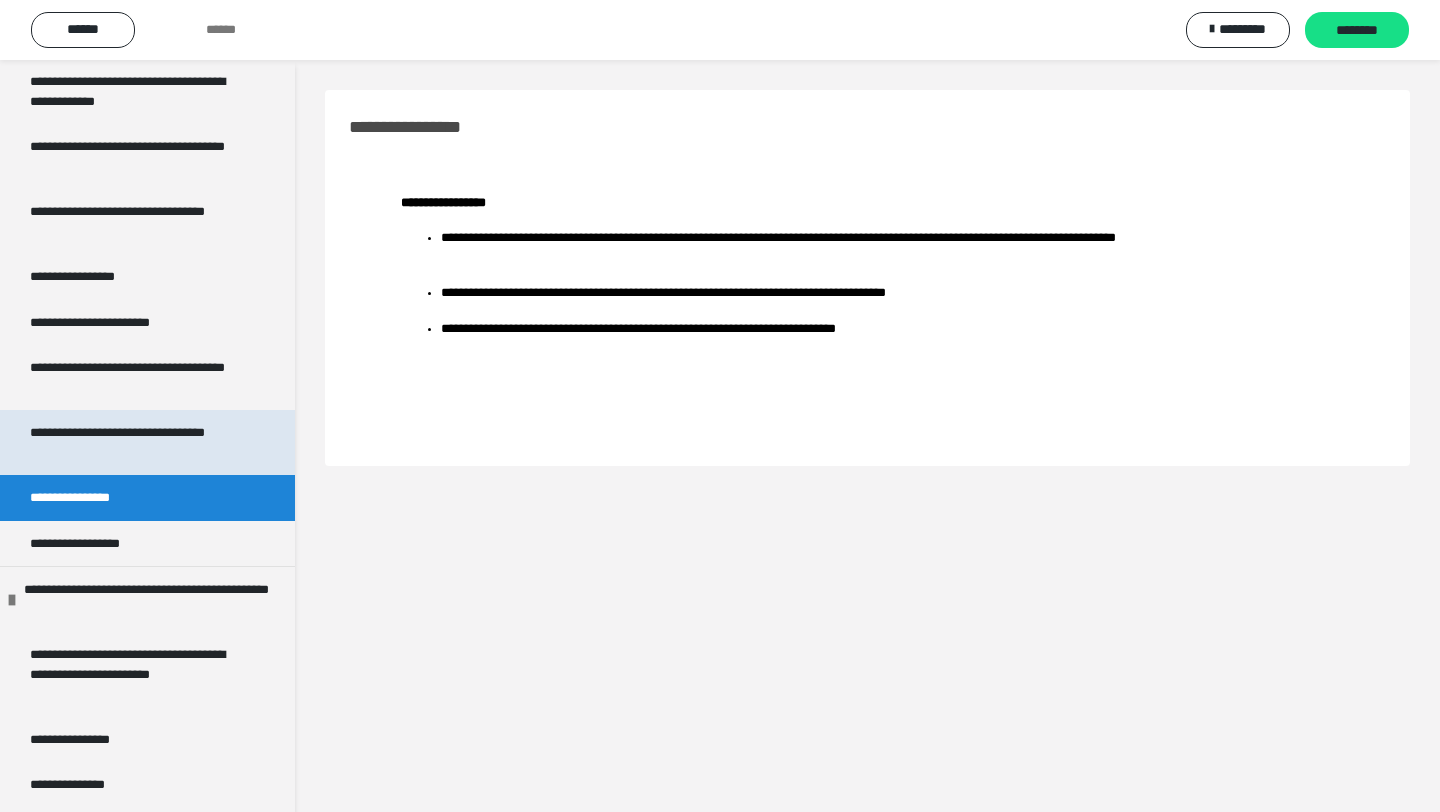 click on "**********" at bounding box center [139, 442] 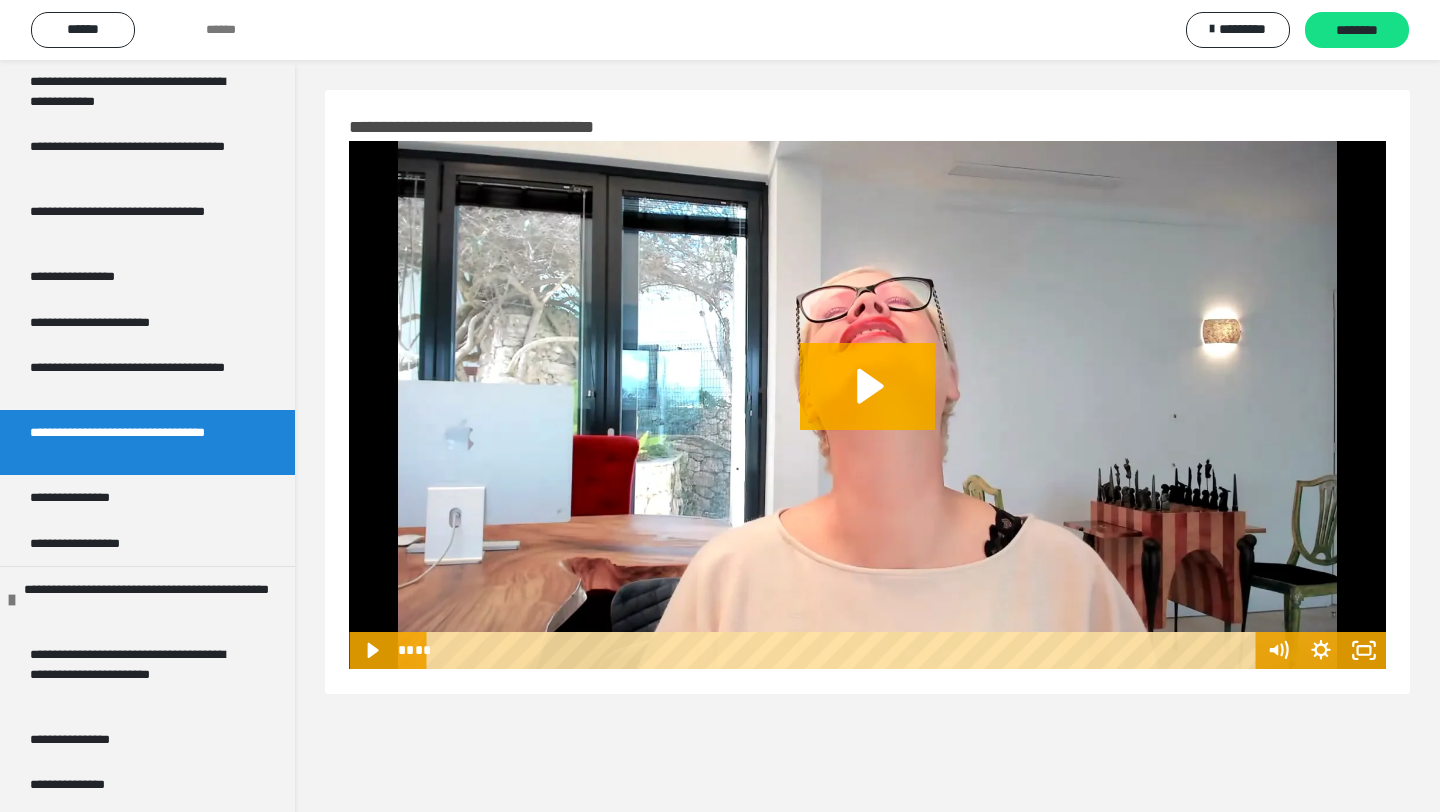 click at bounding box center [867, 405] 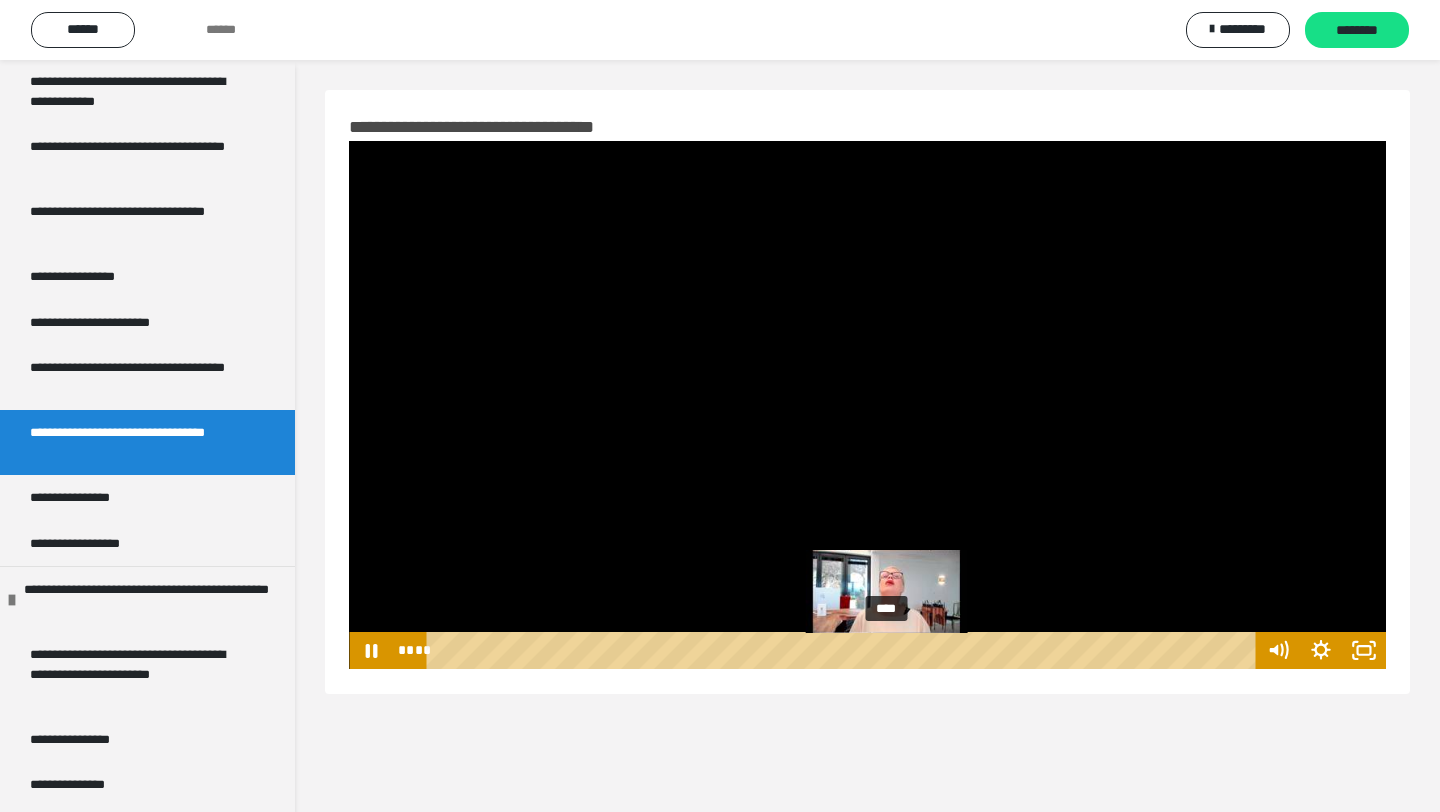 click on "****" at bounding box center (844, 650) 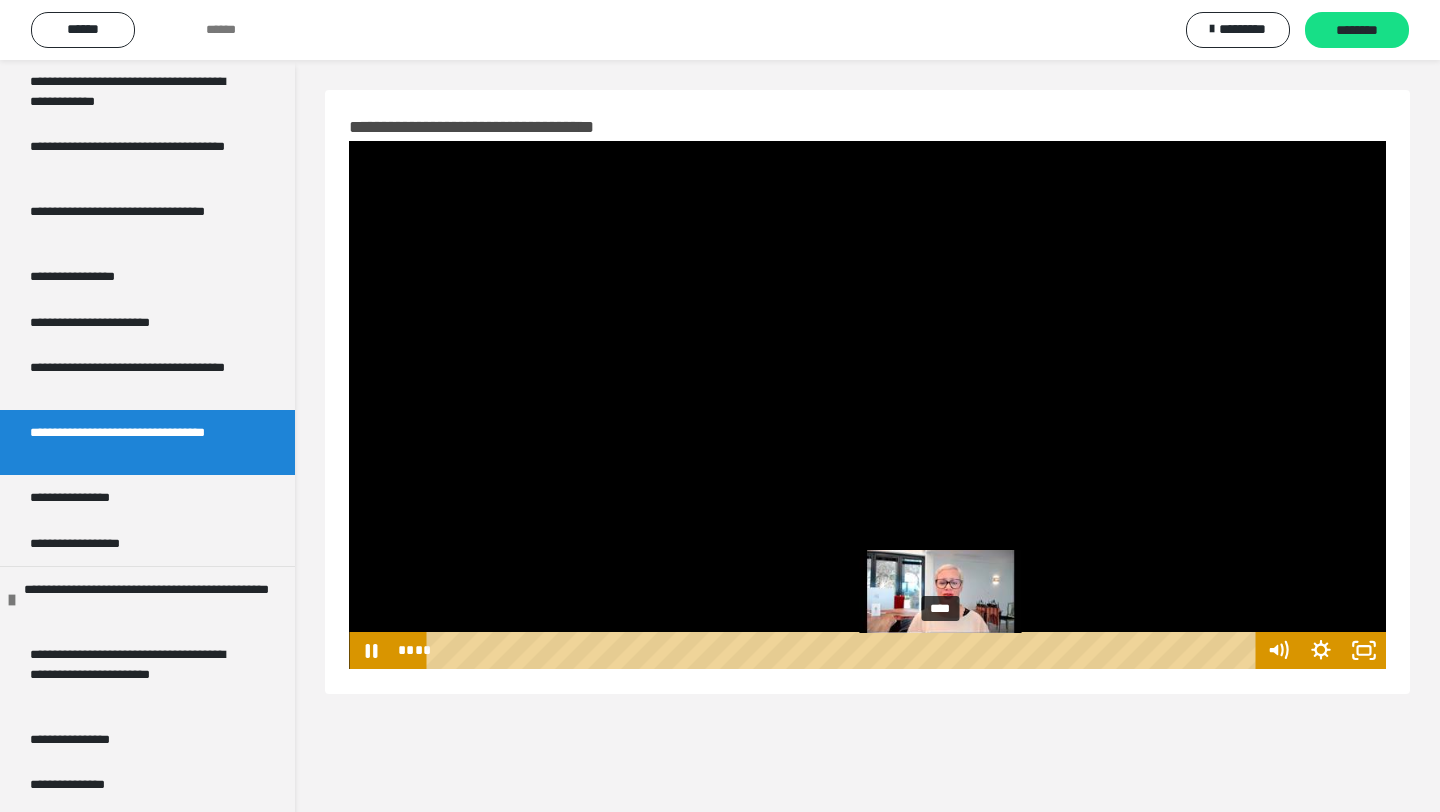 click on "****" at bounding box center [844, 650] 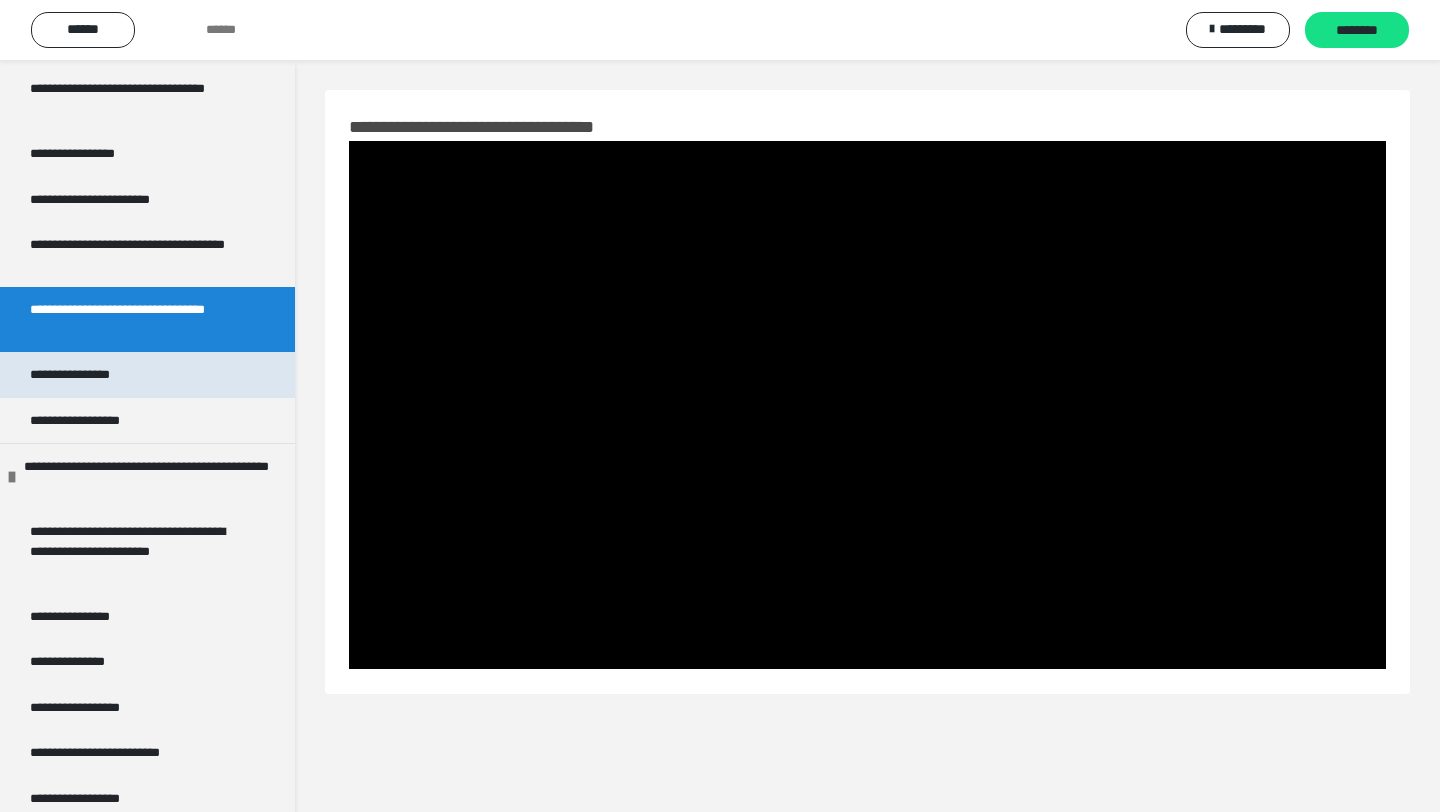 scroll, scrollTop: 376, scrollLeft: 0, axis: vertical 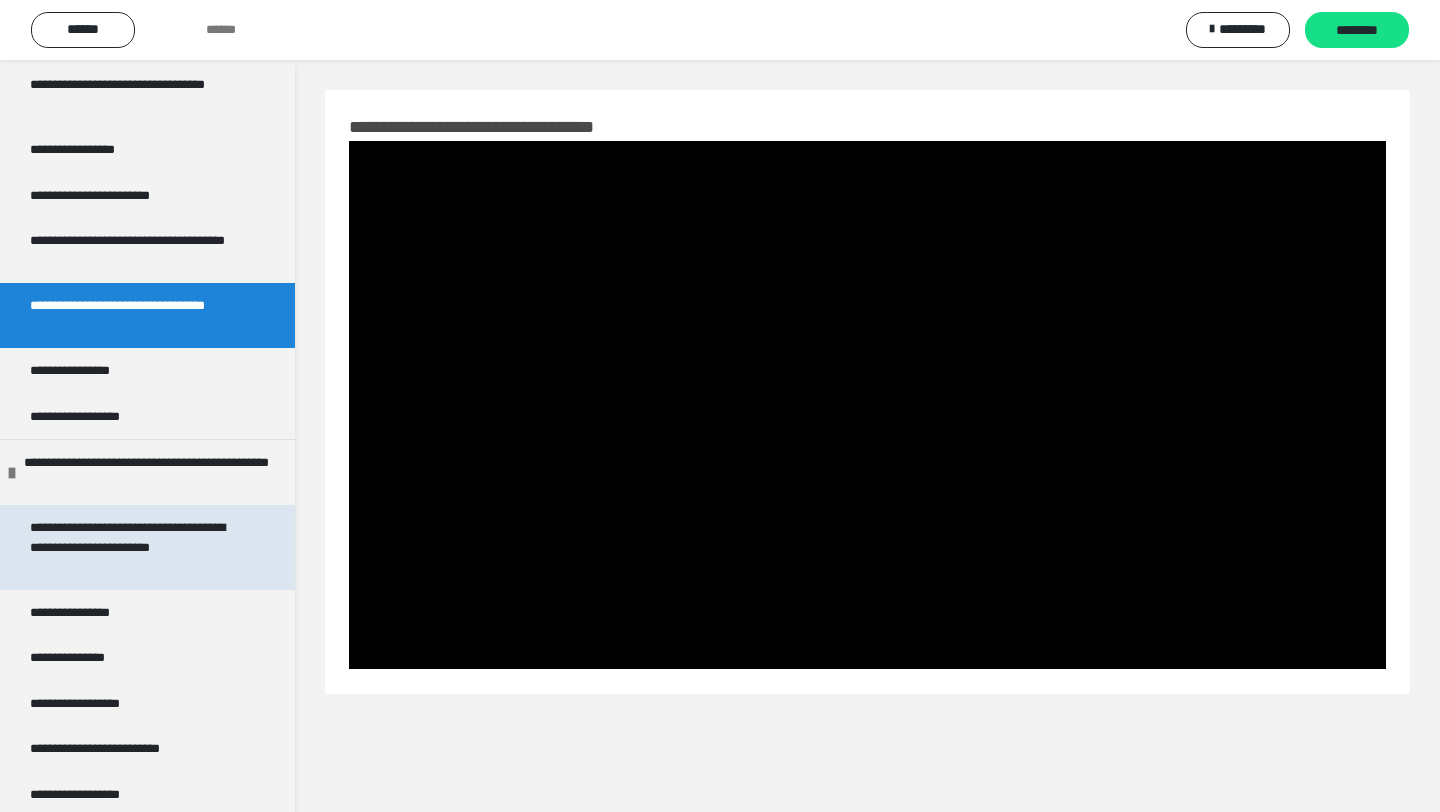 click on "**********" at bounding box center (139, 547) 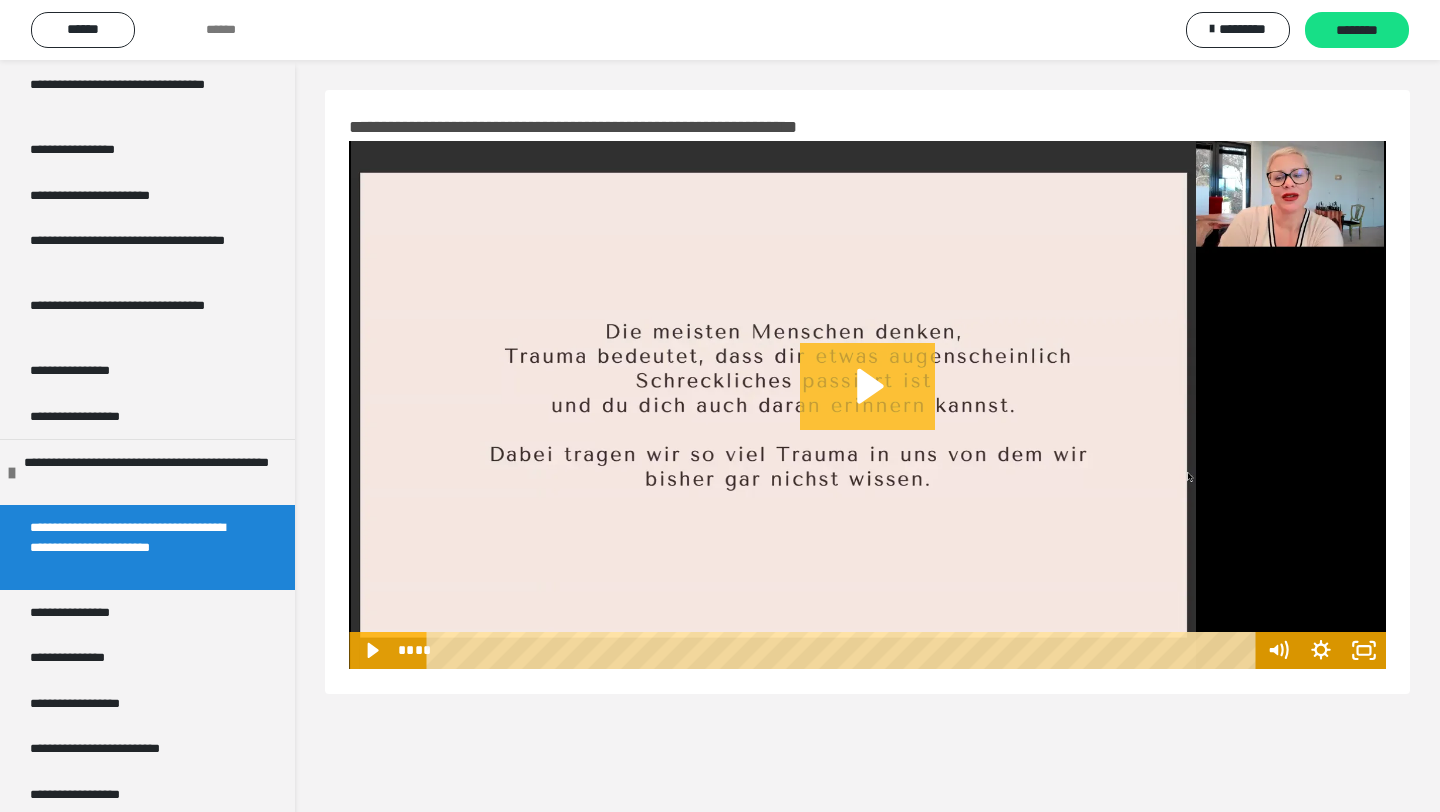 click 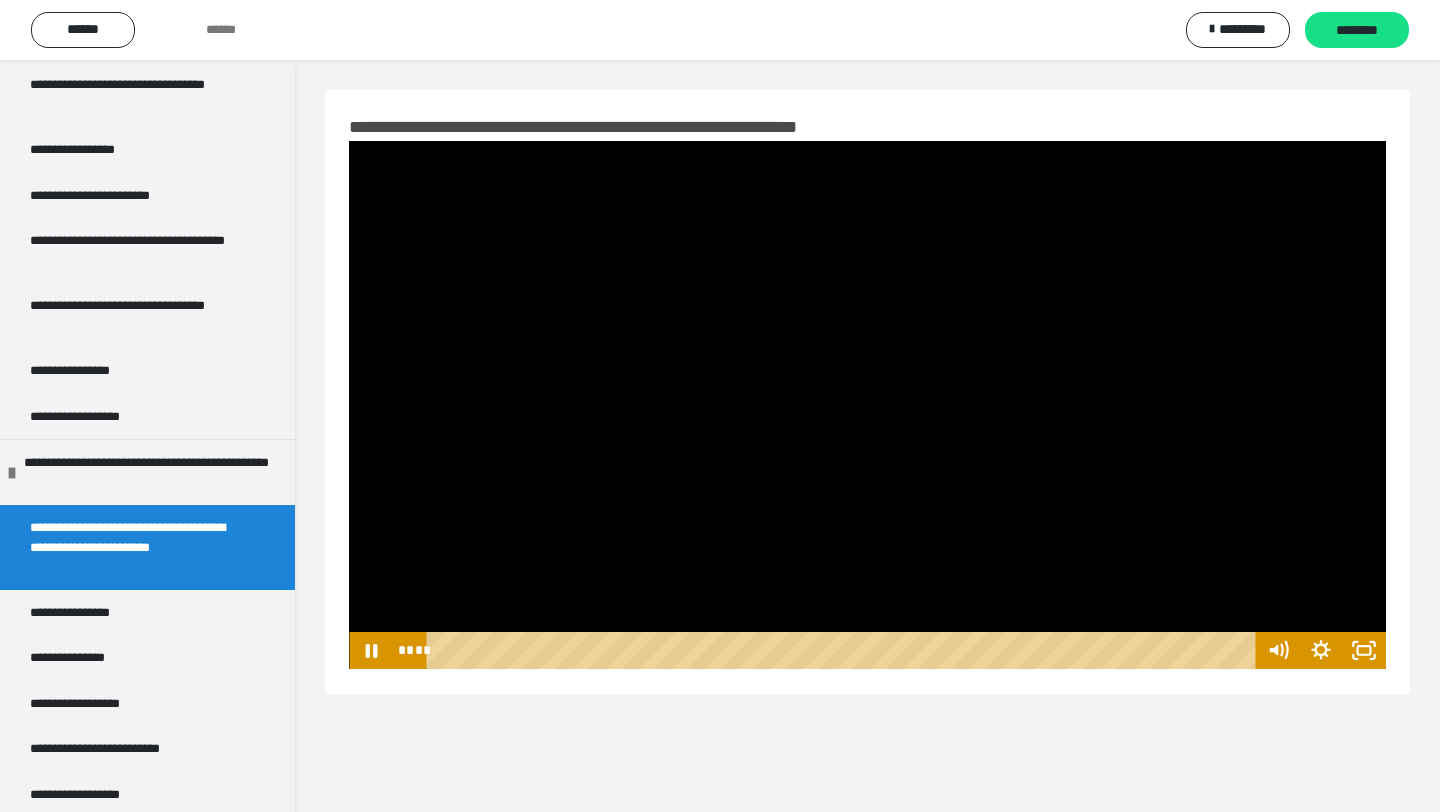 click at bounding box center [867, 405] 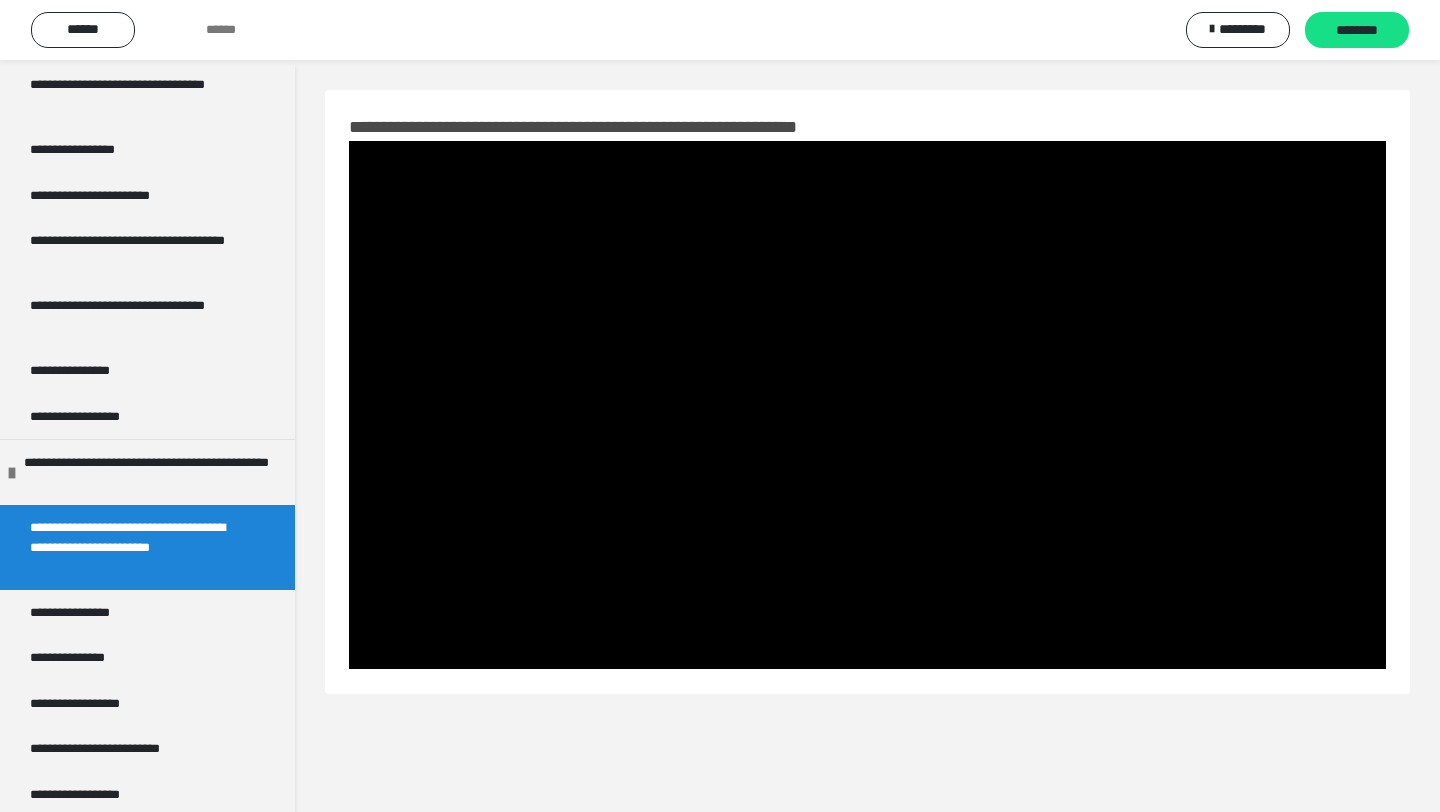 scroll, scrollTop: 390, scrollLeft: 0, axis: vertical 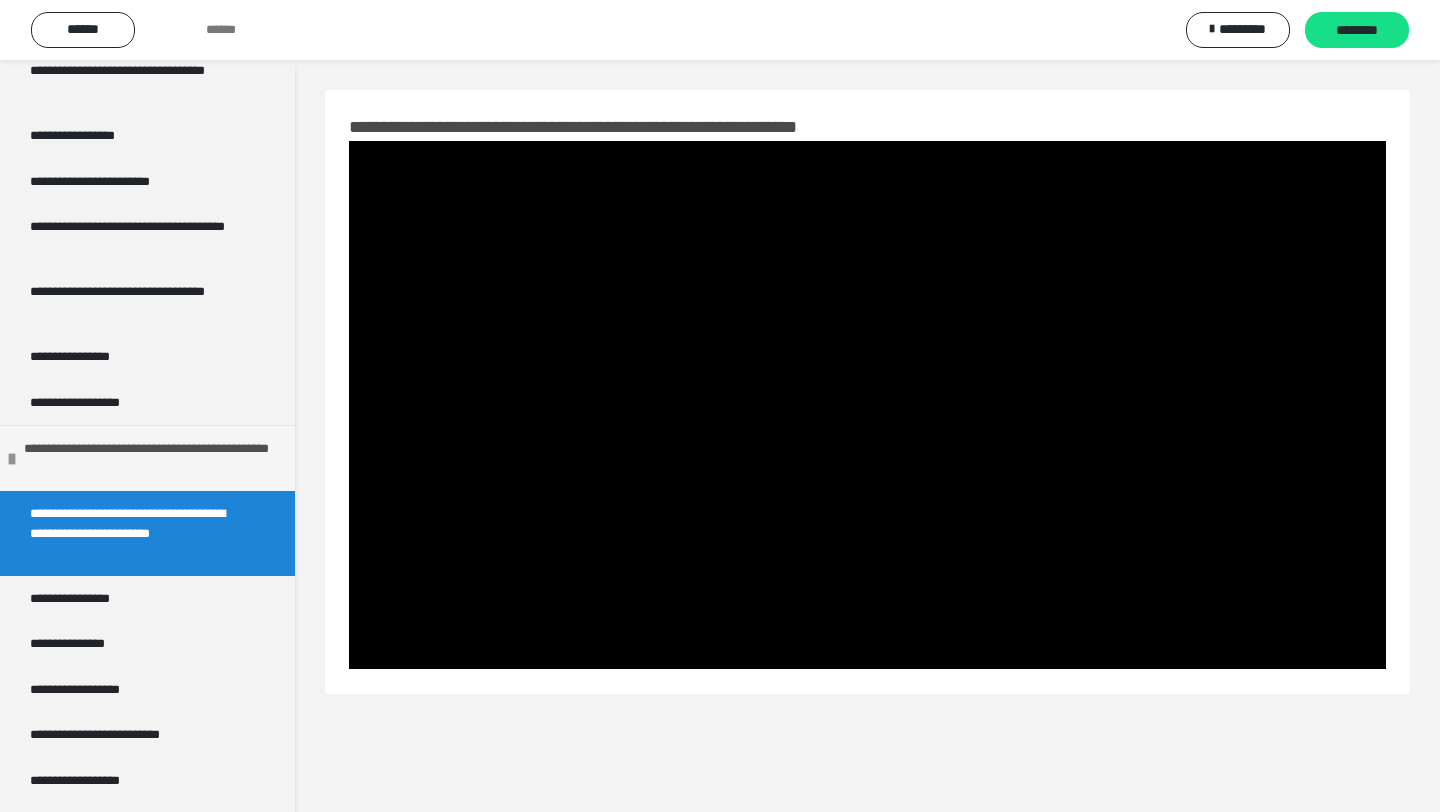 click on "**********" at bounding box center [152, 458] 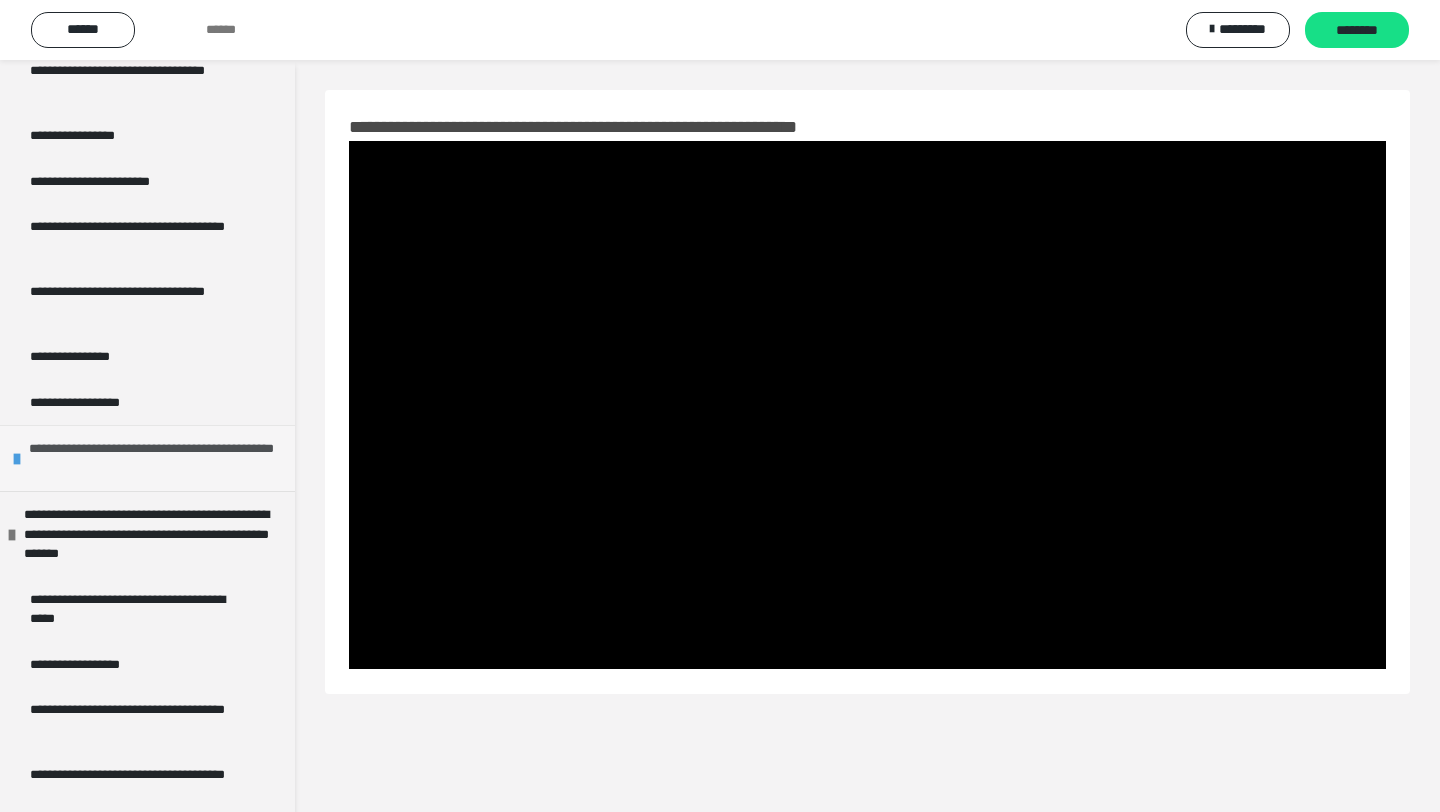 click on "**********" at bounding box center [157, 458] 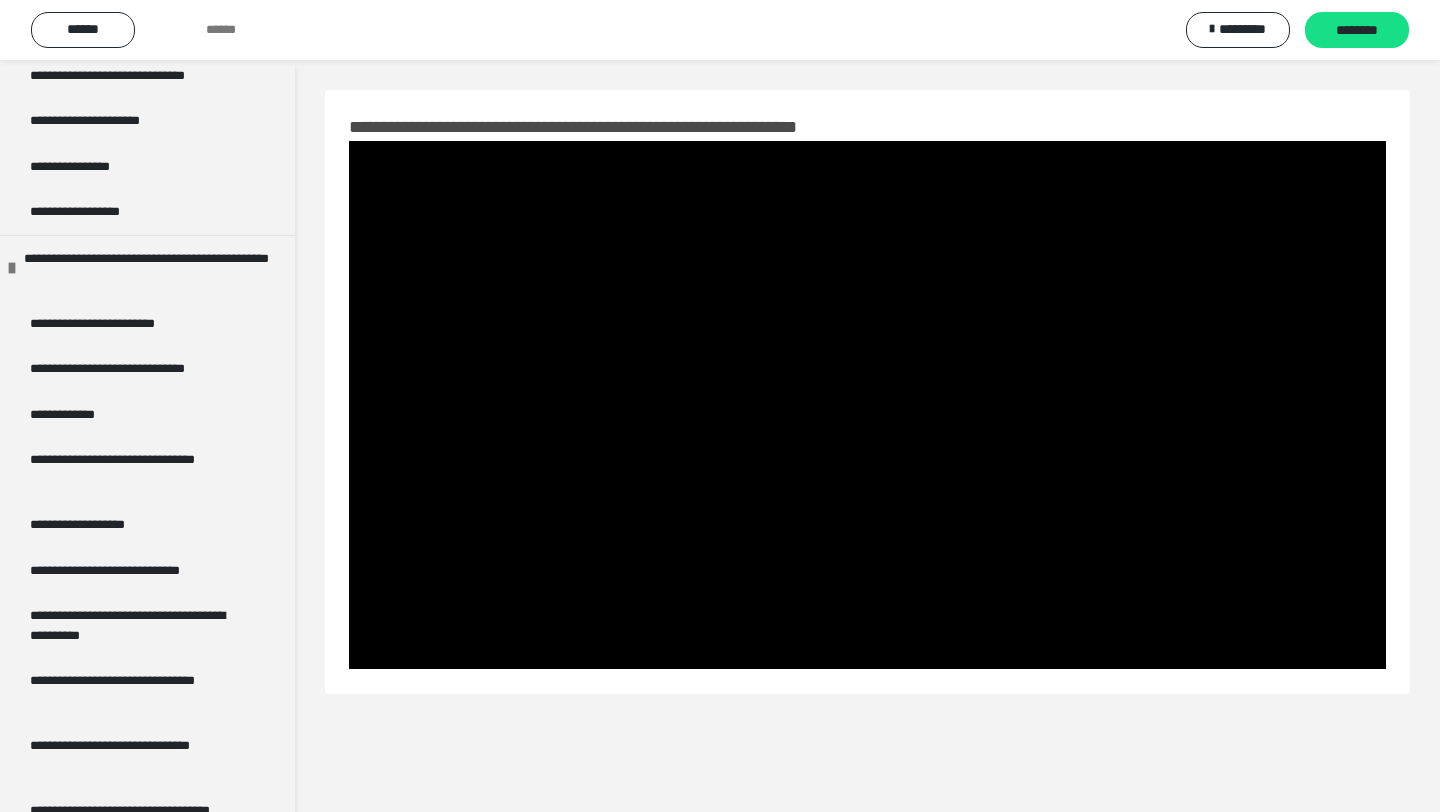 scroll, scrollTop: 2789, scrollLeft: 0, axis: vertical 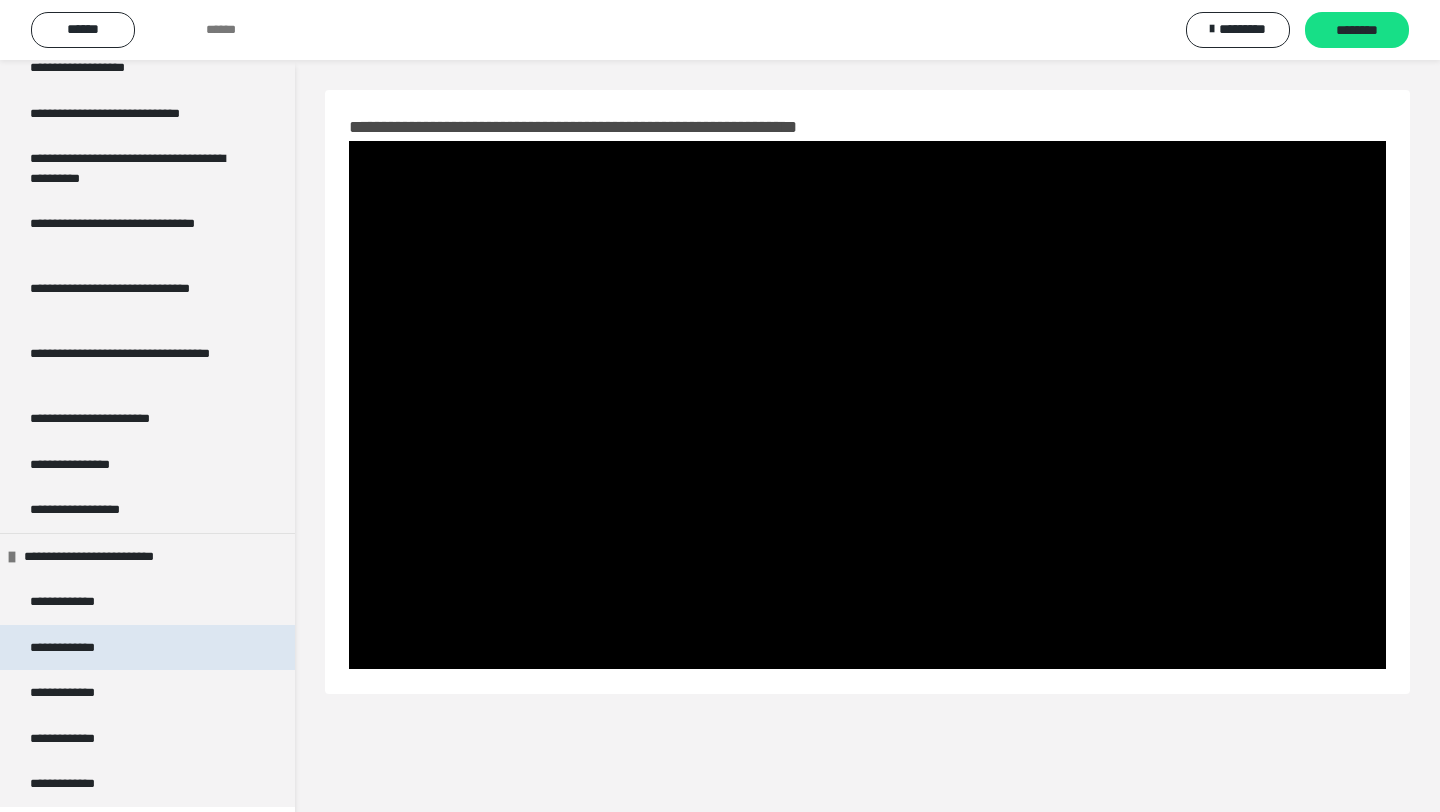 click on "**********" at bounding box center (72, 648) 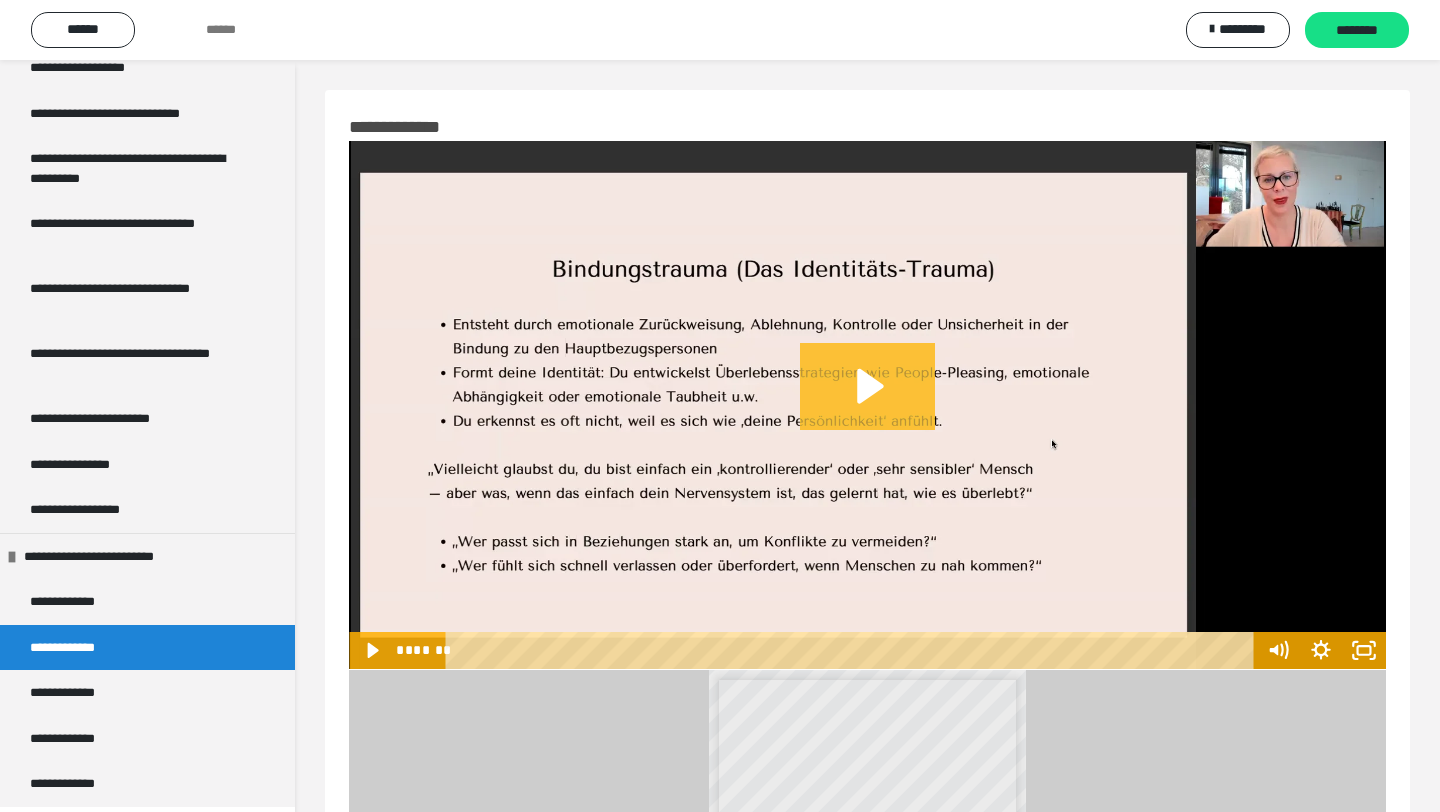 click 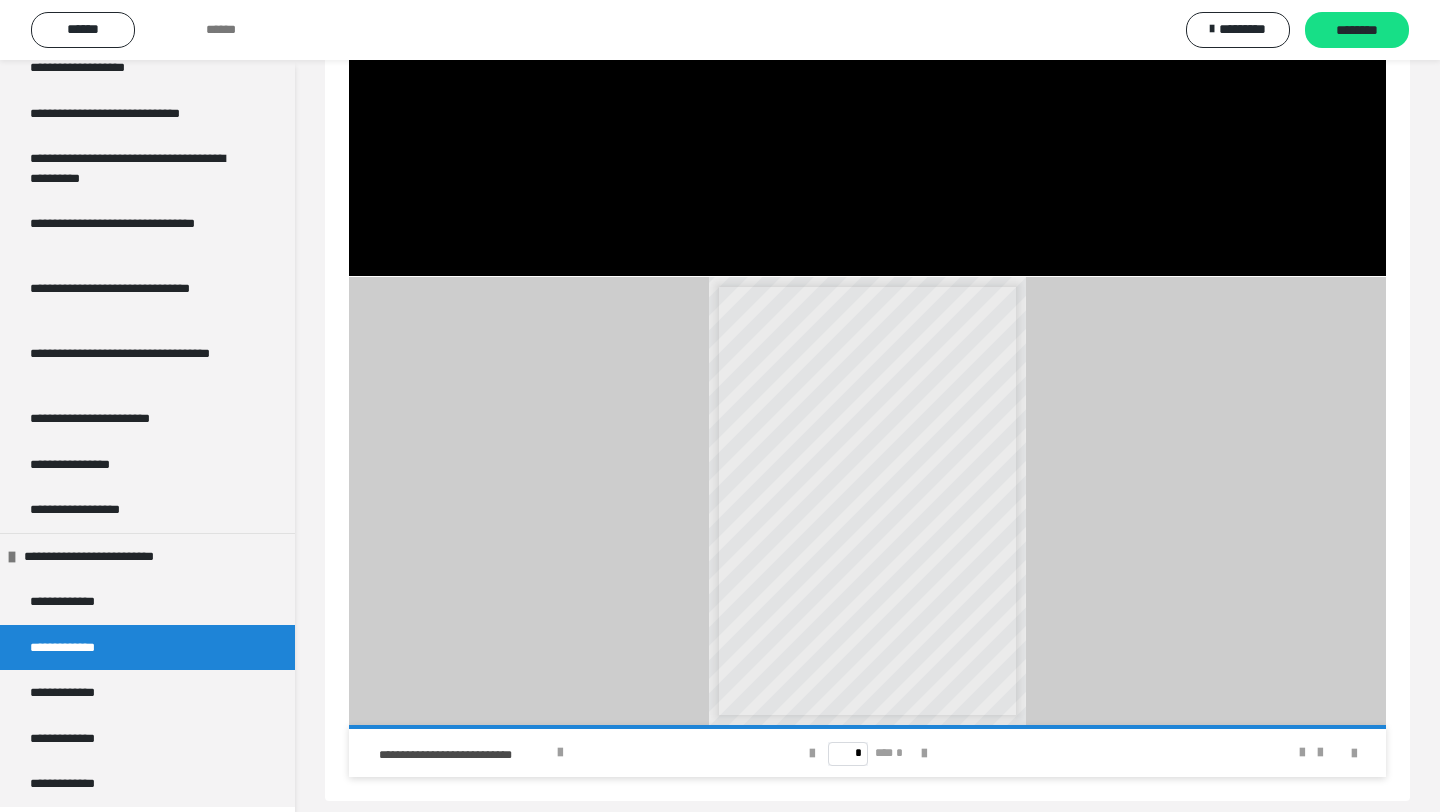 scroll, scrollTop: 412, scrollLeft: 0, axis: vertical 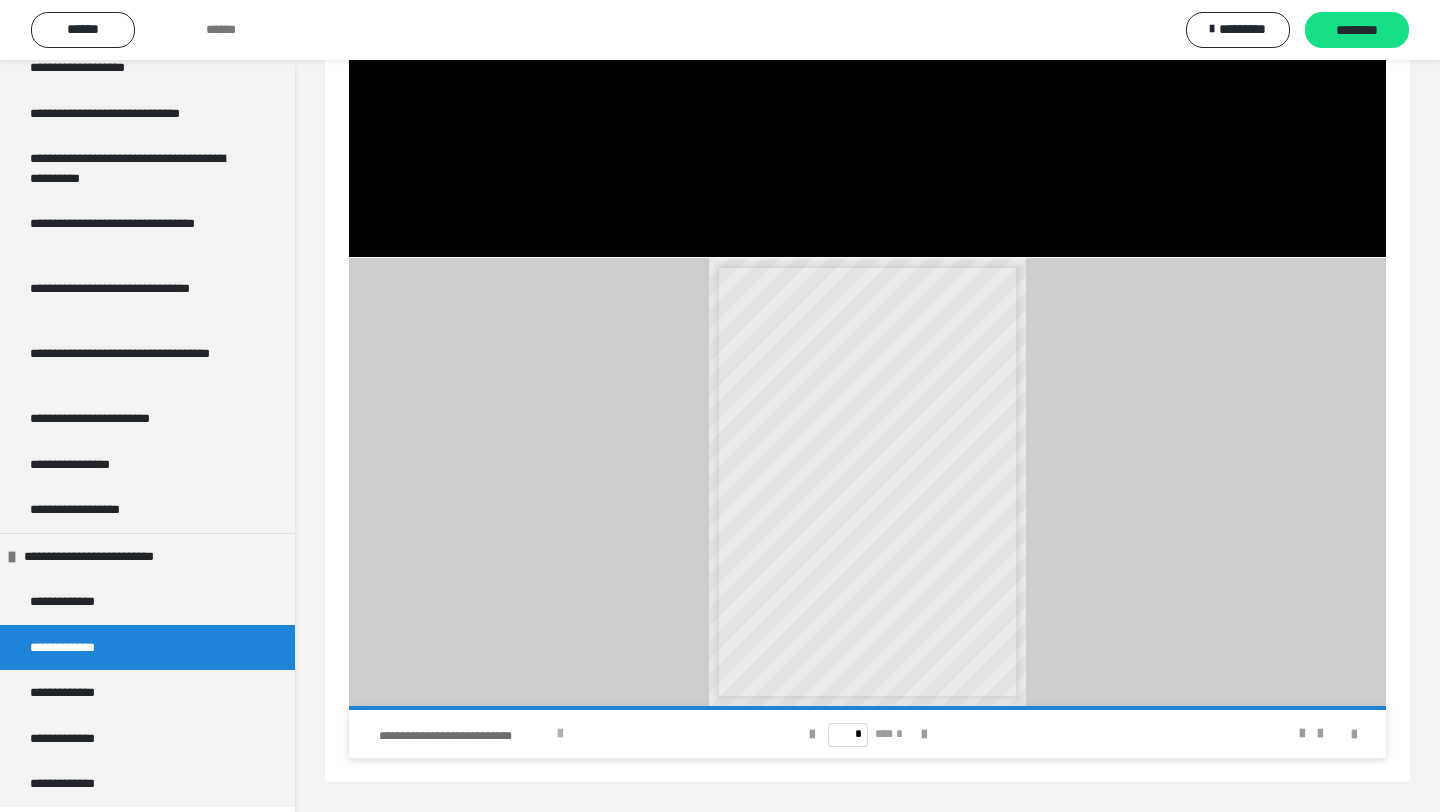 click at bounding box center (560, 734) 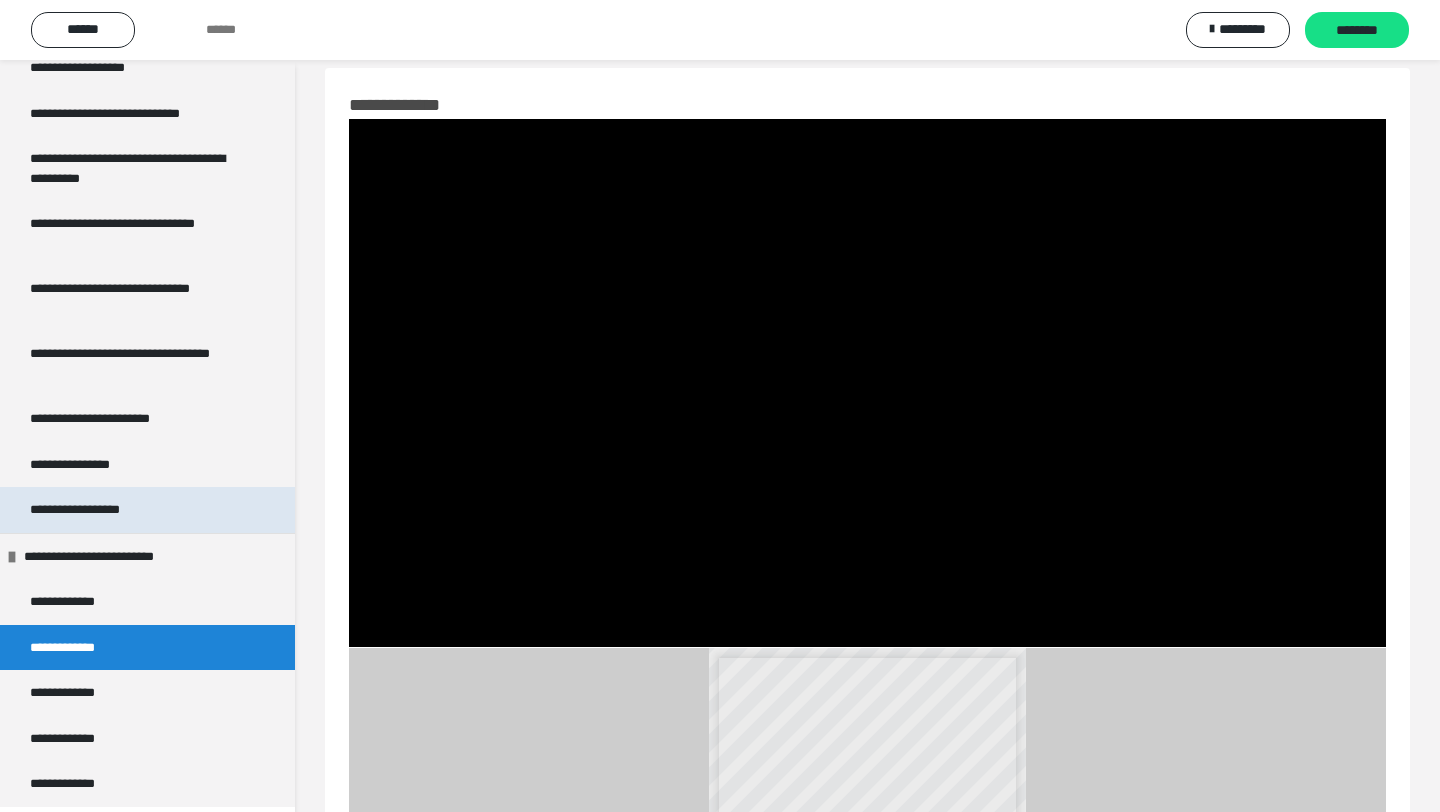 scroll, scrollTop: 0, scrollLeft: 0, axis: both 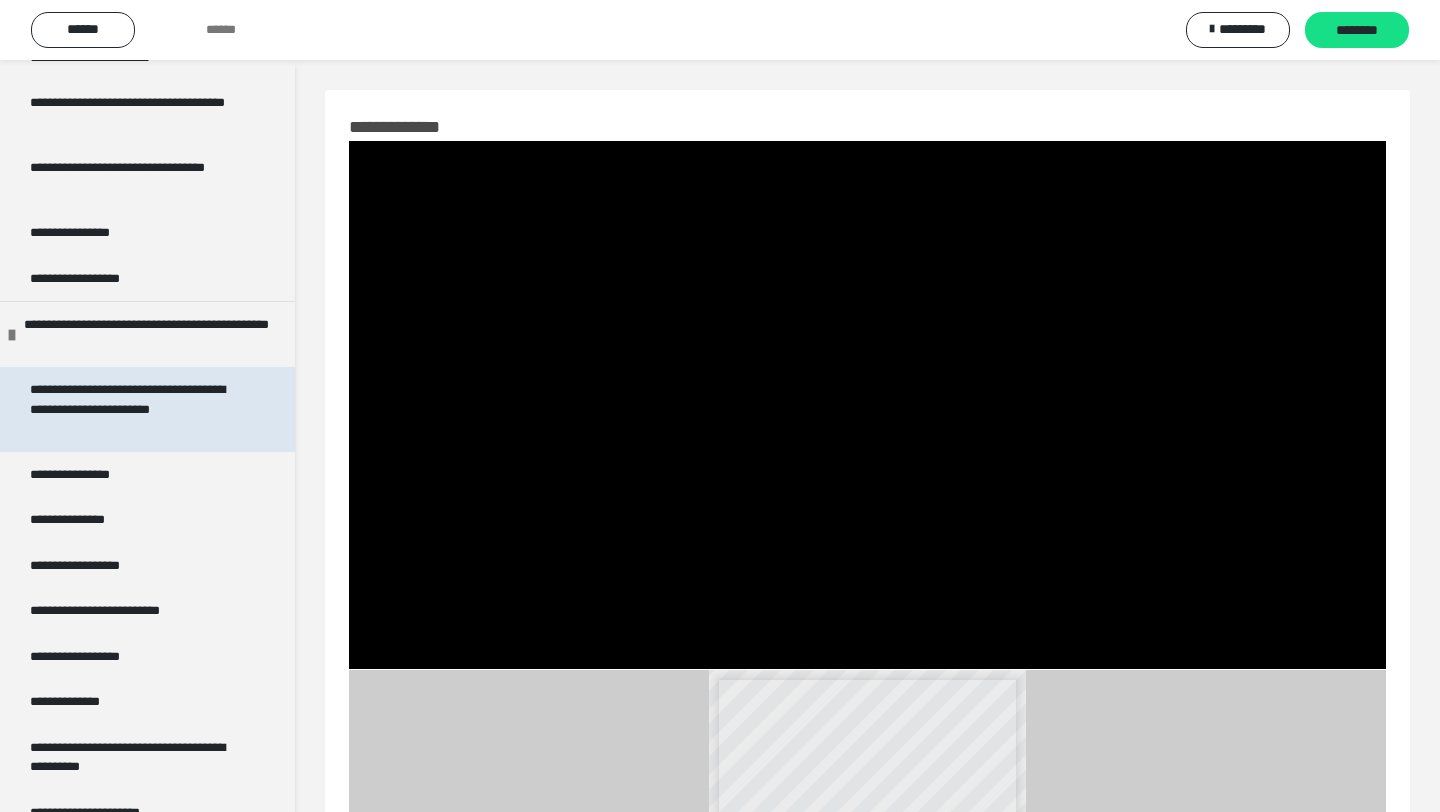 click on "**********" at bounding box center (139, 409) 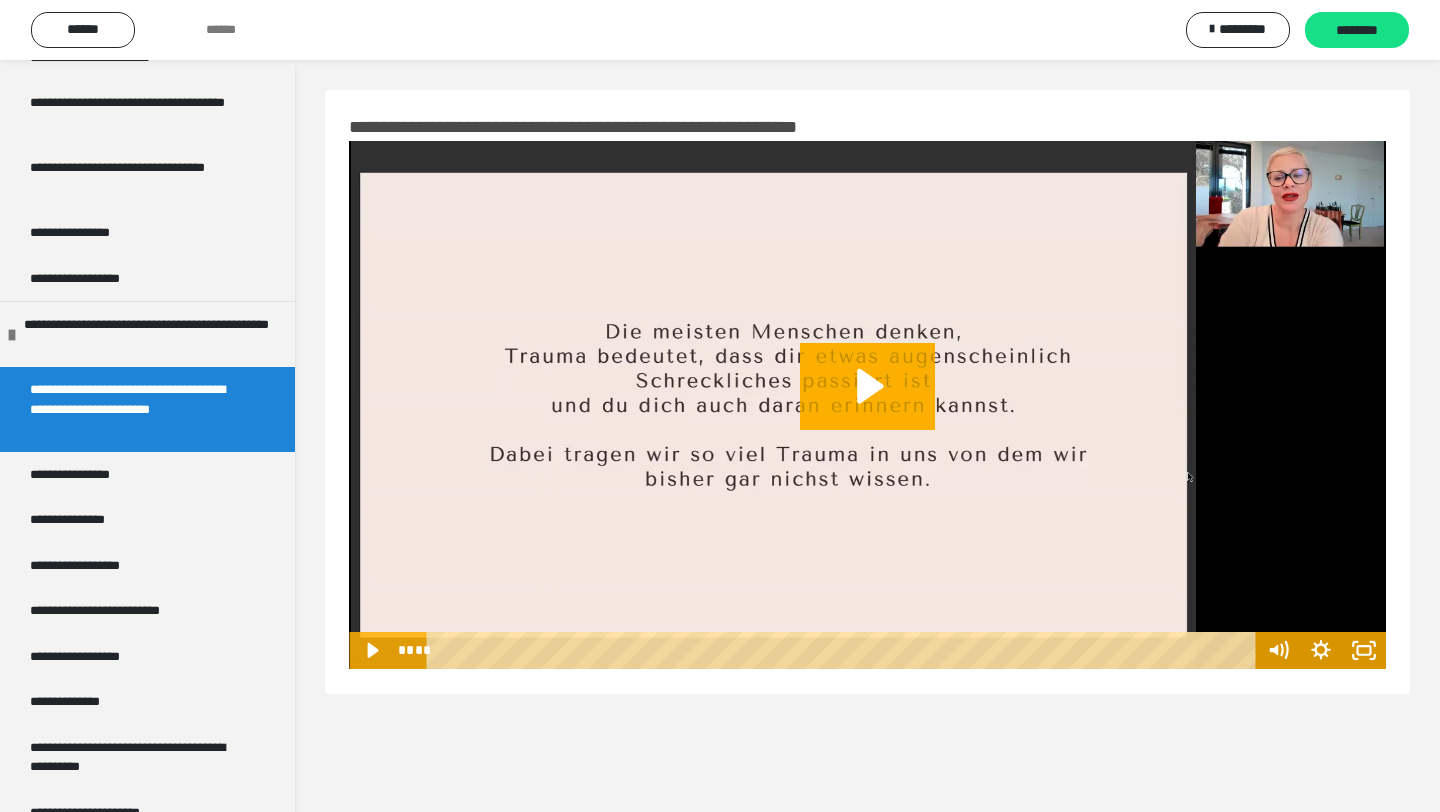 click 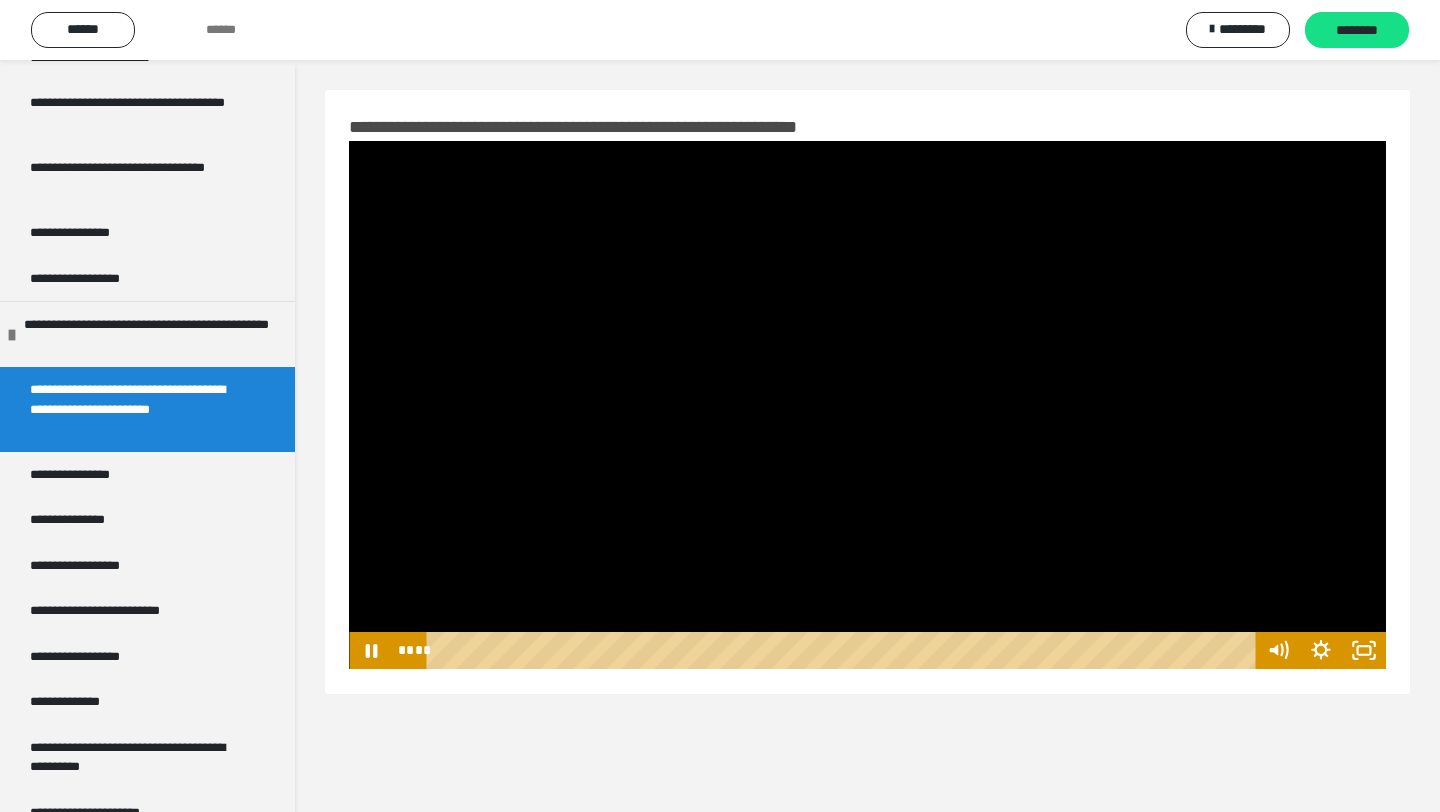 click at bounding box center (867, 405) 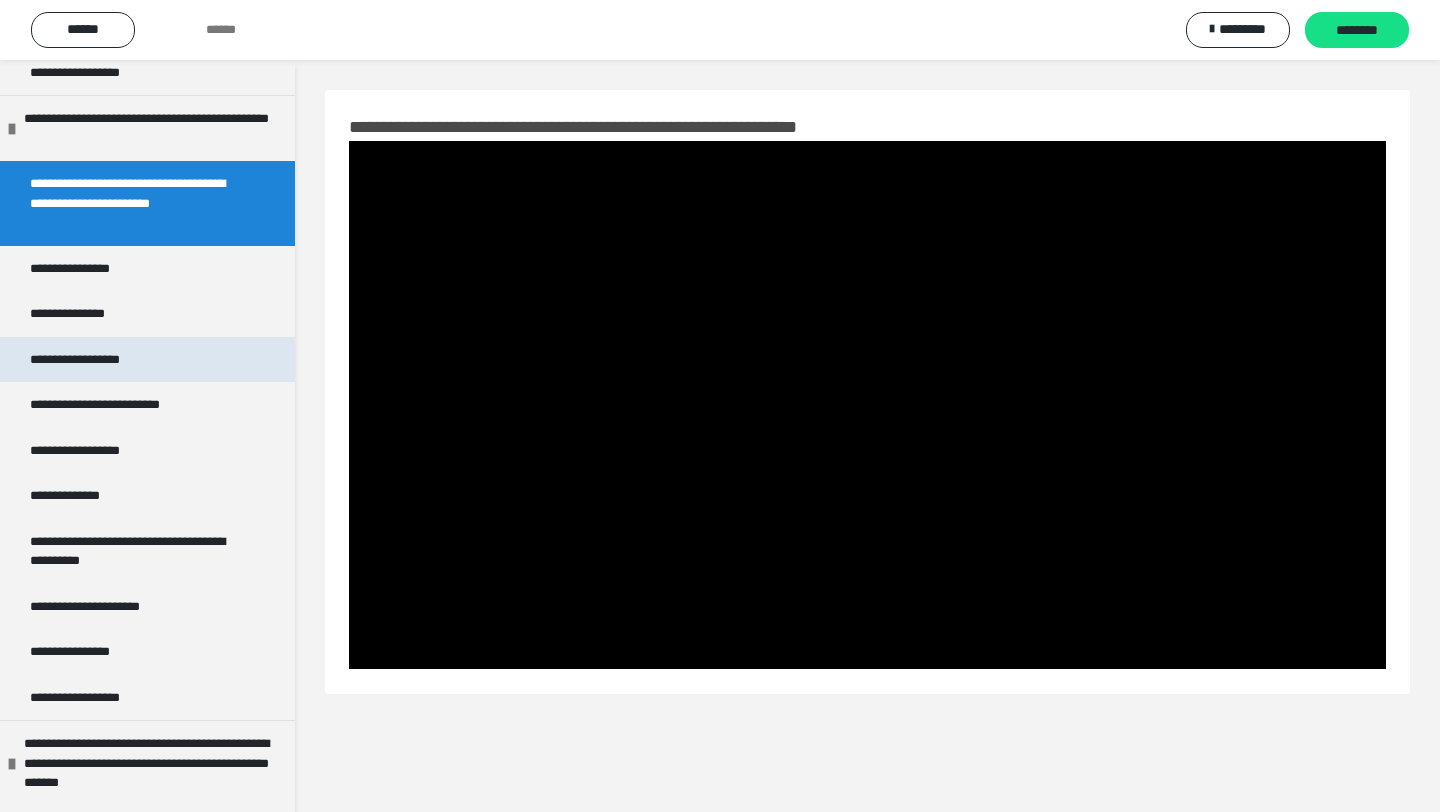 scroll, scrollTop: 650, scrollLeft: 0, axis: vertical 